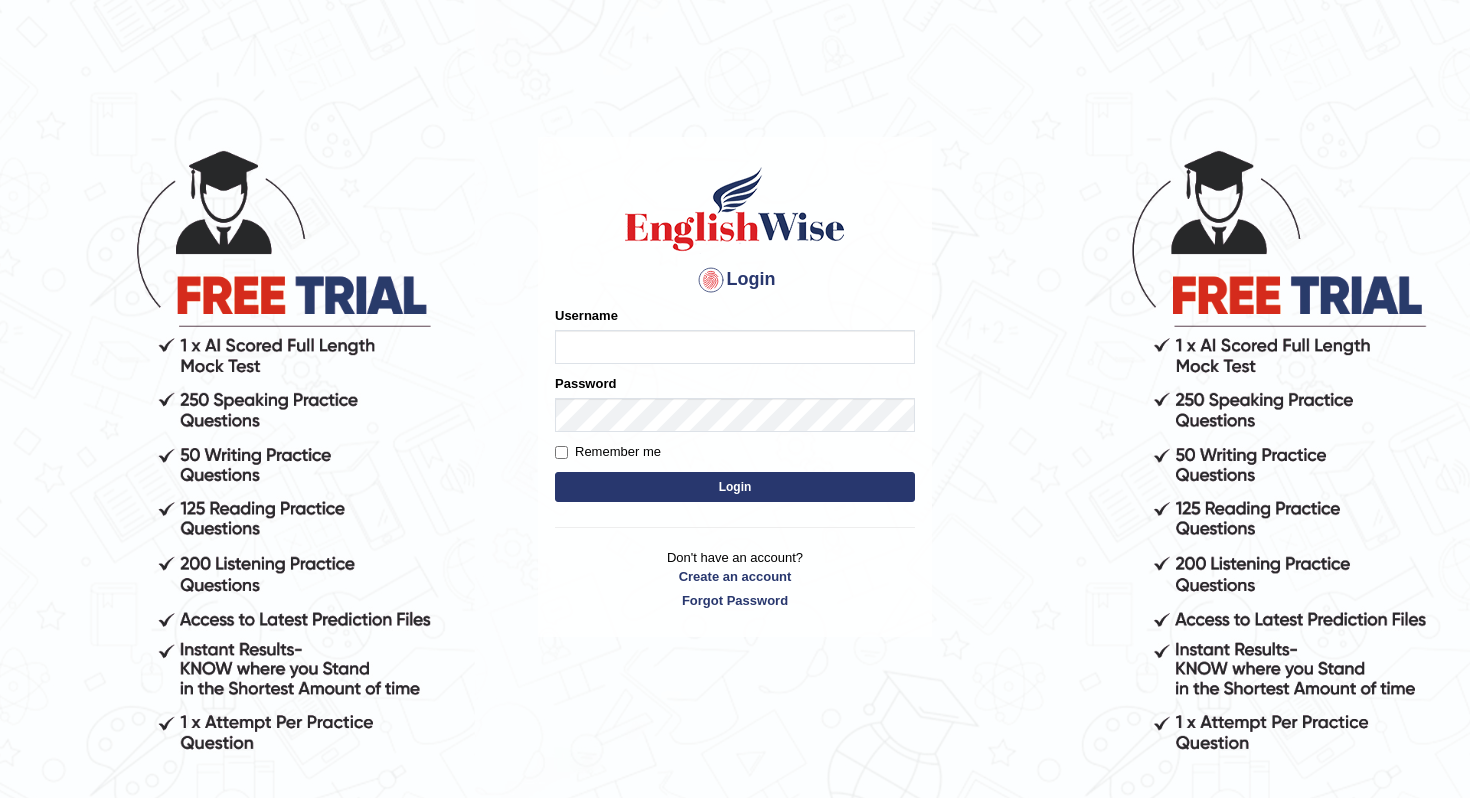 scroll, scrollTop: 0, scrollLeft: 0, axis: both 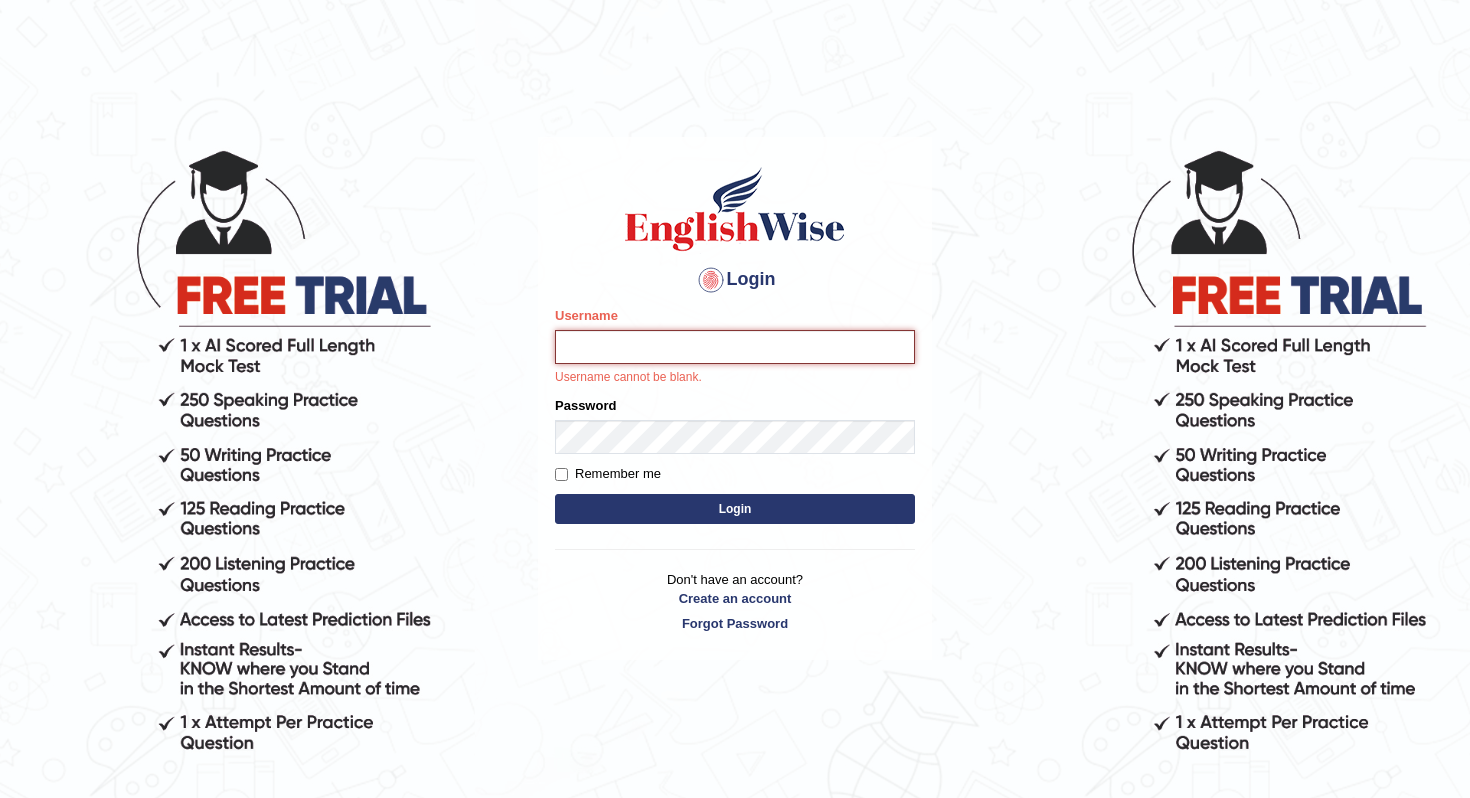 type on "Joyboy" 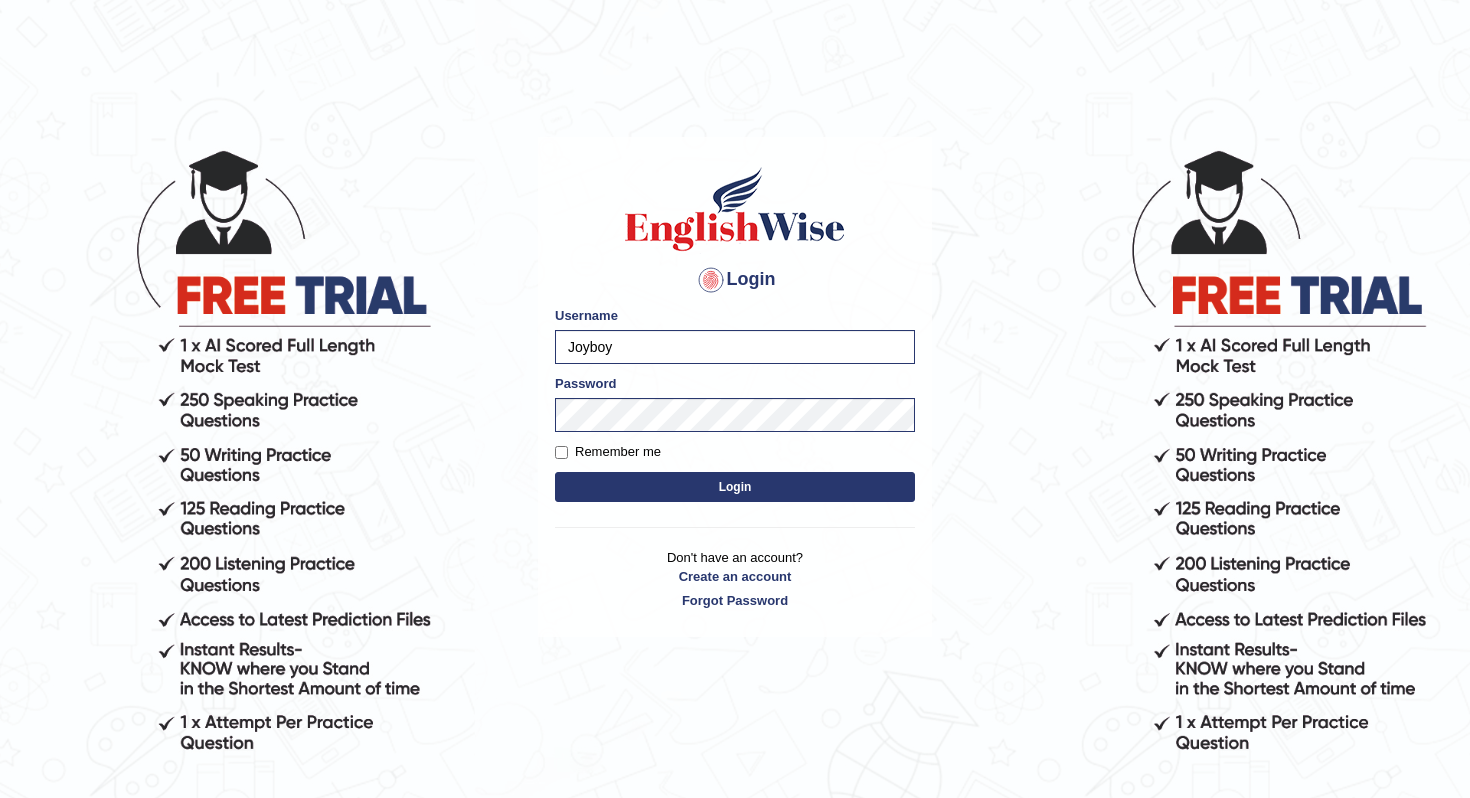click on "Login" at bounding box center [735, 487] 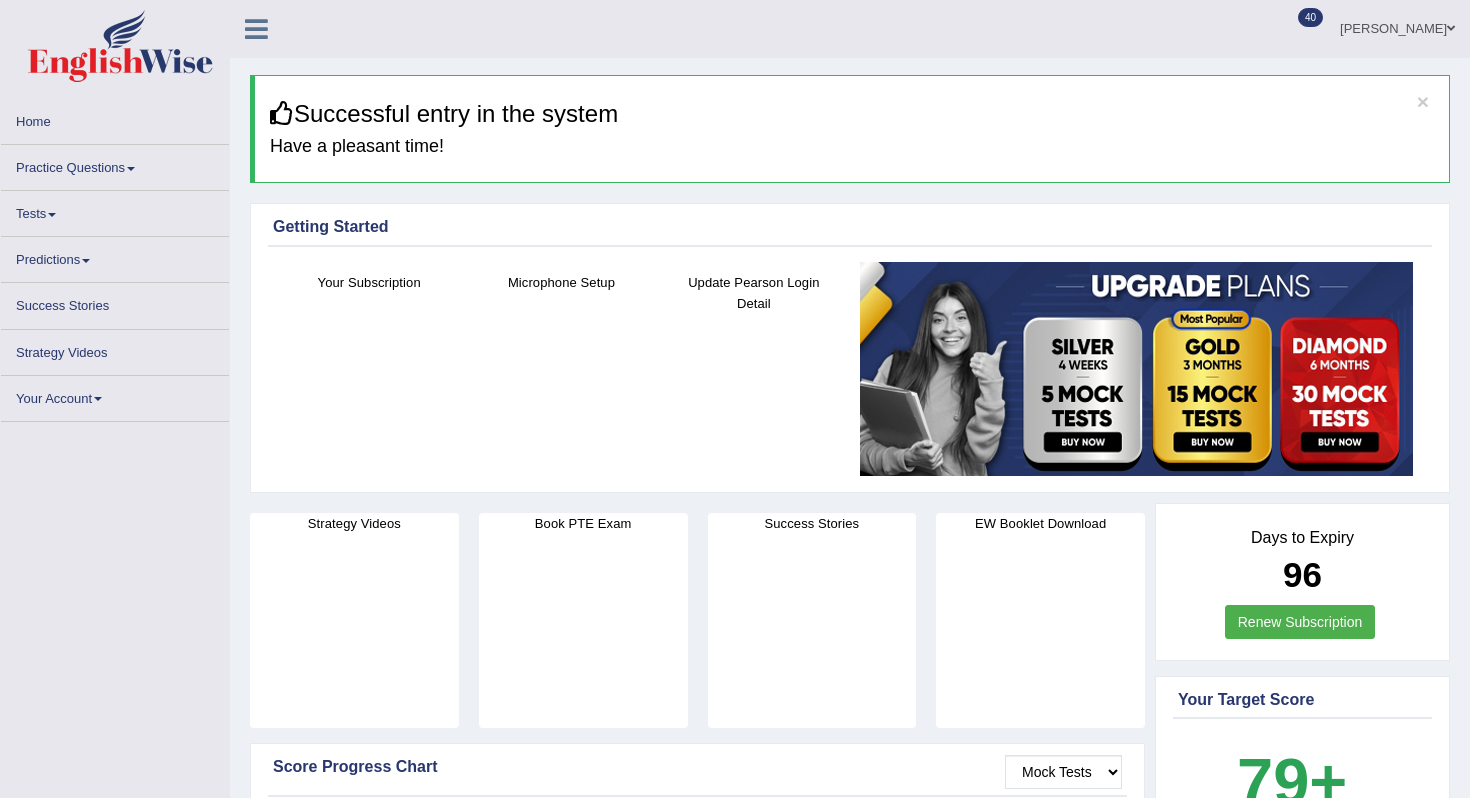 scroll, scrollTop: 0, scrollLeft: 0, axis: both 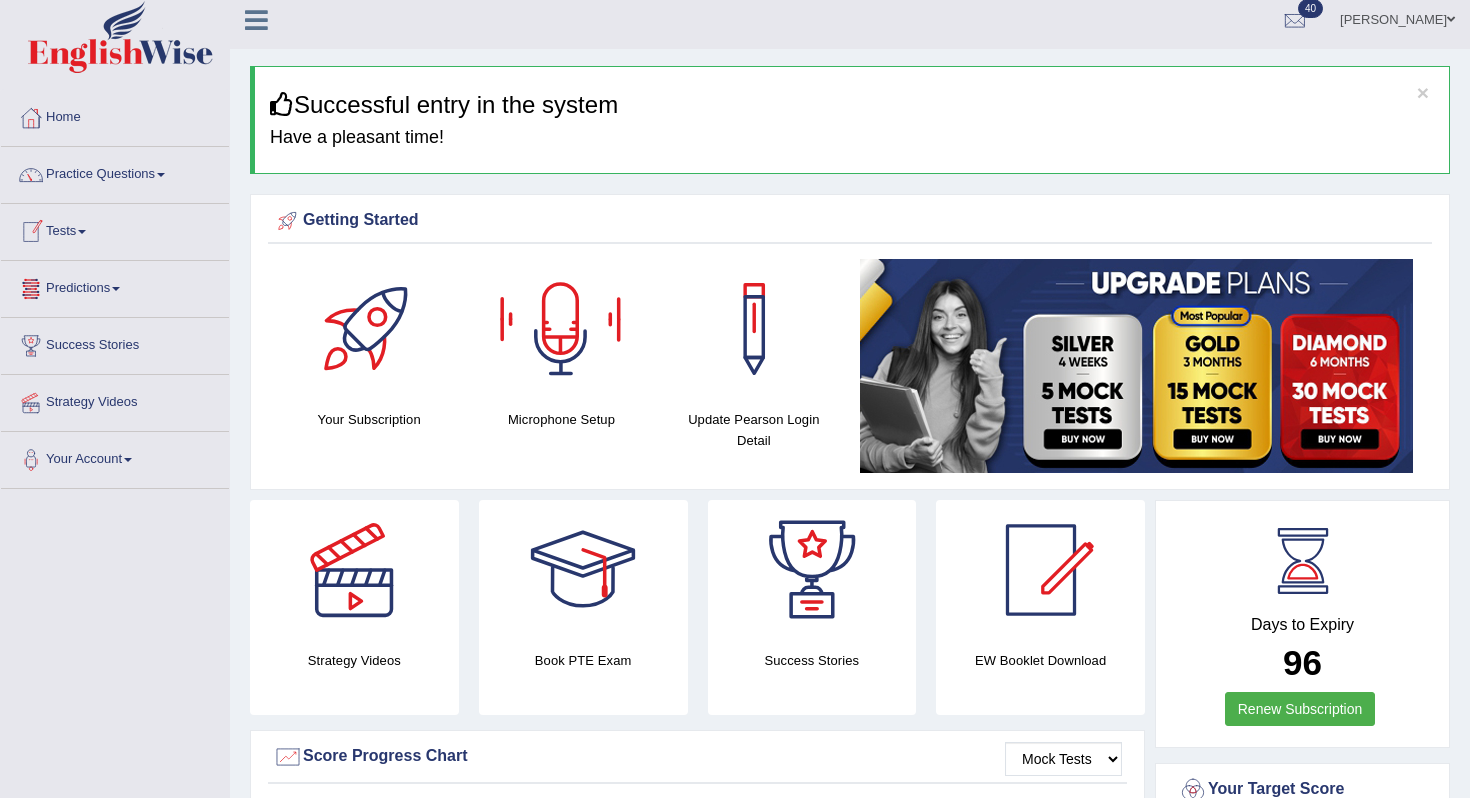 click on "Tests" at bounding box center (115, 229) 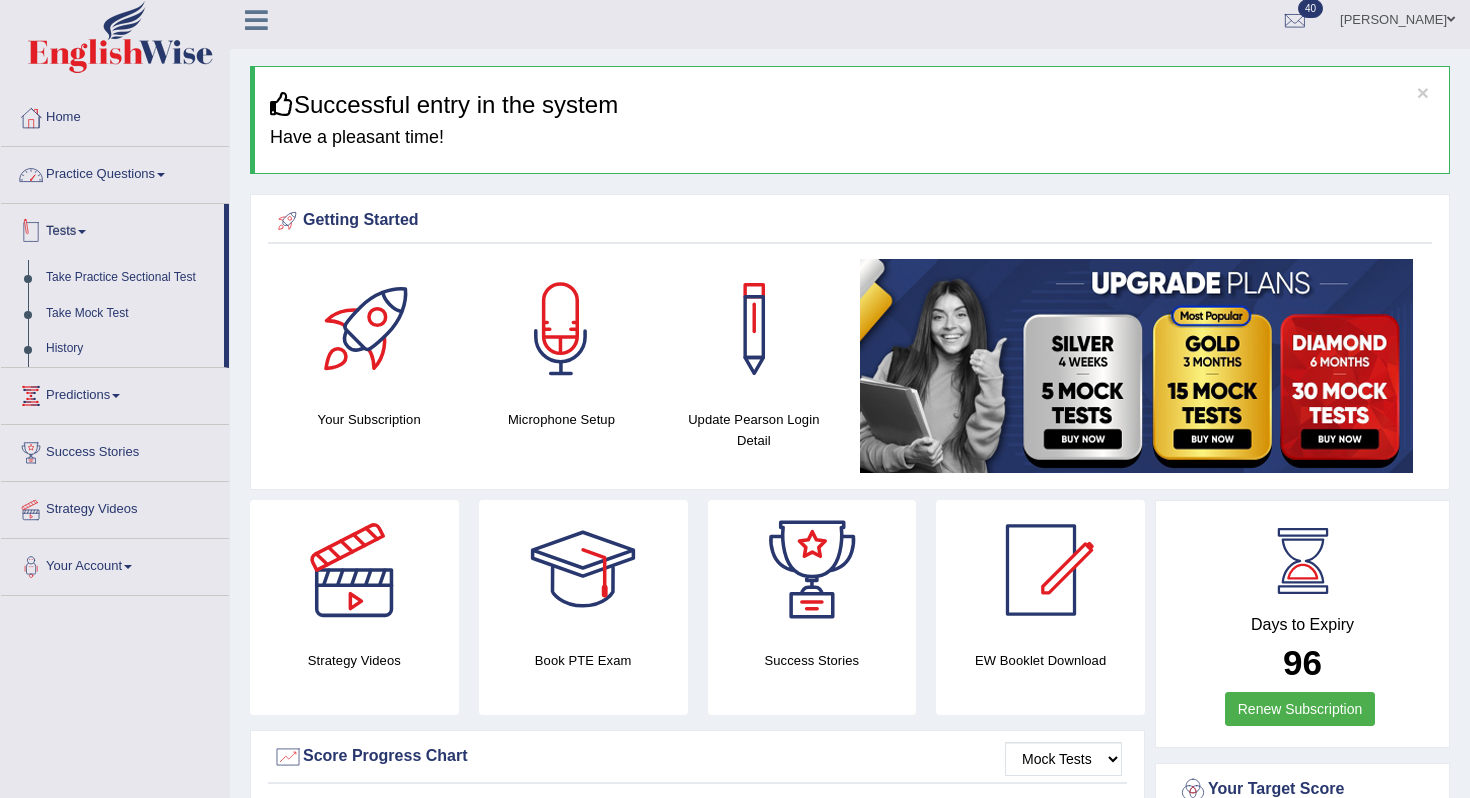 click on "Practice Questions" at bounding box center [115, 172] 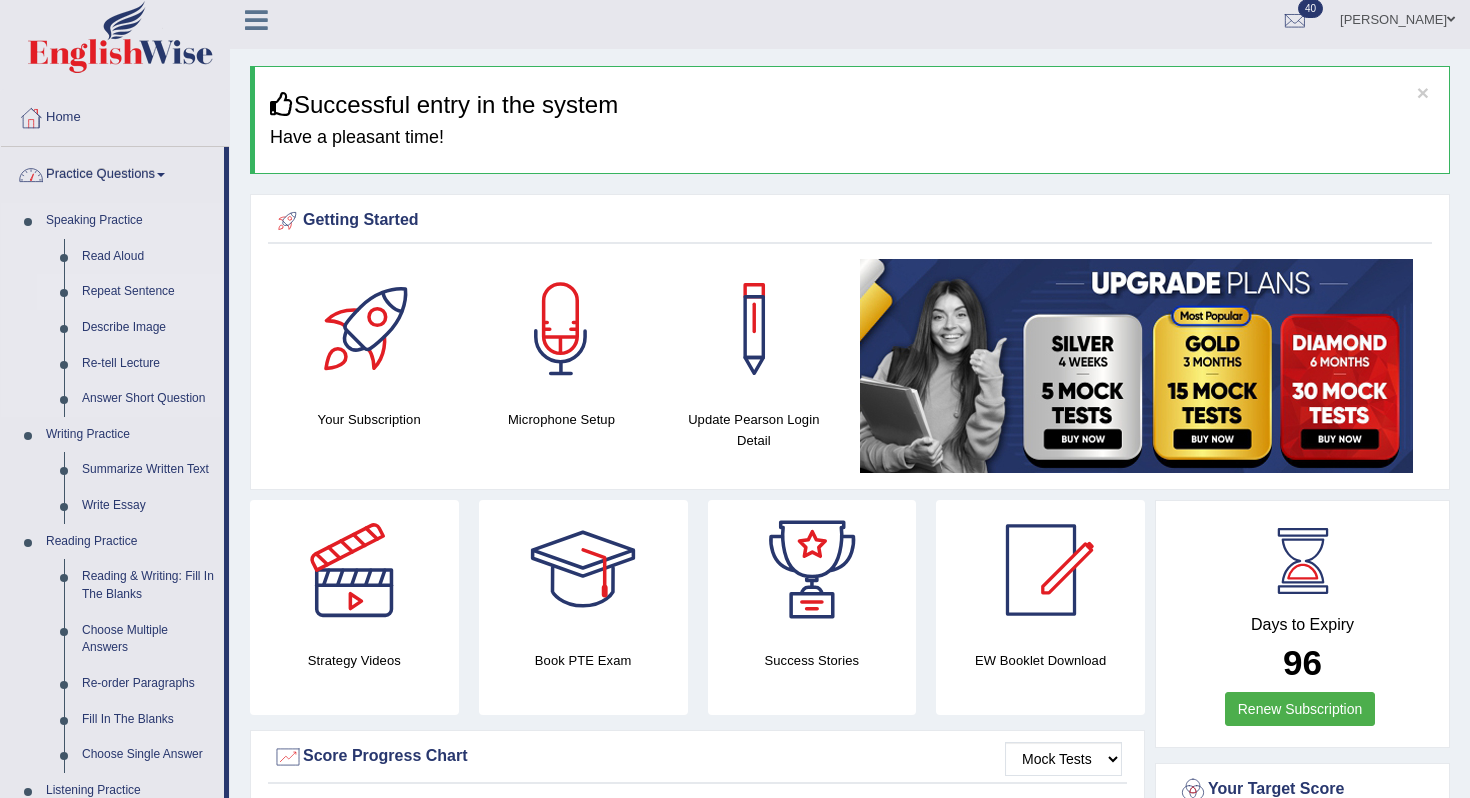 click on "Repeat Sentence" at bounding box center [148, 292] 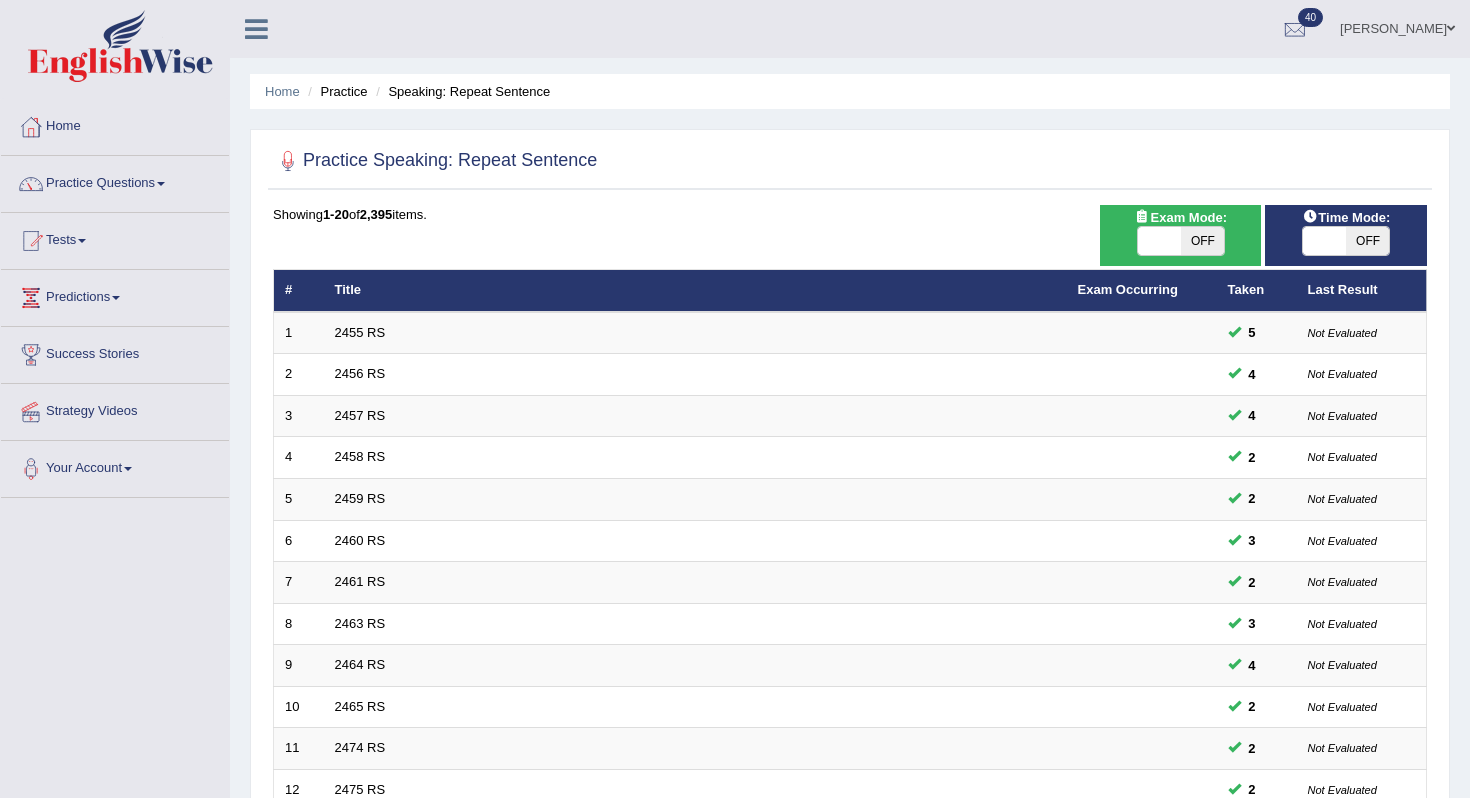 scroll, scrollTop: 0, scrollLeft: 0, axis: both 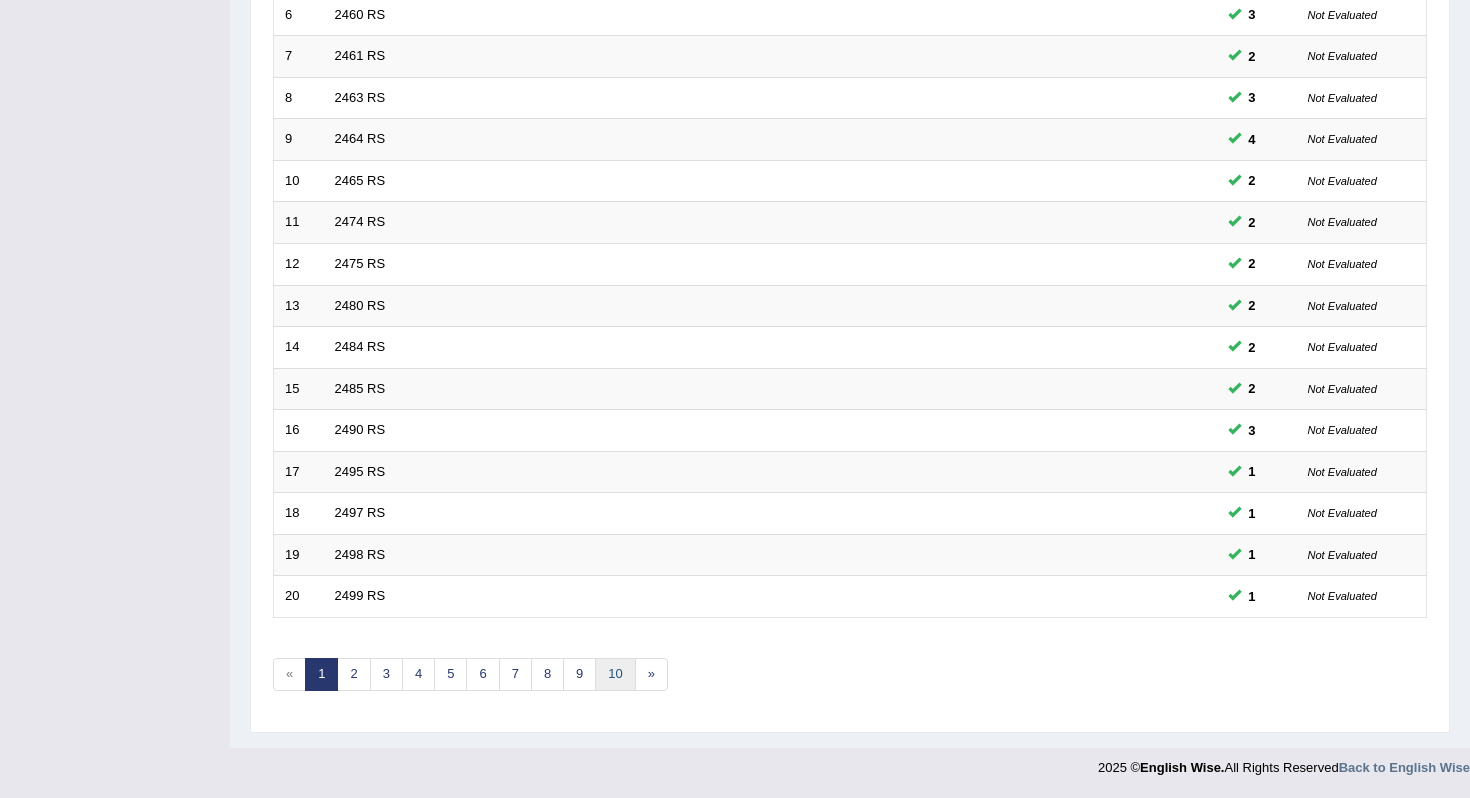 click on "10" at bounding box center (615, 674) 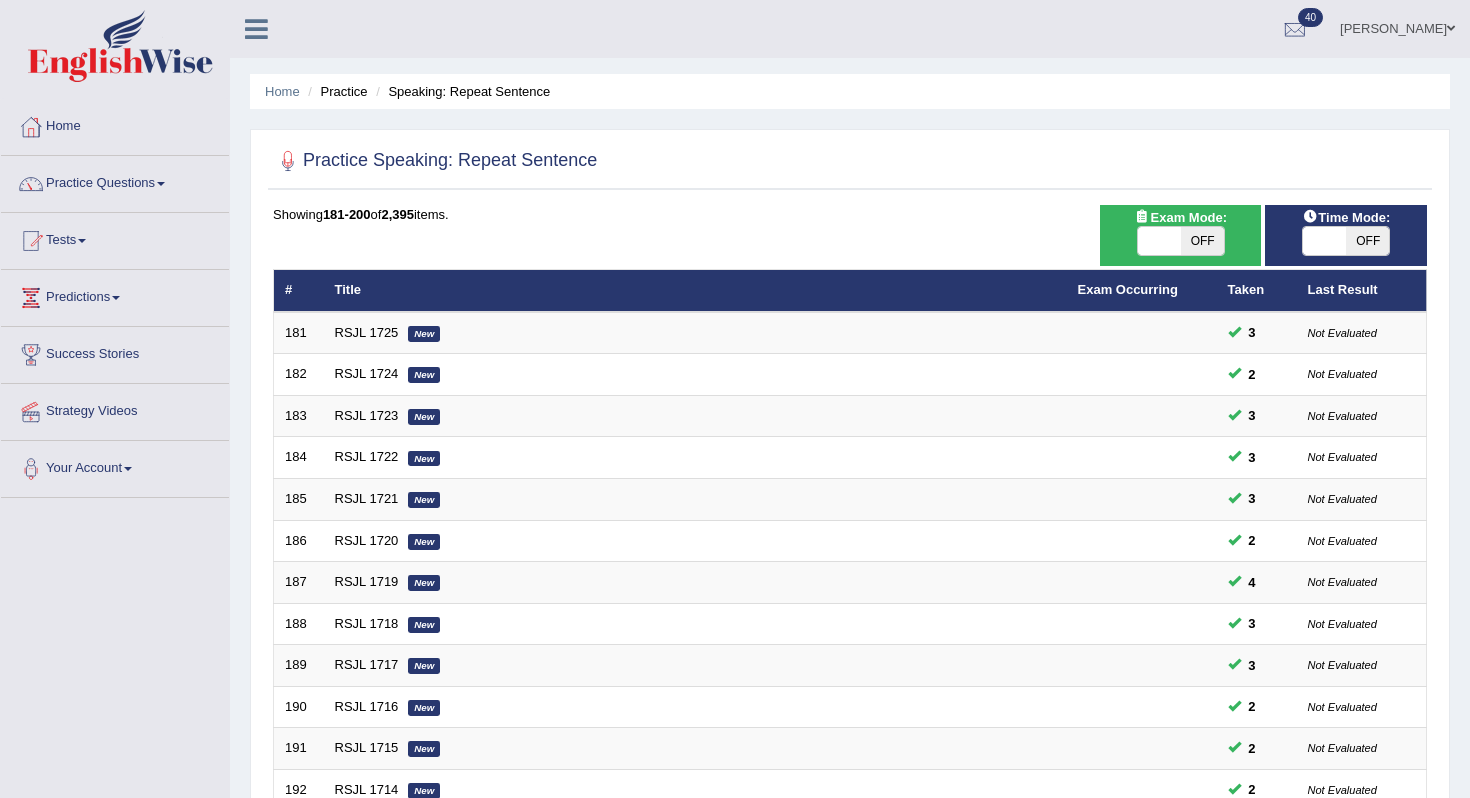scroll, scrollTop: 0, scrollLeft: 0, axis: both 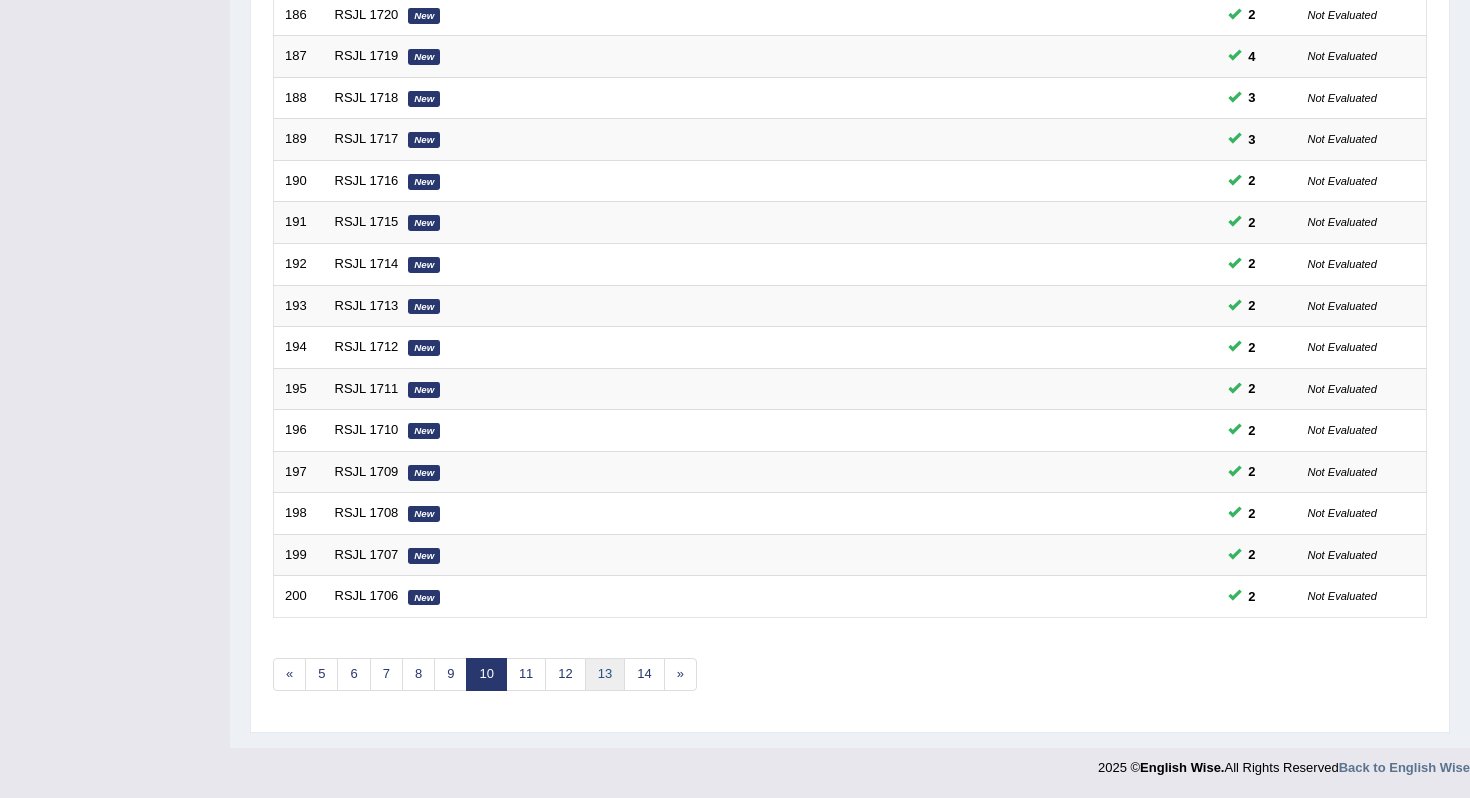 click on "13" at bounding box center (605, 674) 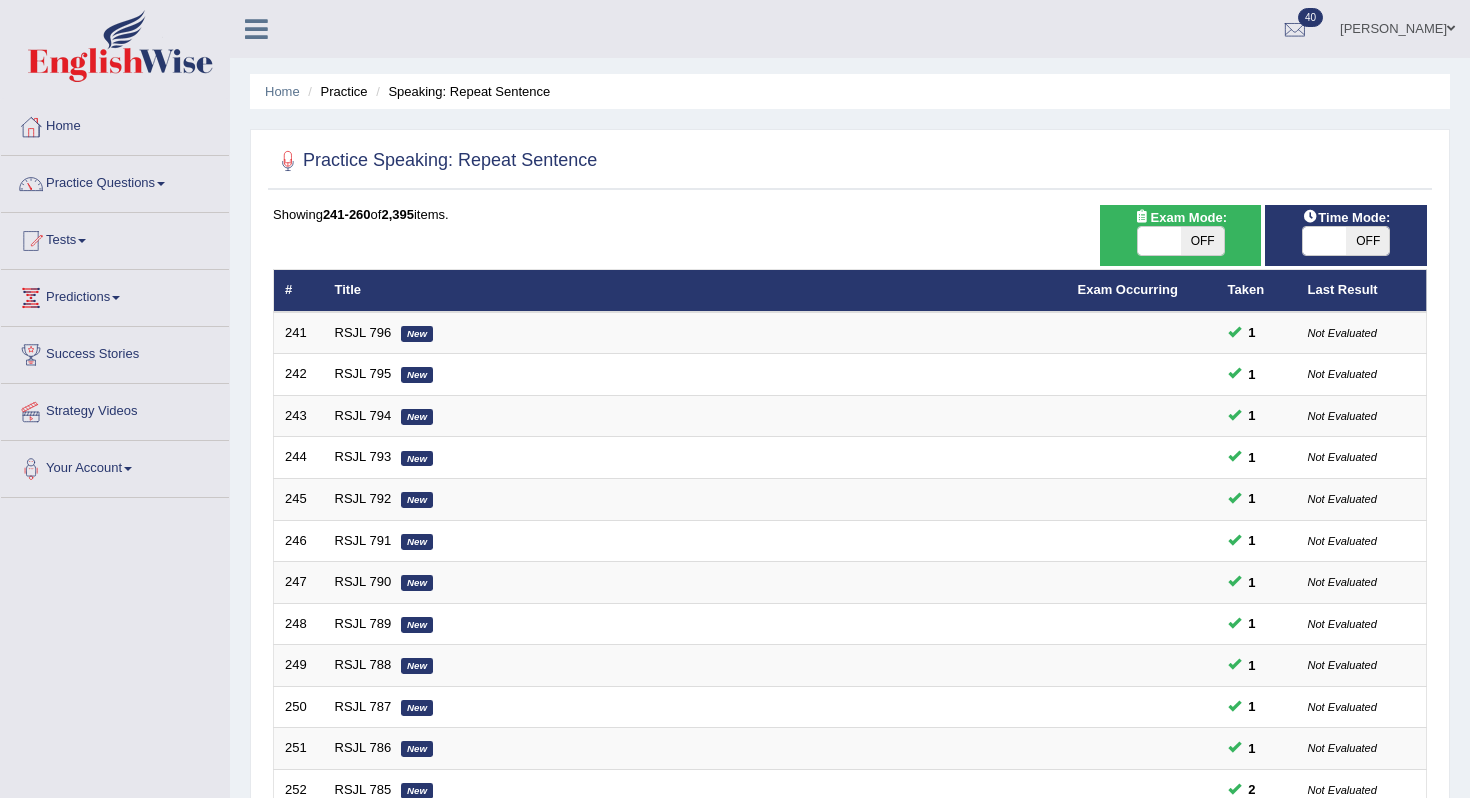 scroll, scrollTop: 0, scrollLeft: 0, axis: both 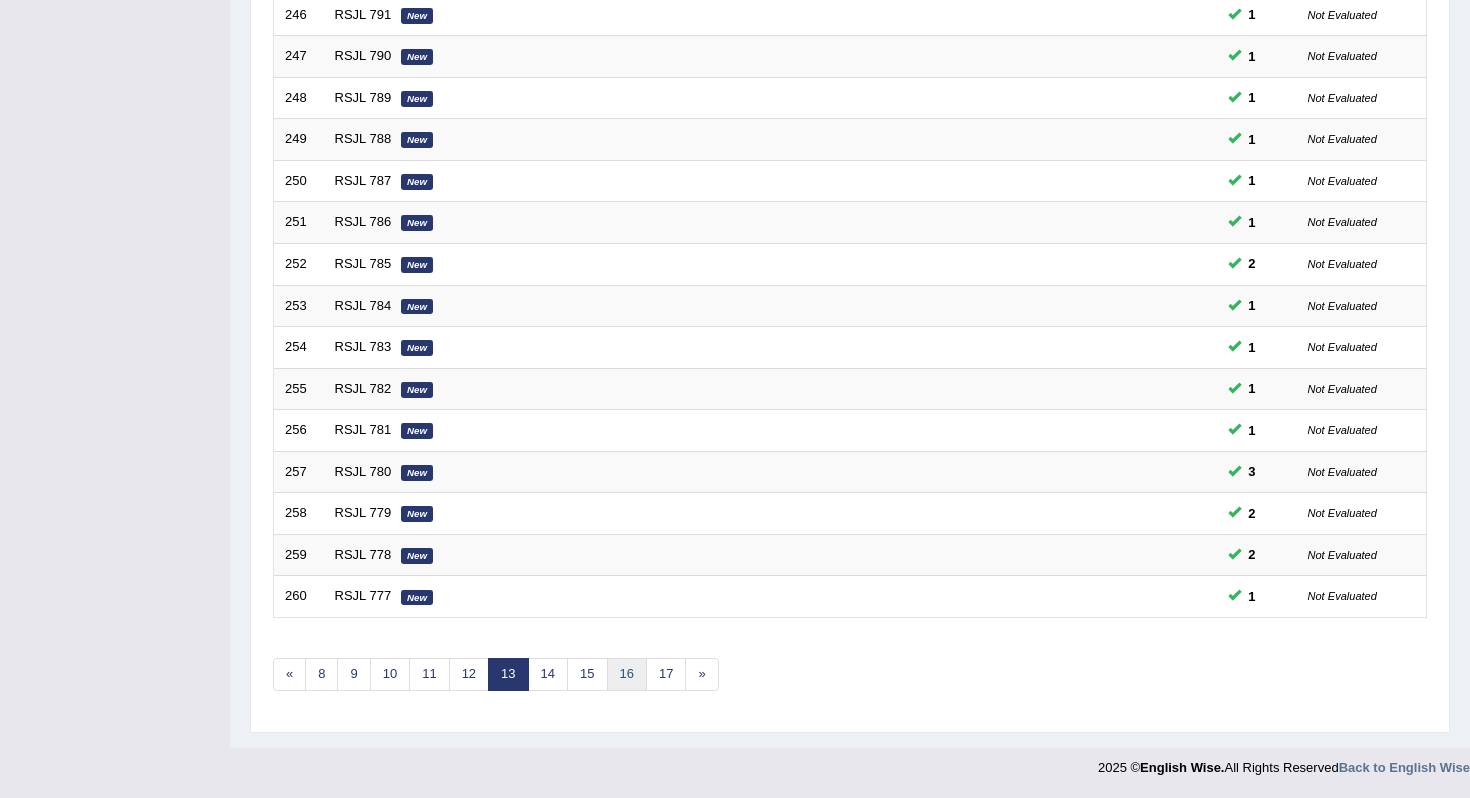 click on "16" at bounding box center [627, 674] 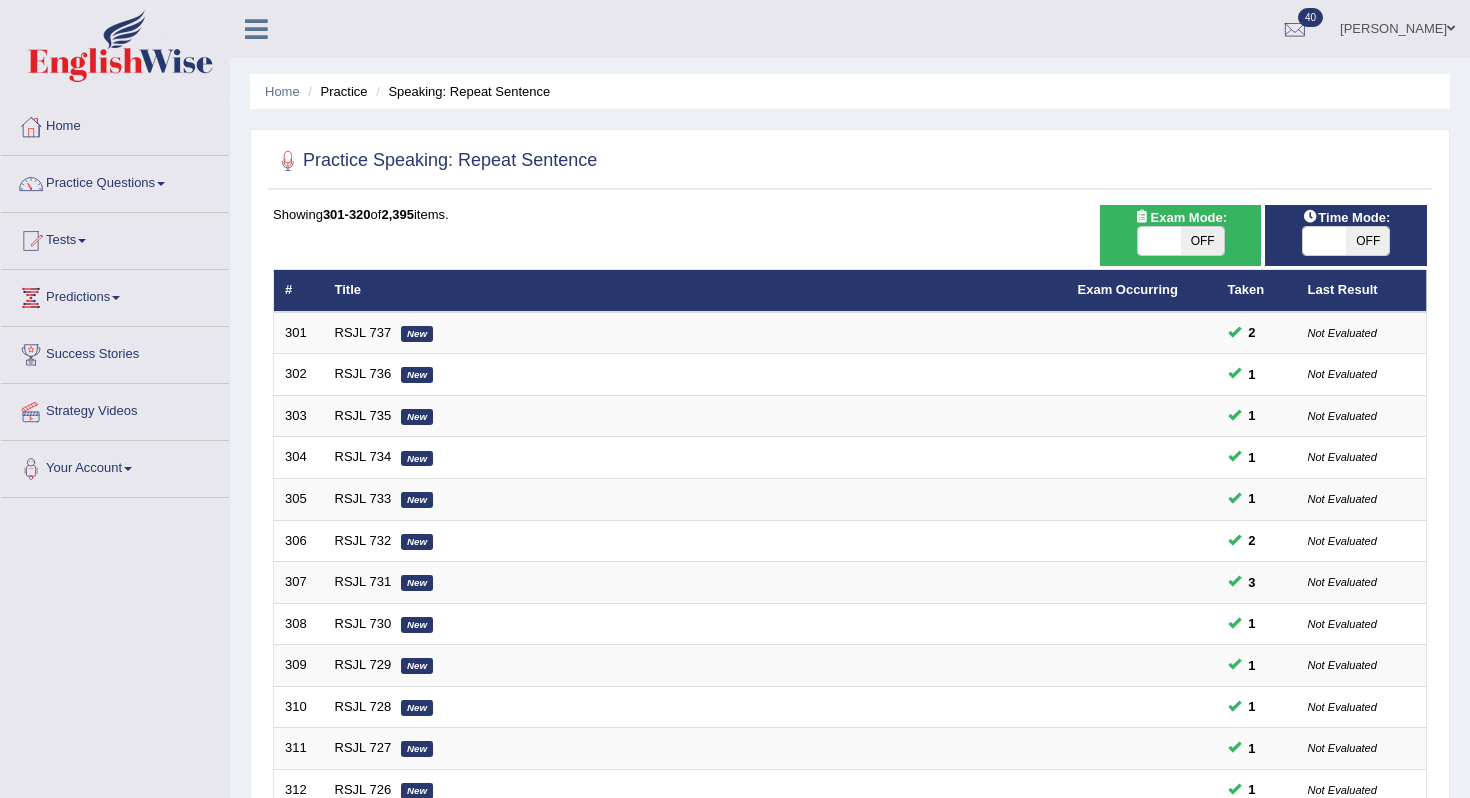 scroll, scrollTop: 526, scrollLeft: 0, axis: vertical 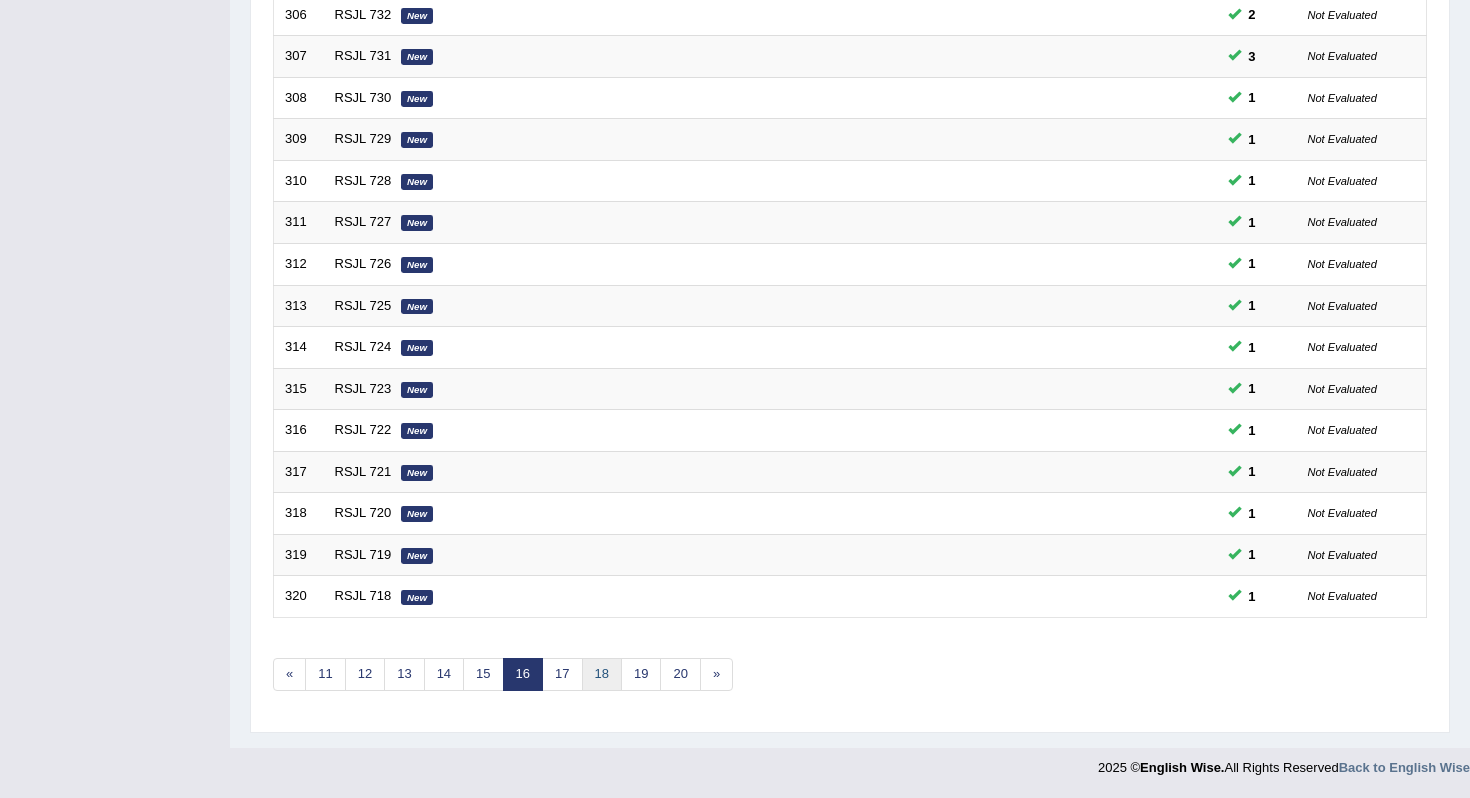 click on "18" at bounding box center [602, 674] 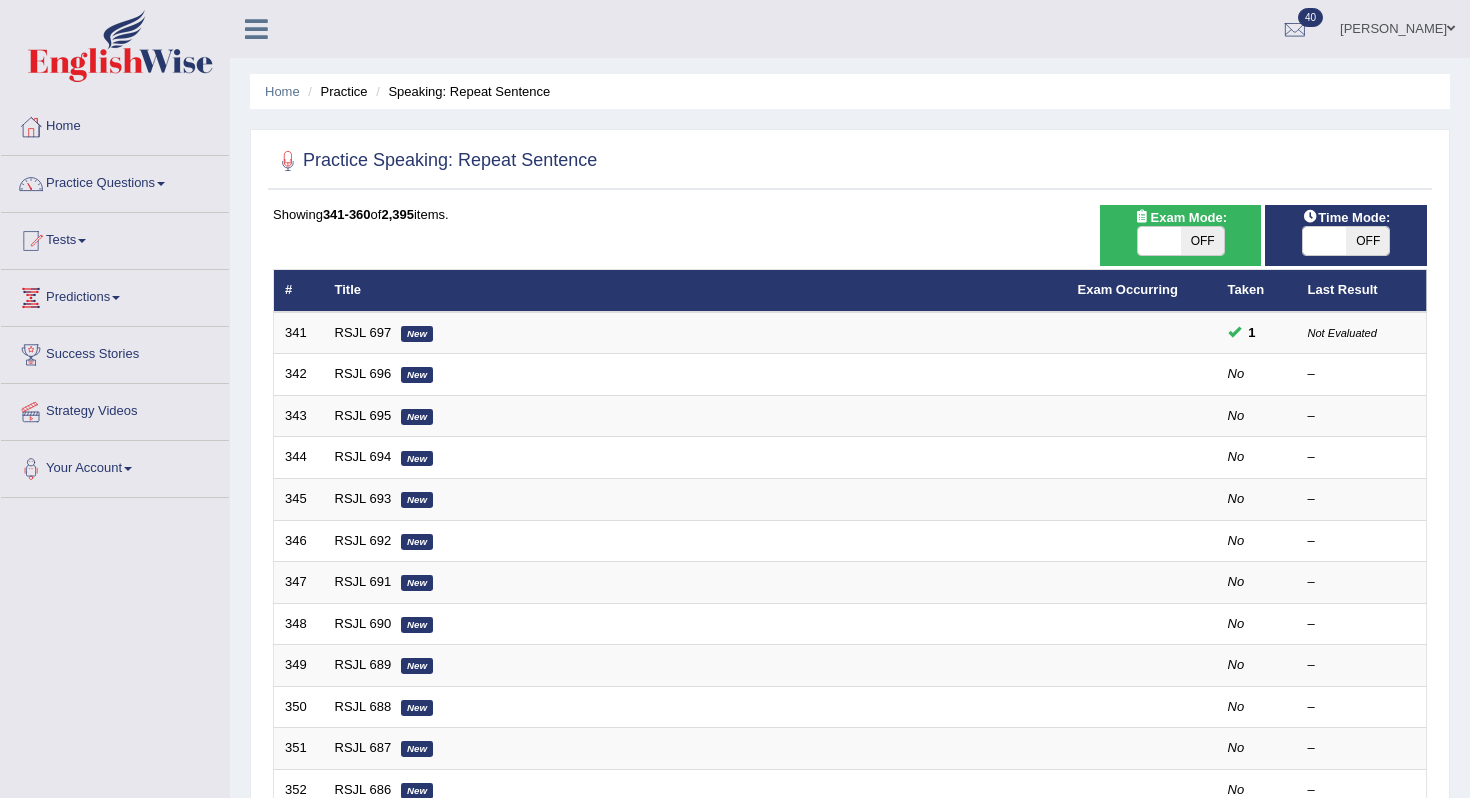 scroll, scrollTop: 0, scrollLeft: 0, axis: both 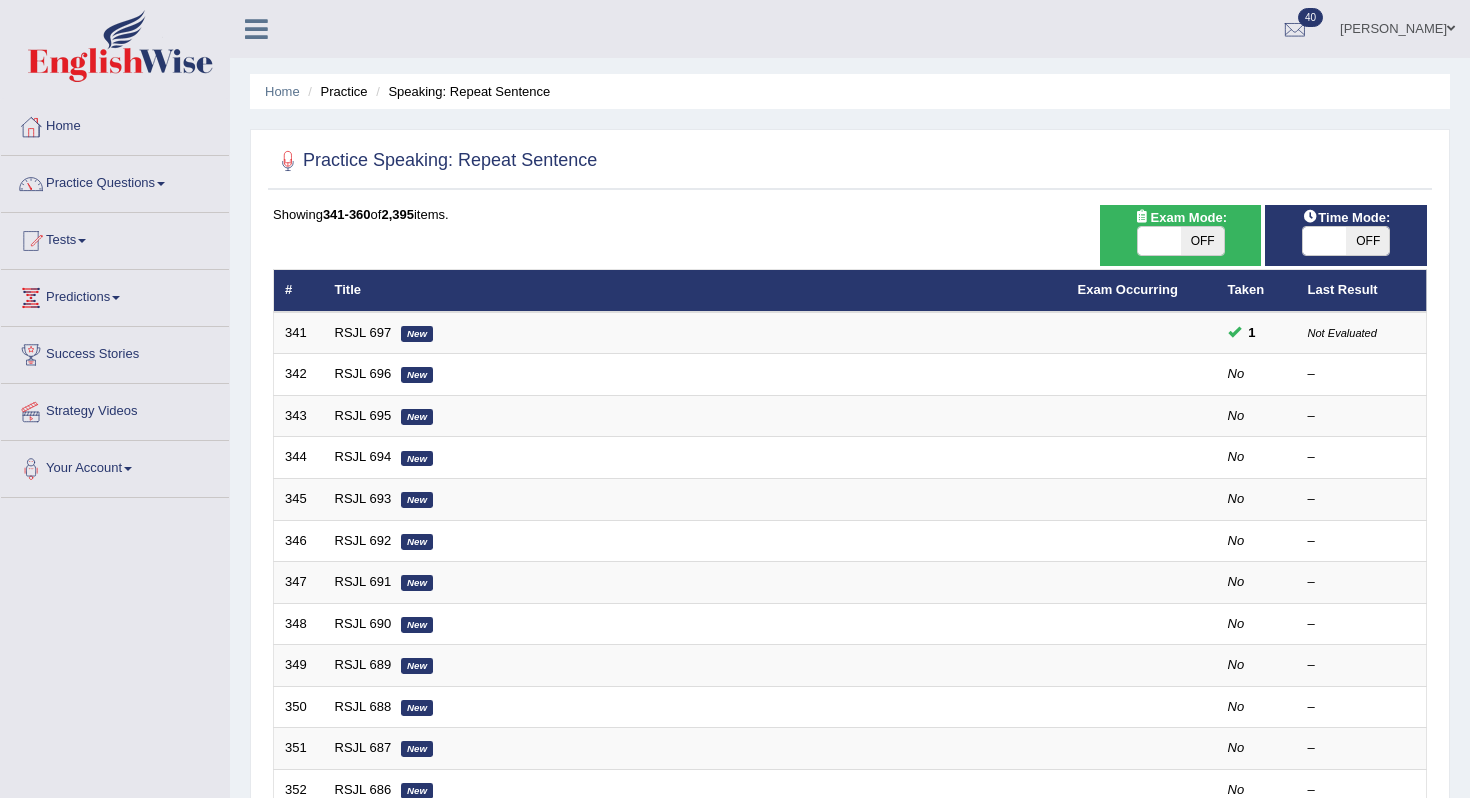 click on "OFF" at bounding box center (1367, 241) 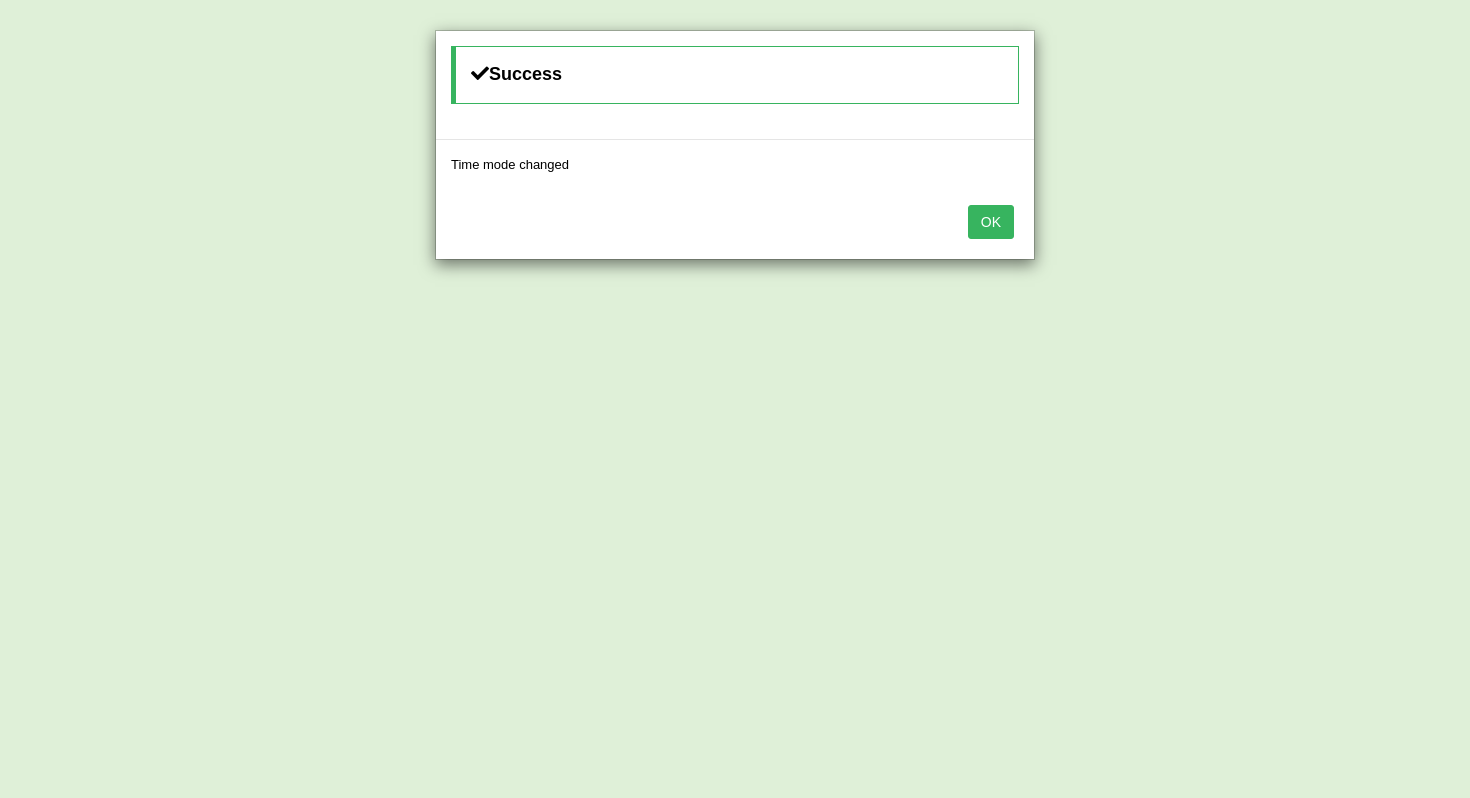 click on "OK" at bounding box center (735, 224) 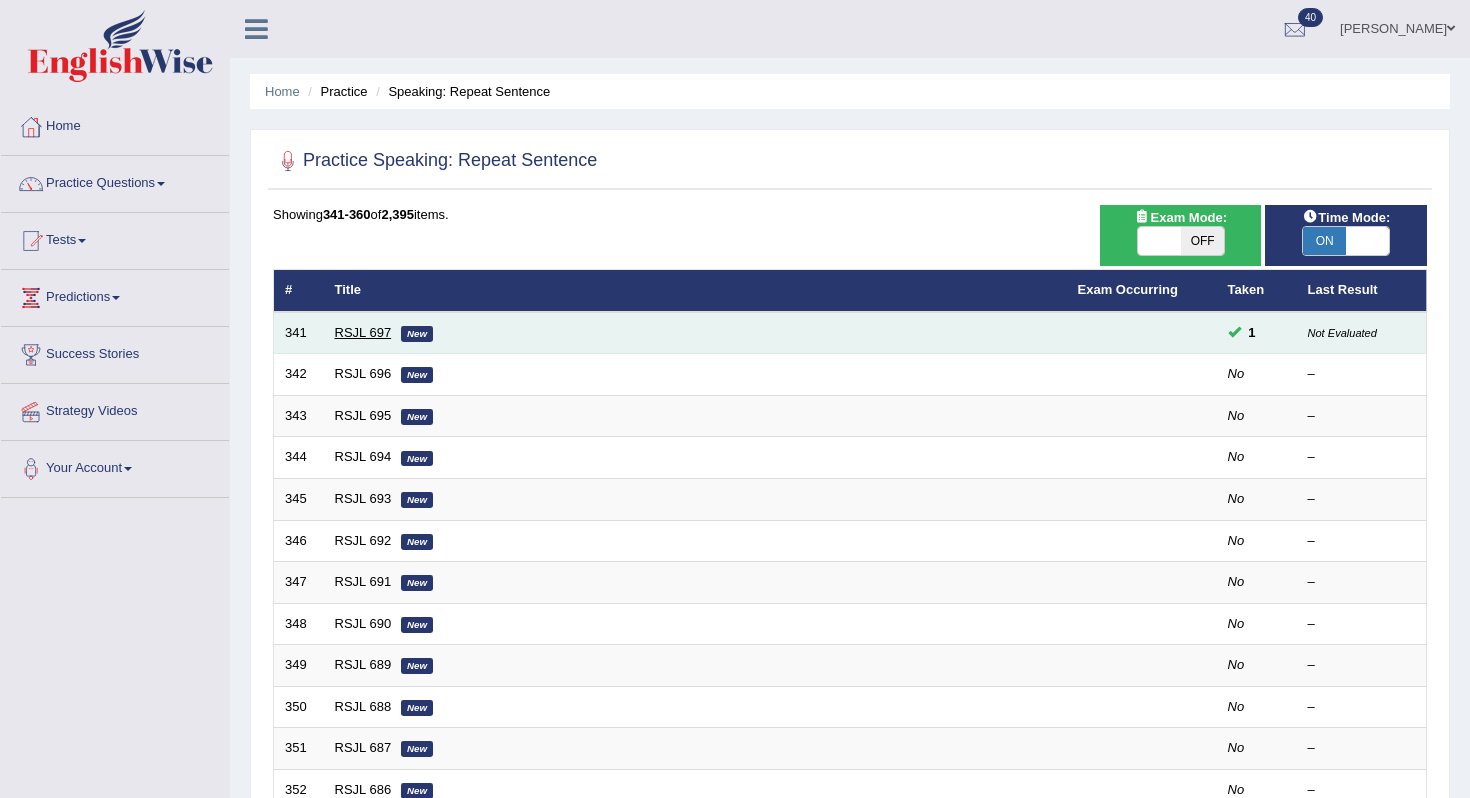 click on "RSJL 697" at bounding box center [363, 332] 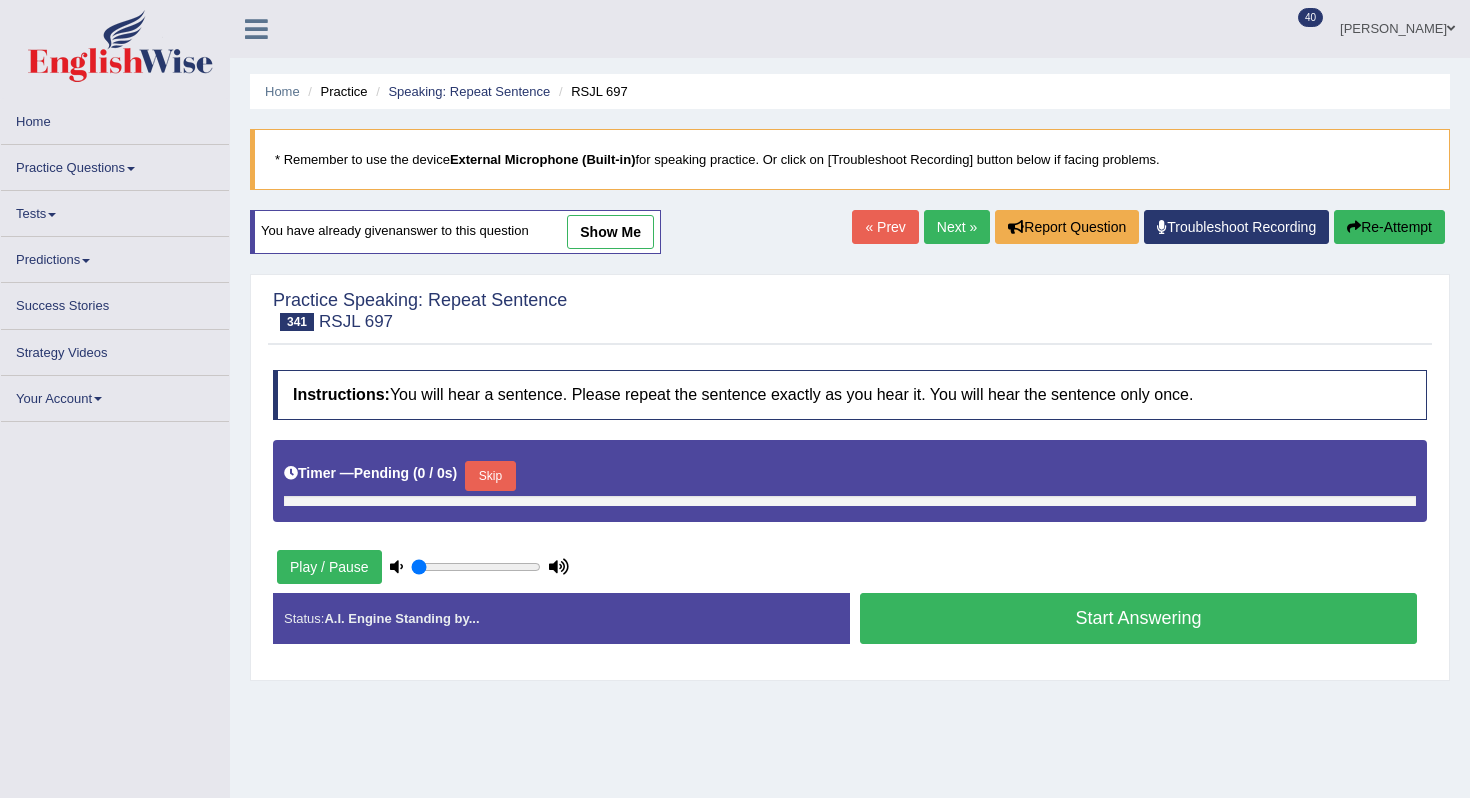 scroll, scrollTop: 0, scrollLeft: 0, axis: both 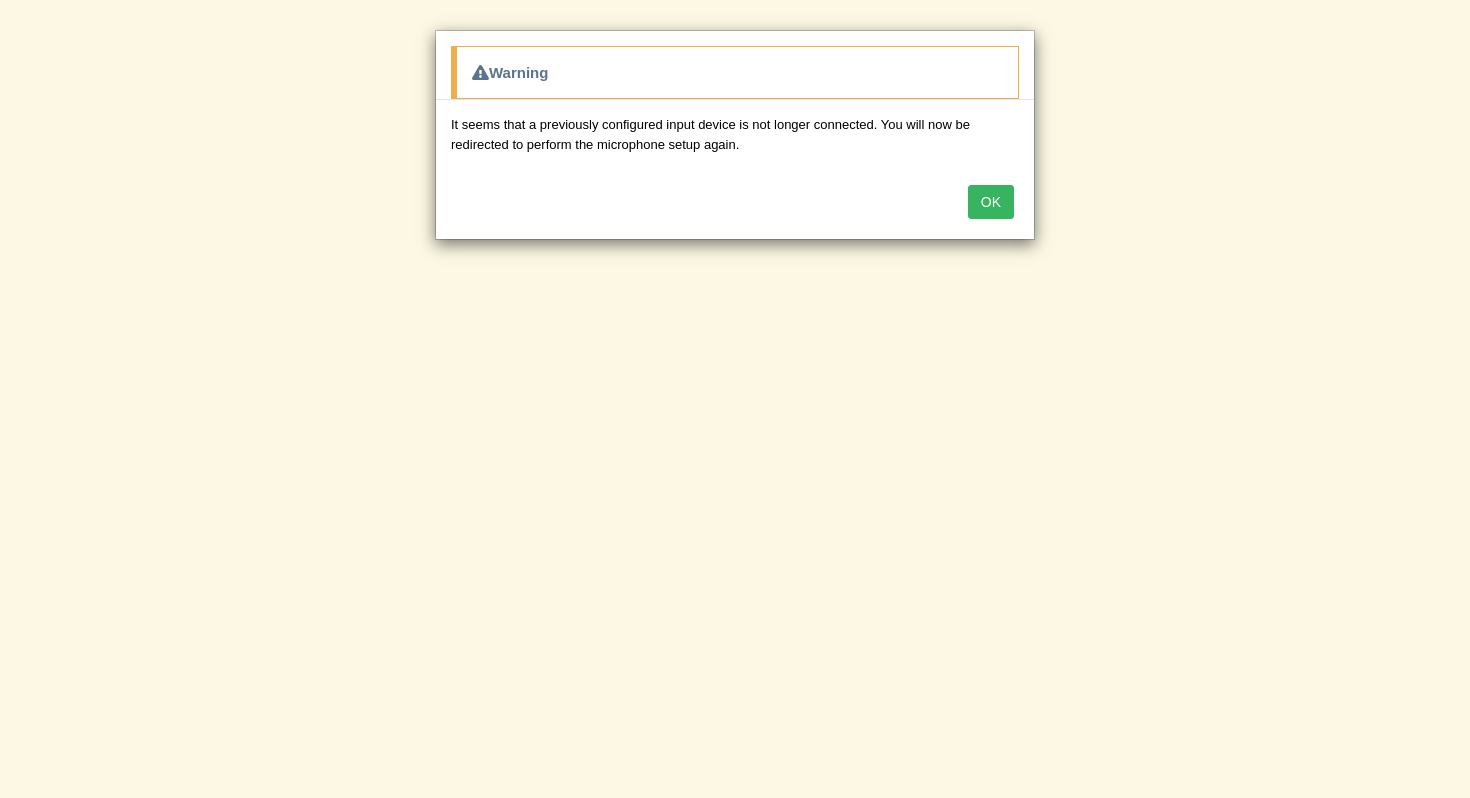 click on "OK" at bounding box center [991, 202] 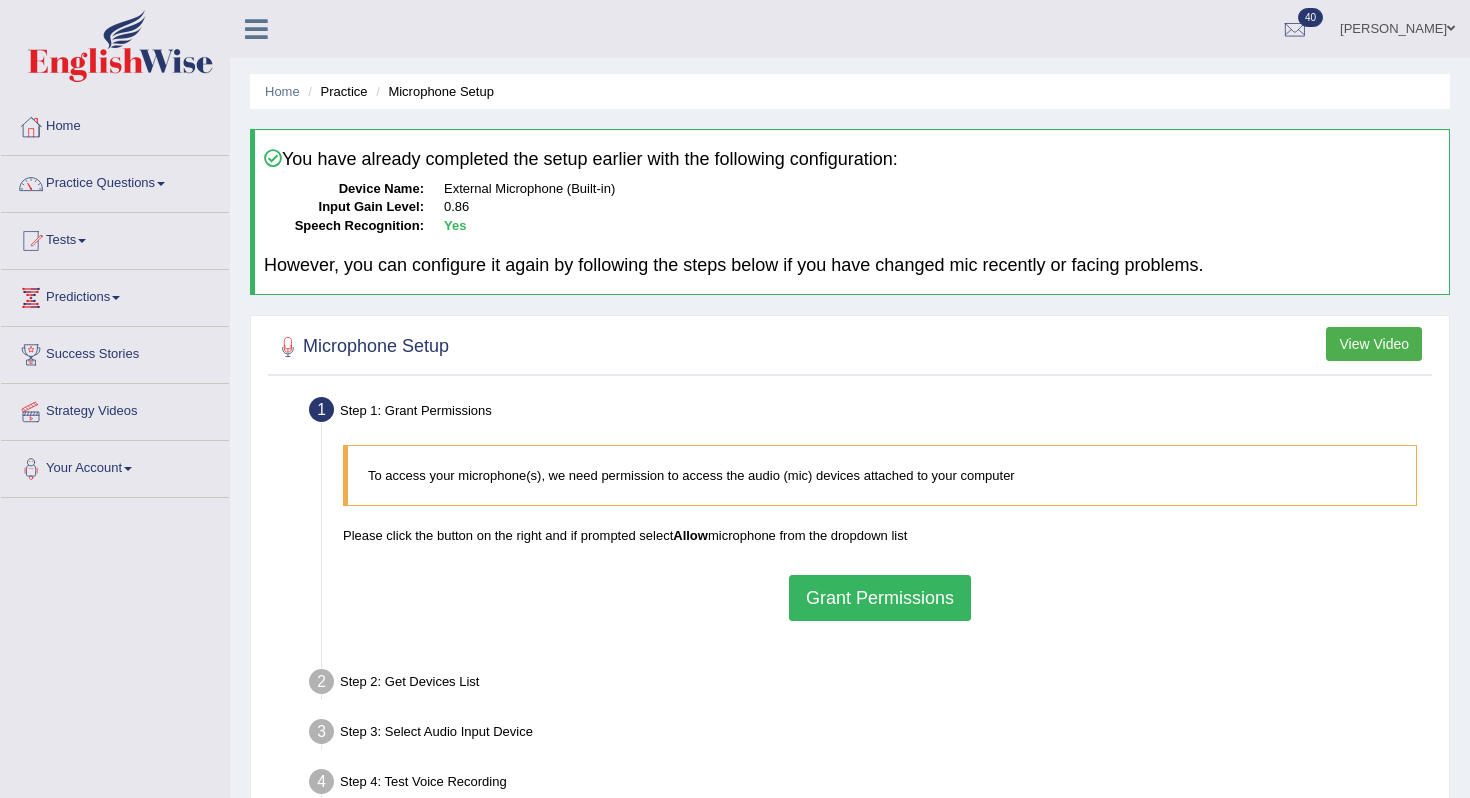 scroll, scrollTop: 0, scrollLeft: 0, axis: both 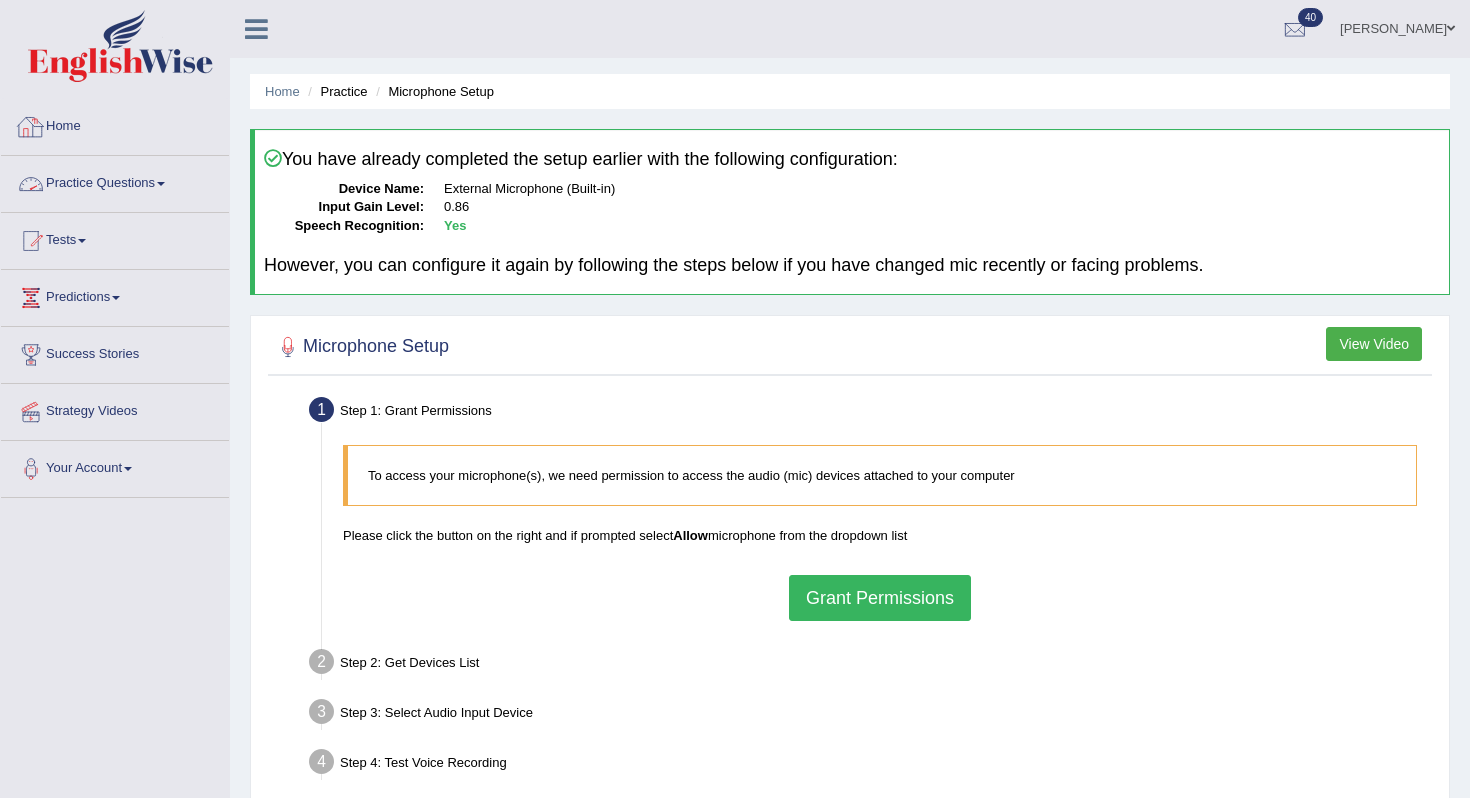 click on "Practice Questions" at bounding box center [115, 181] 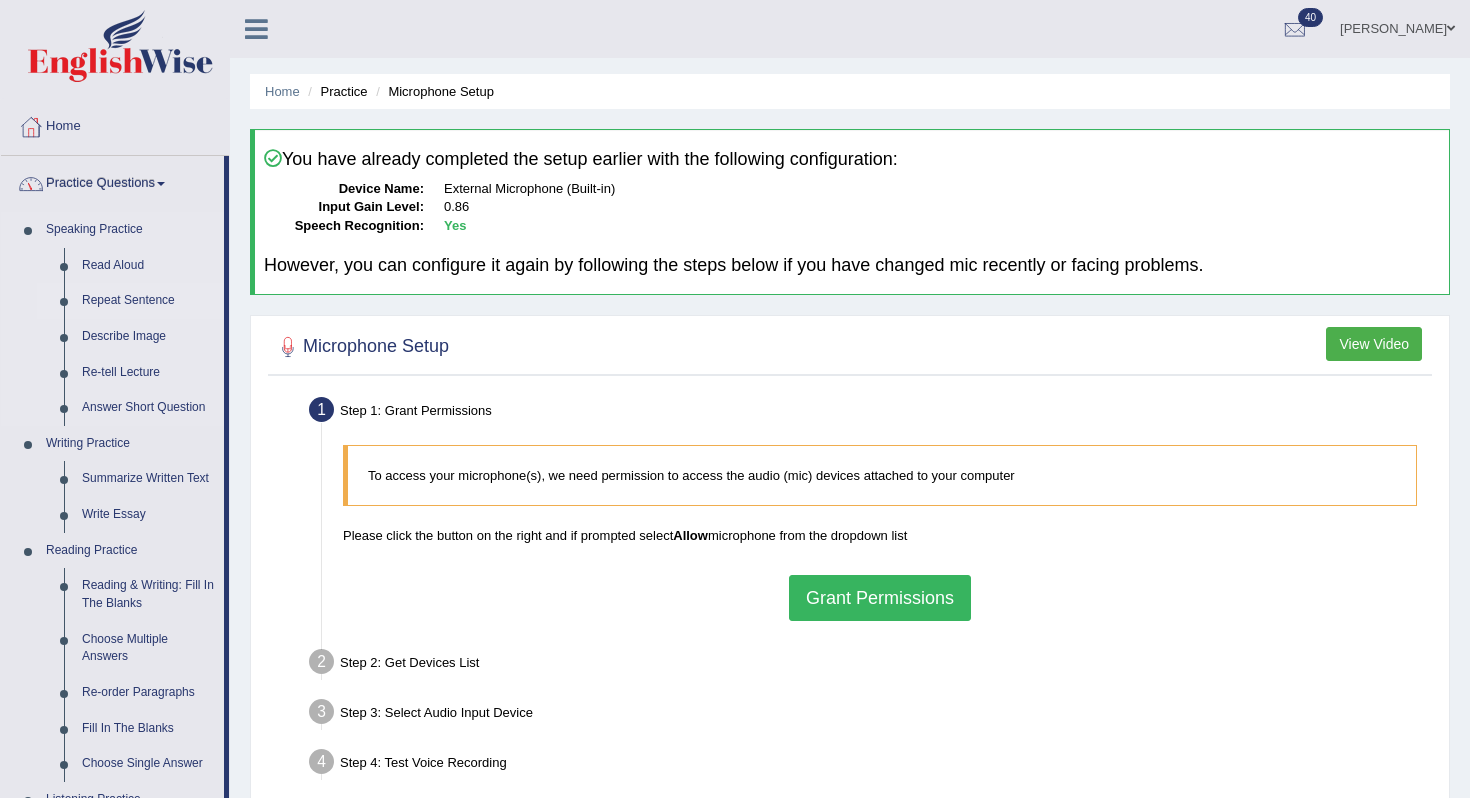 click on "Repeat Sentence" at bounding box center (148, 301) 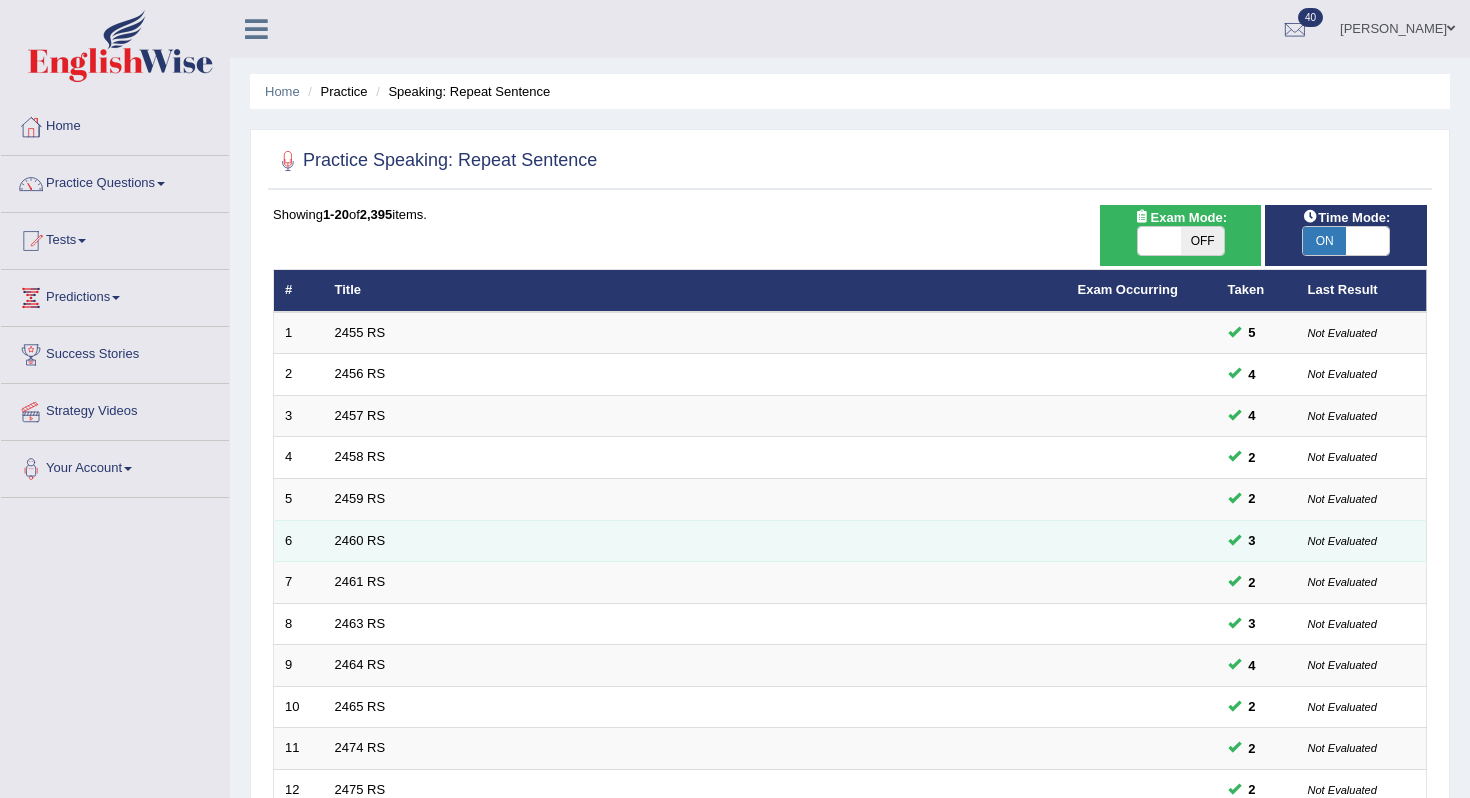 scroll, scrollTop: 0, scrollLeft: 0, axis: both 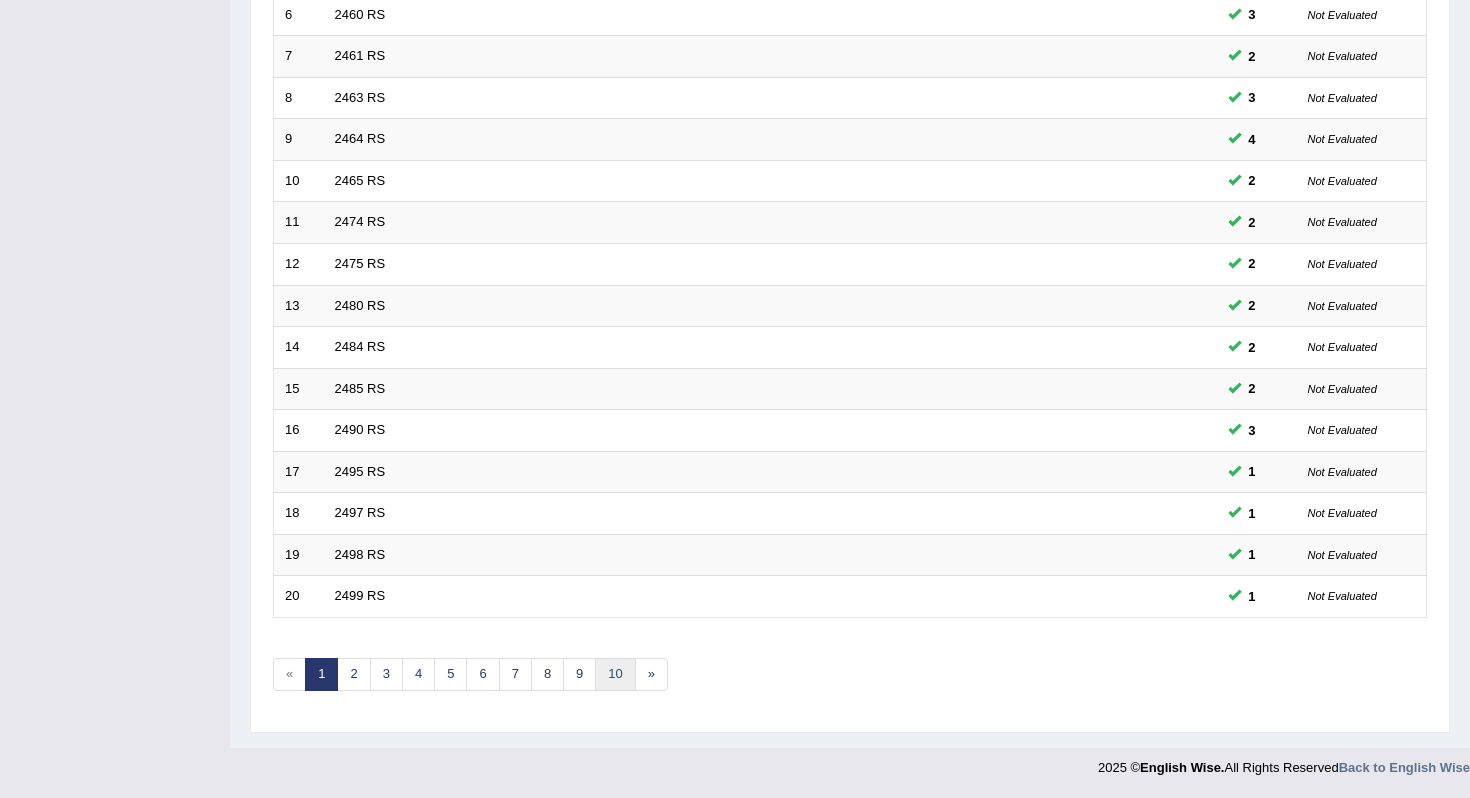 click on "10" at bounding box center (615, 674) 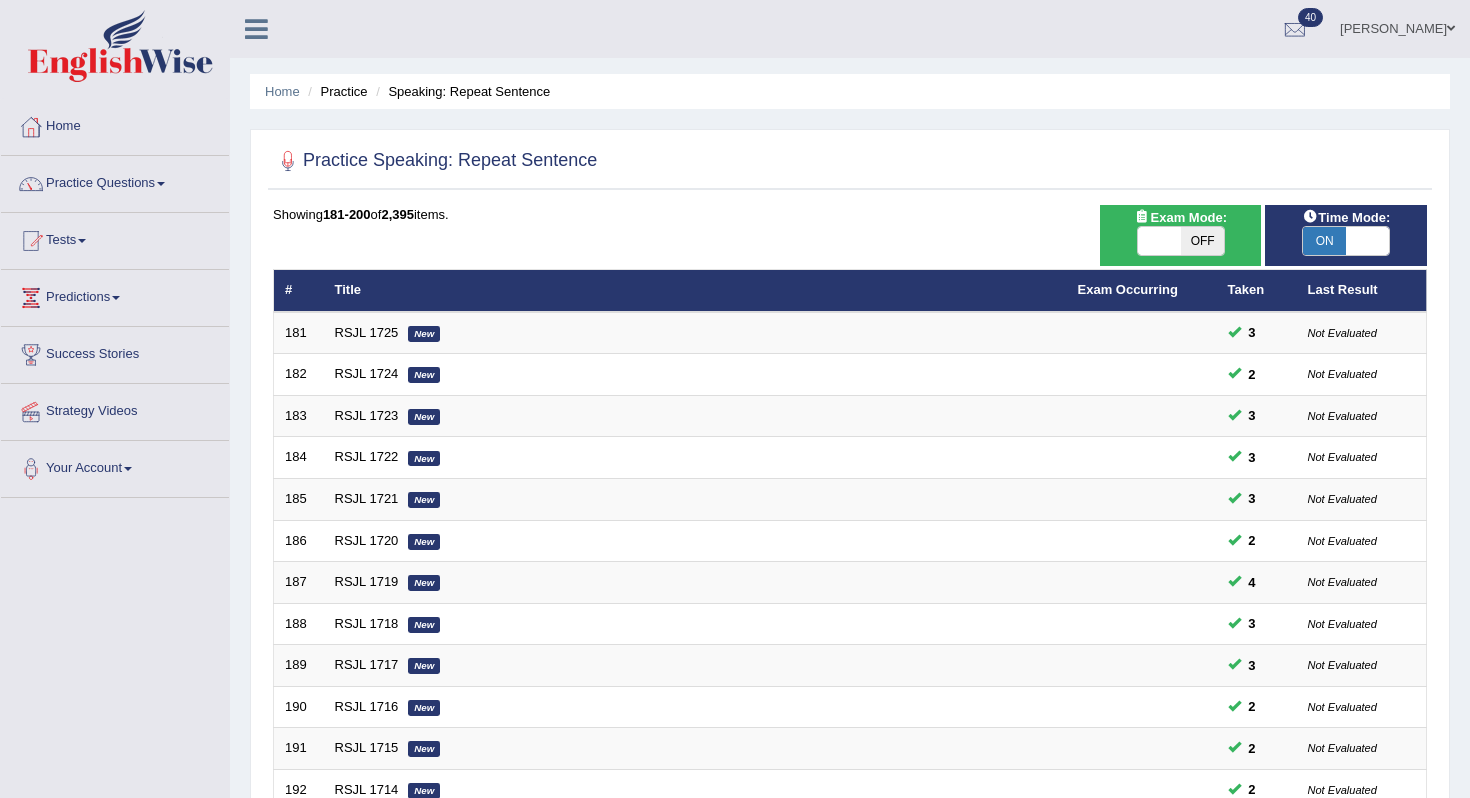 scroll, scrollTop: 199, scrollLeft: 0, axis: vertical 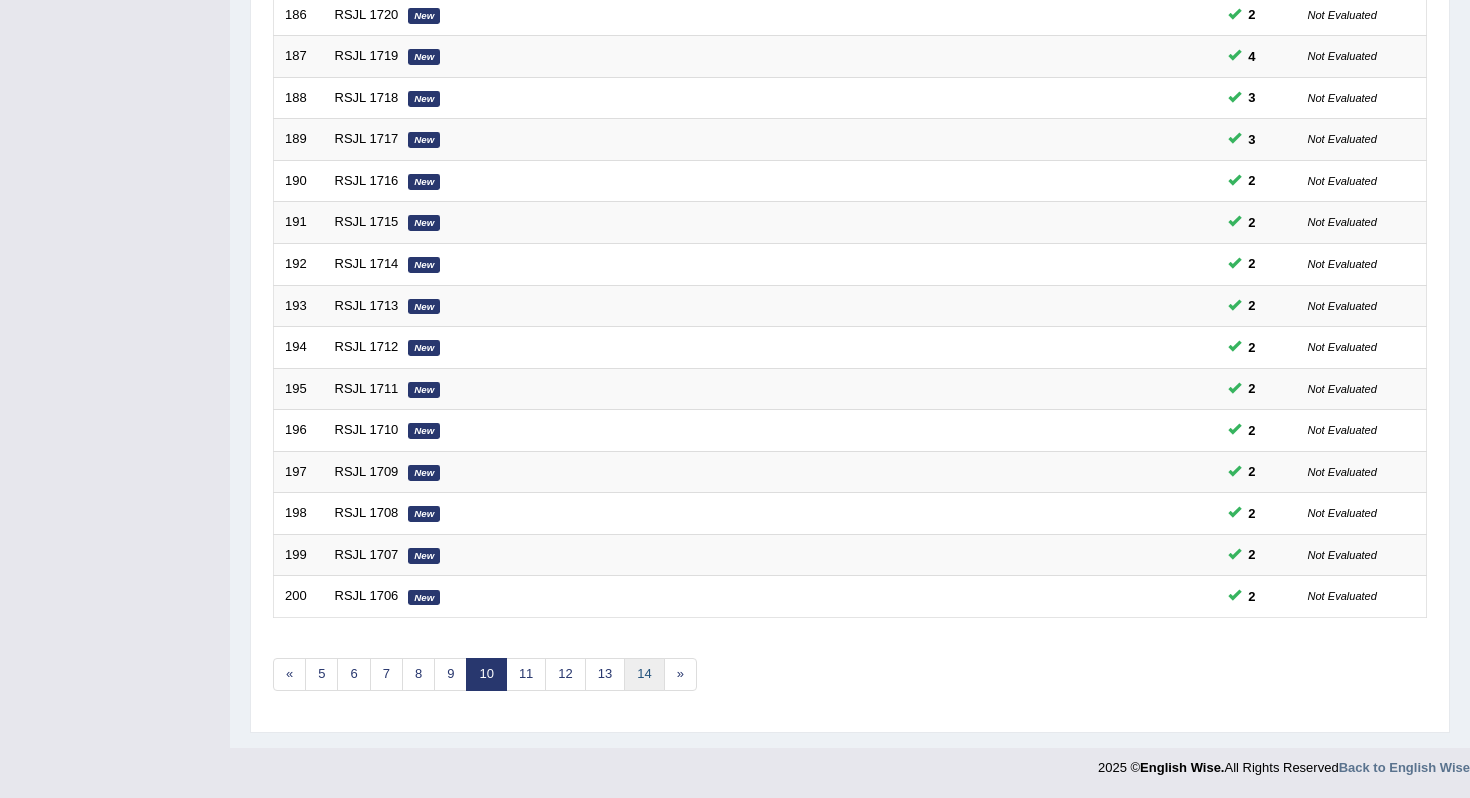 click on "14" at bounding box center [644, 674] 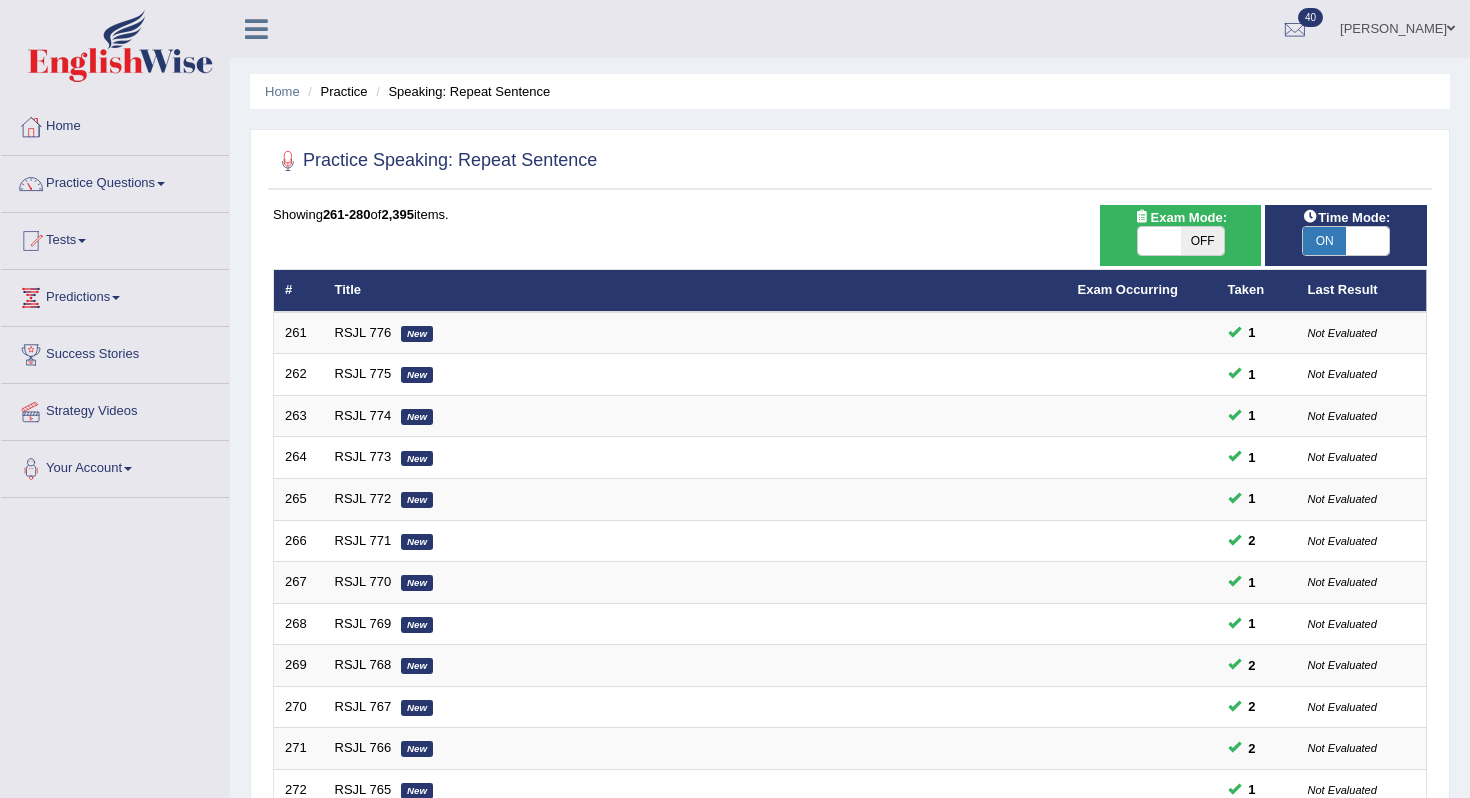 scroll, scrollTop: 127, scrollLeft: 0, axis: vertical 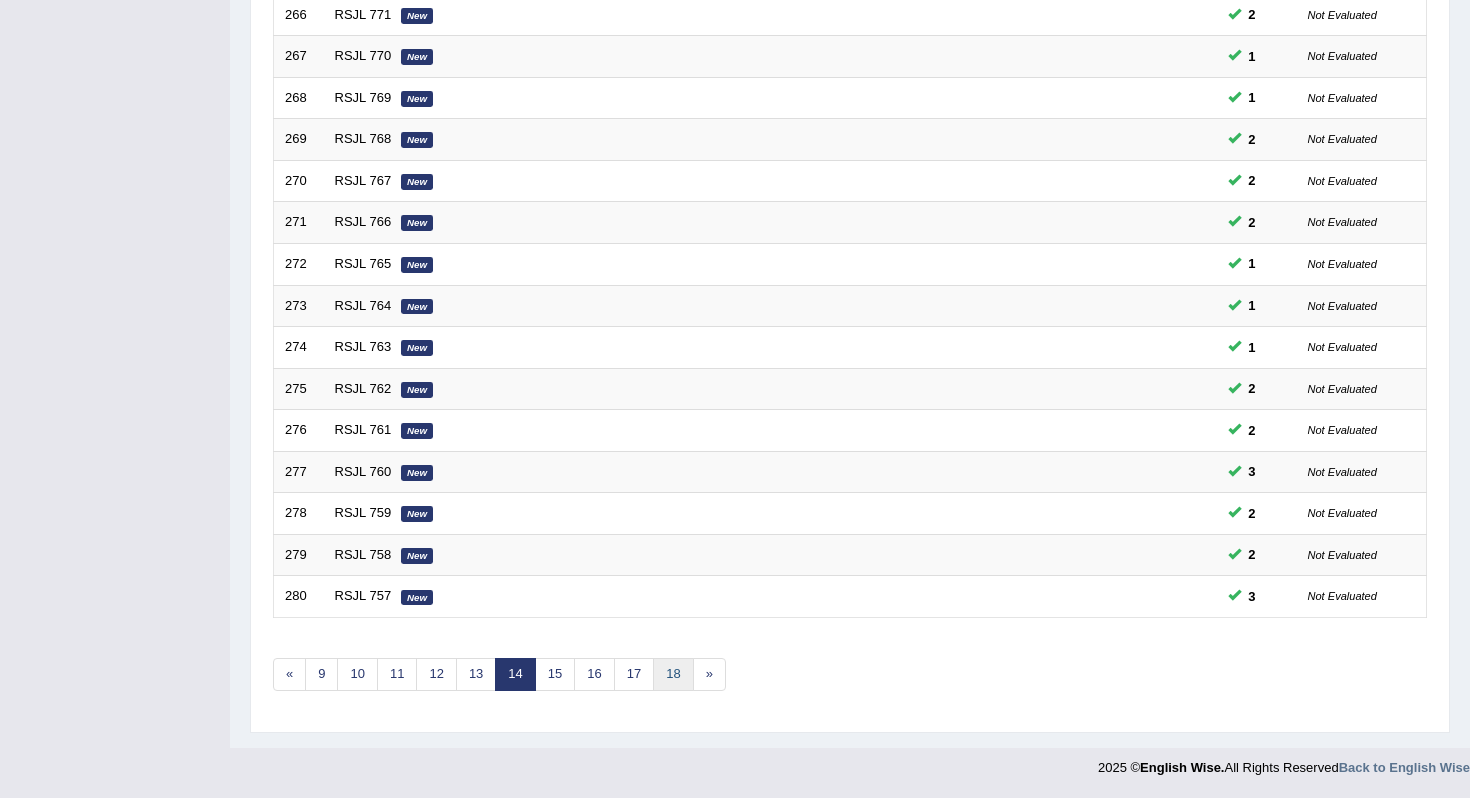 click on "18" at bounding box center (673, 674) 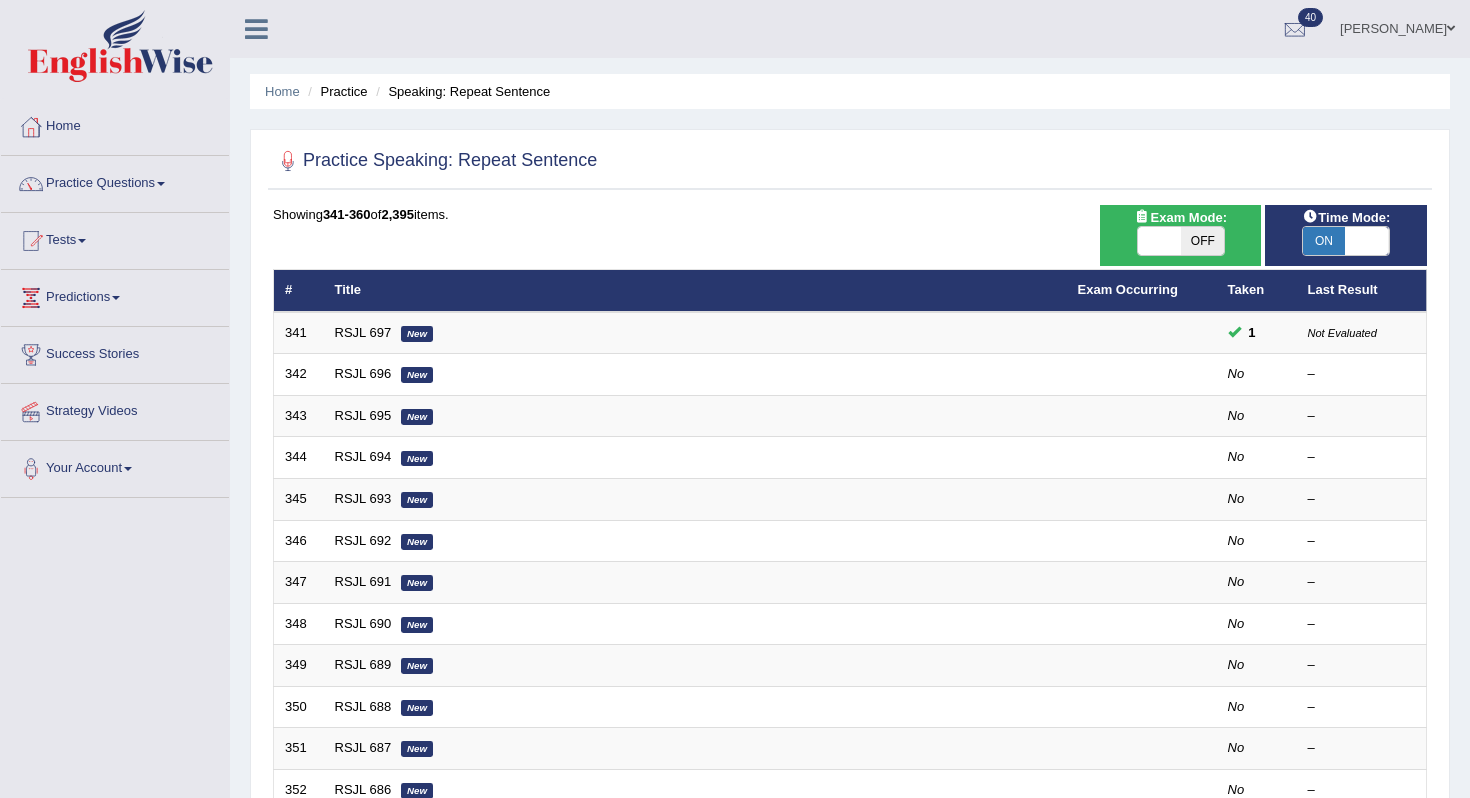 scroll, scrollTop: 0, scrollLeft: 0, axis: both 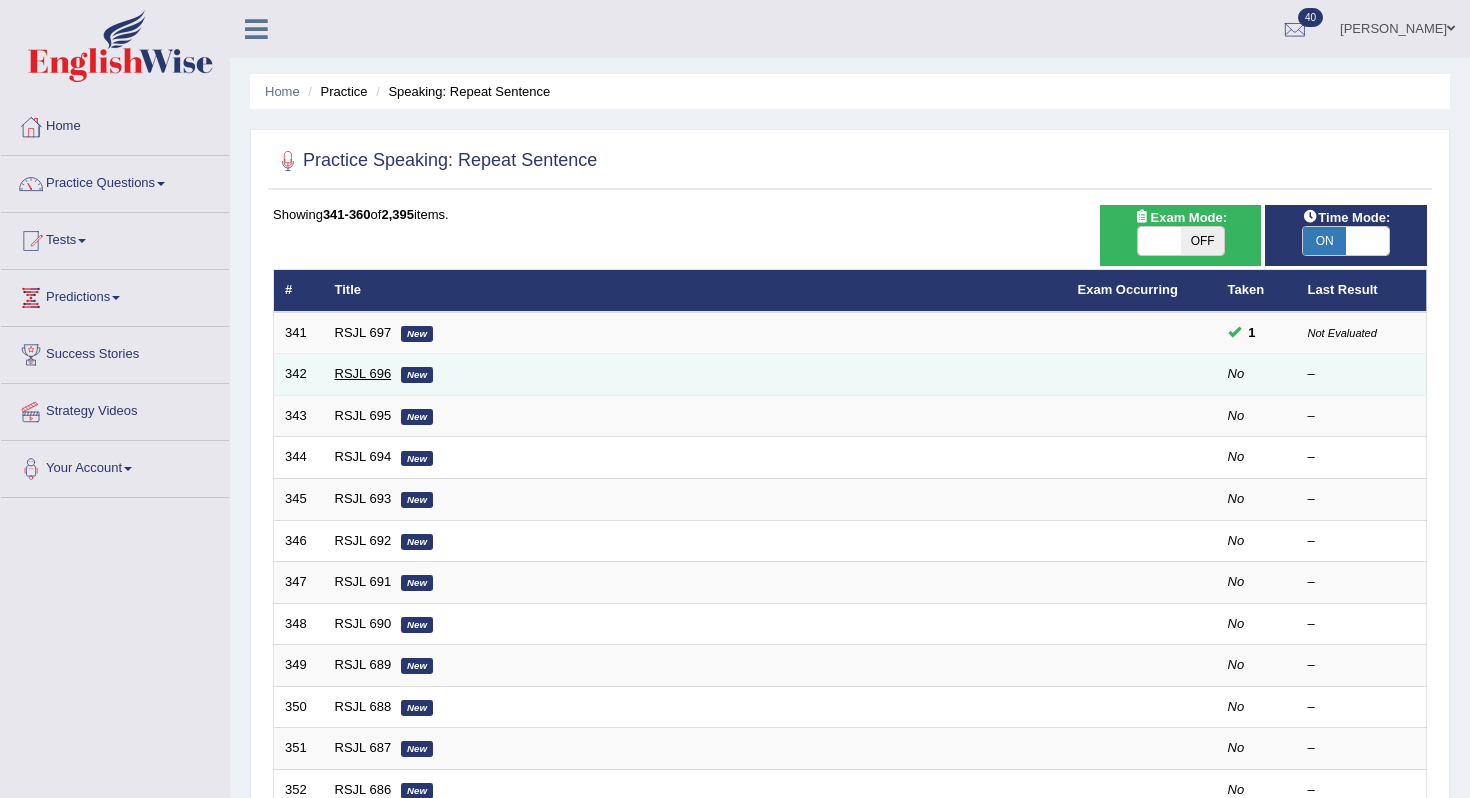 click on "RSJL 696" at bounding box center (363, 373) 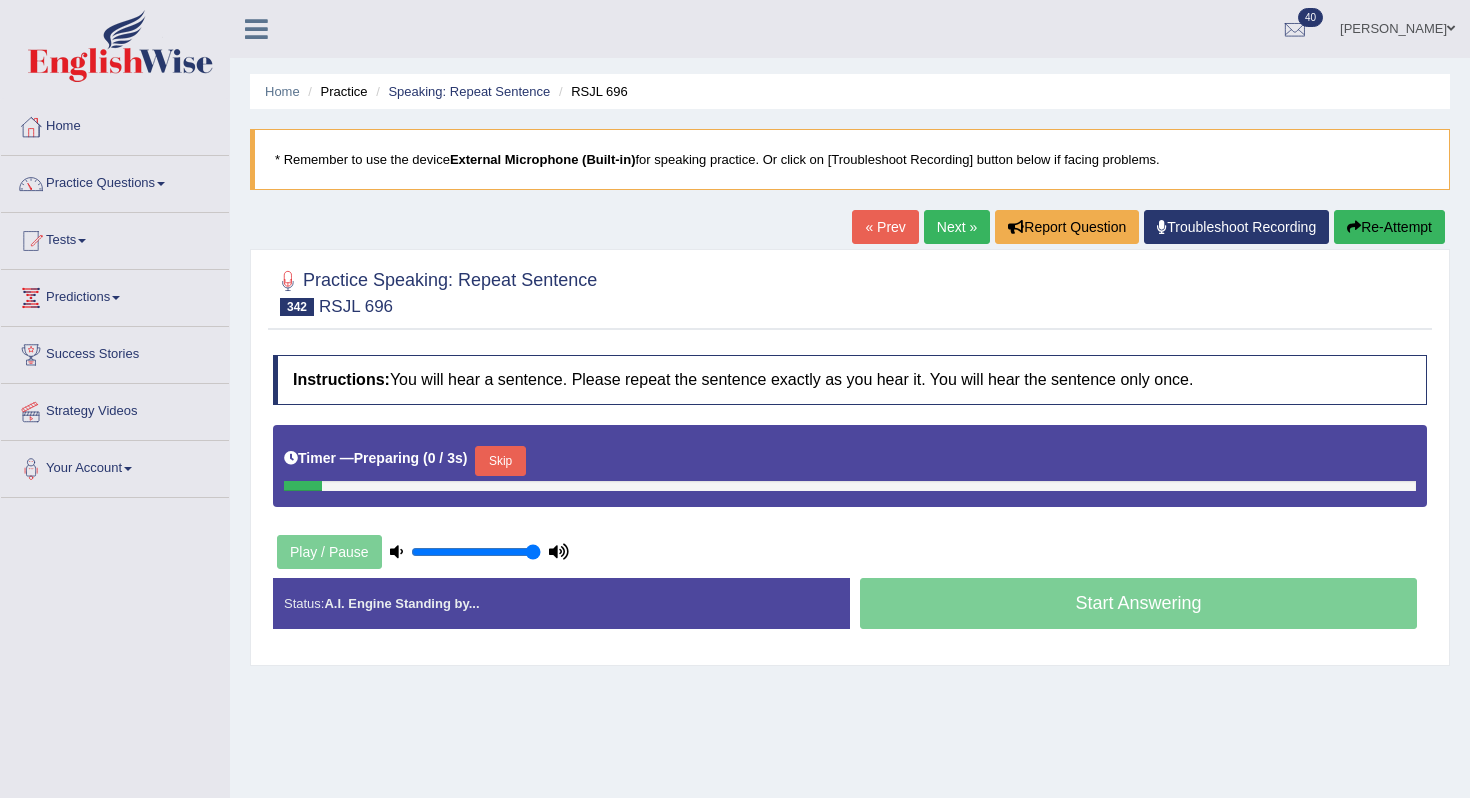scroll, scrollTop: 0, scrollLeft: 0, axis: both 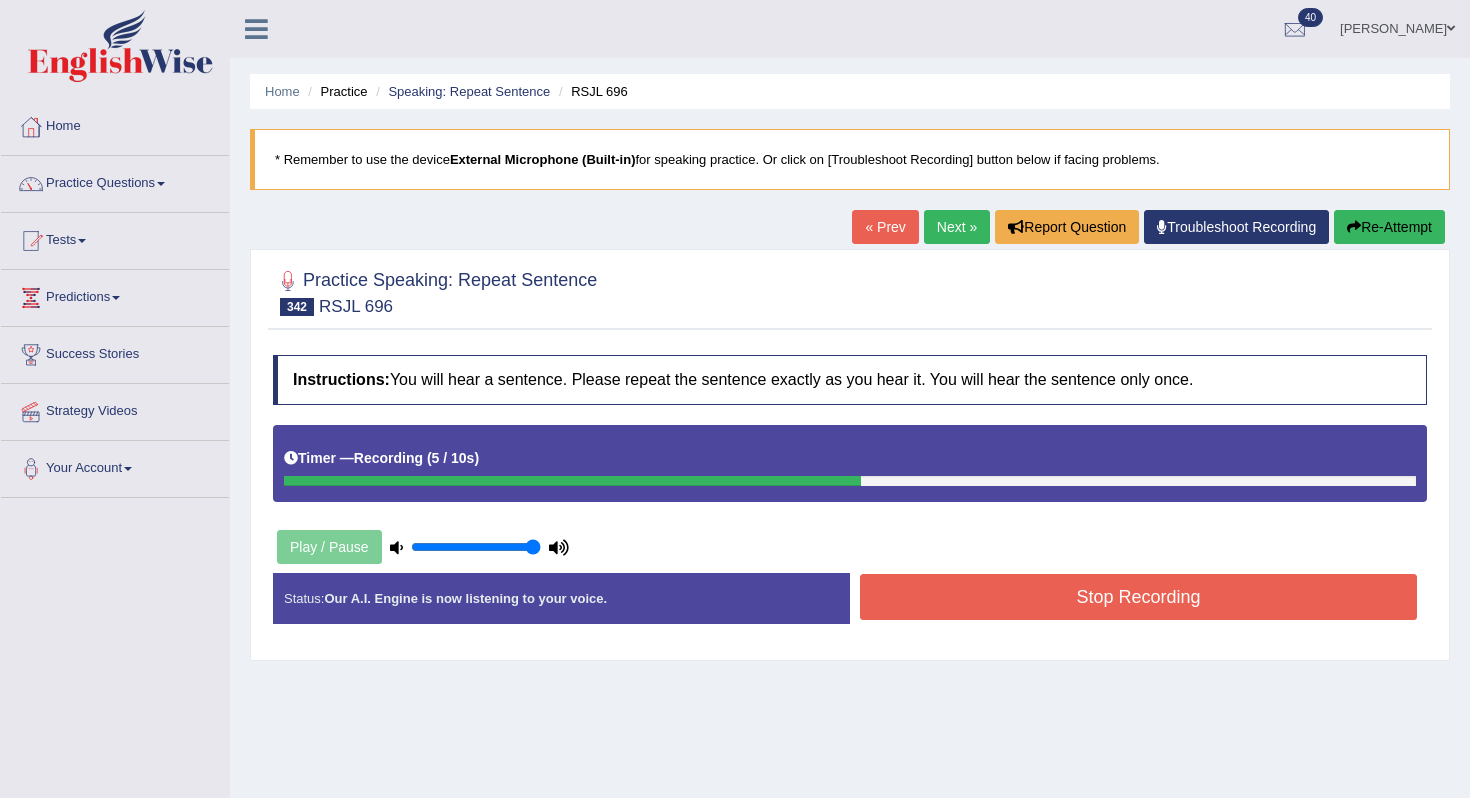 click on "Stop Recording" at bounding box center [1138, 597] 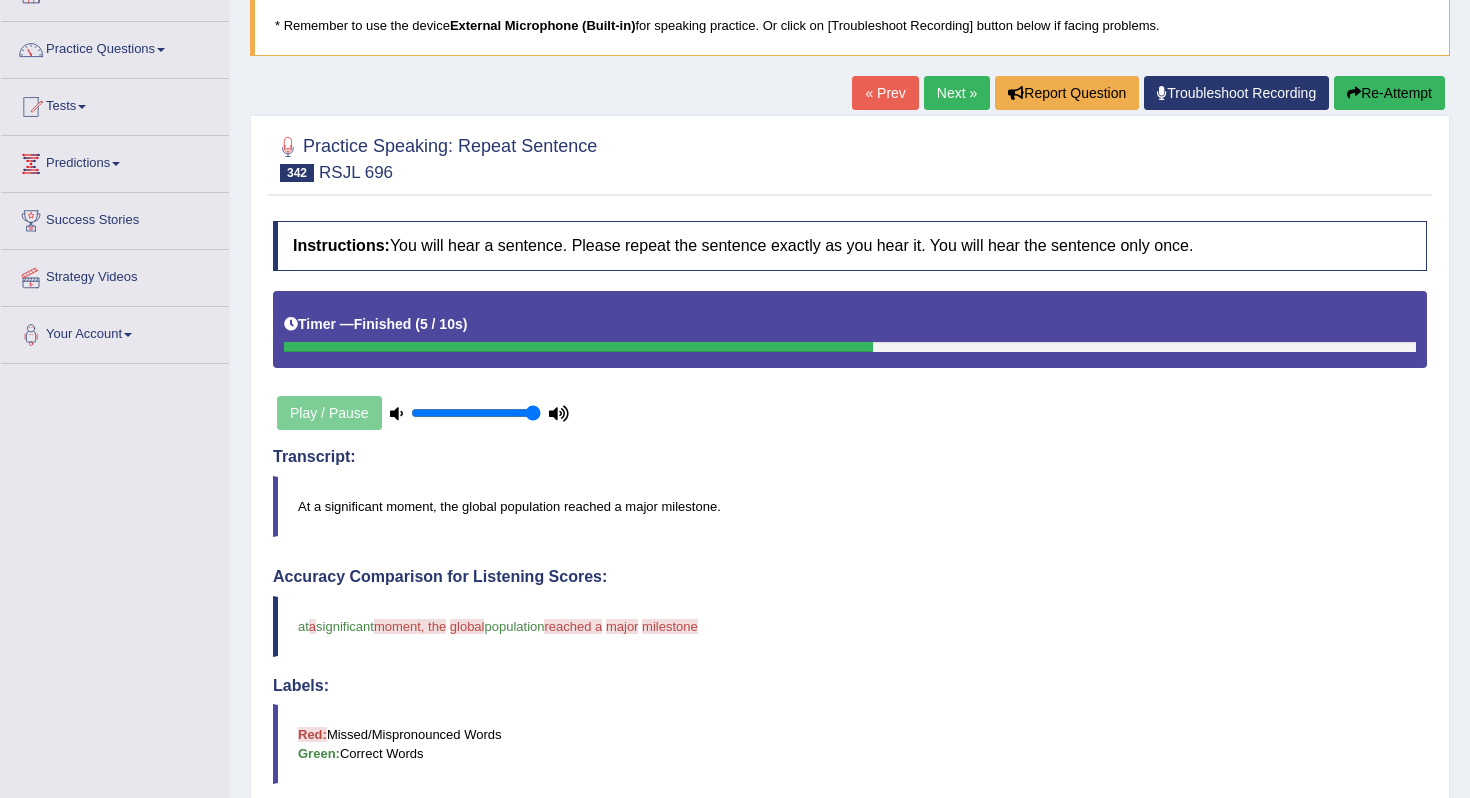 scroll, scrollTop: 0, scrollLeft: 0, axis: both 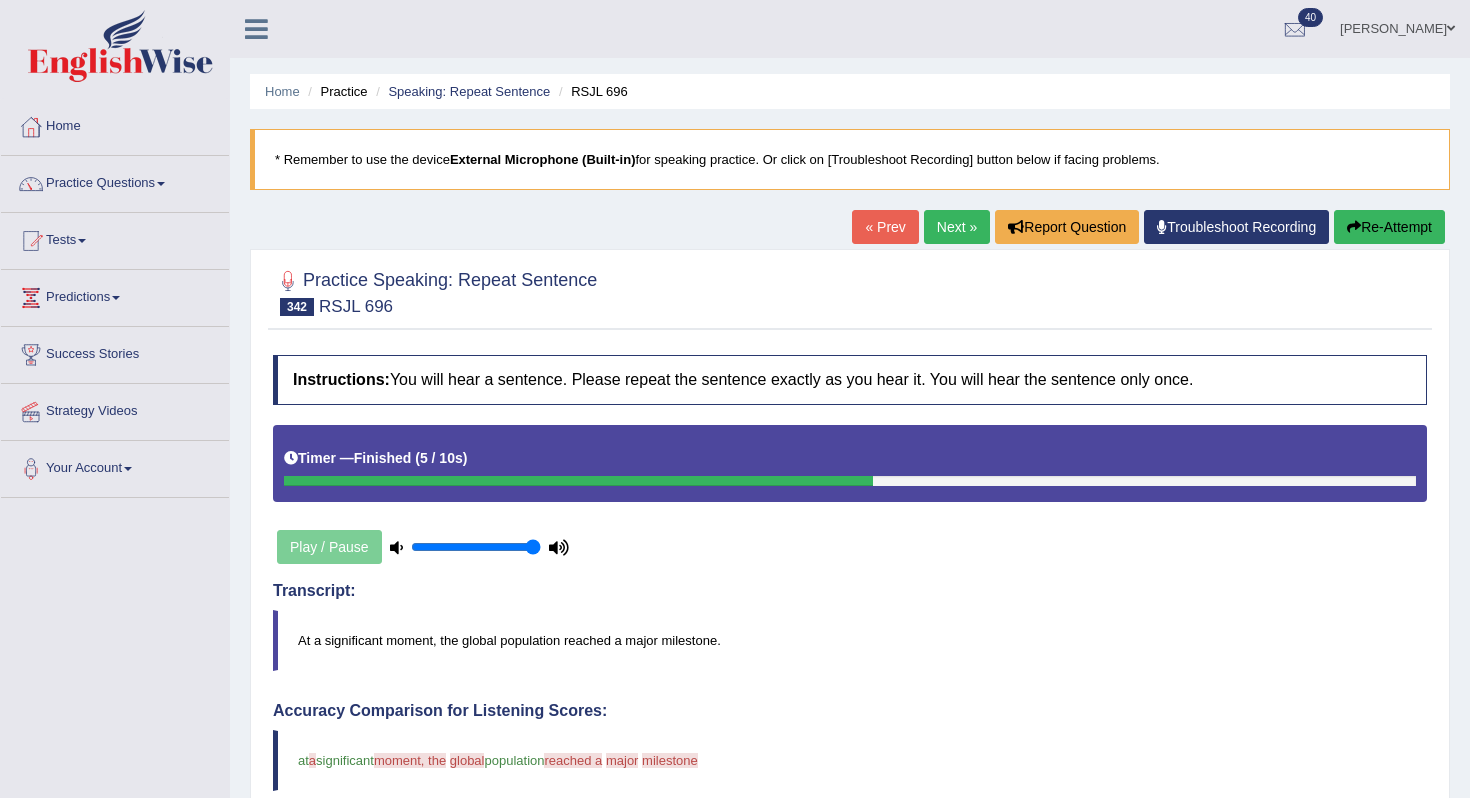 click on "Re-Attempt" at bounding box center [1389, 227] 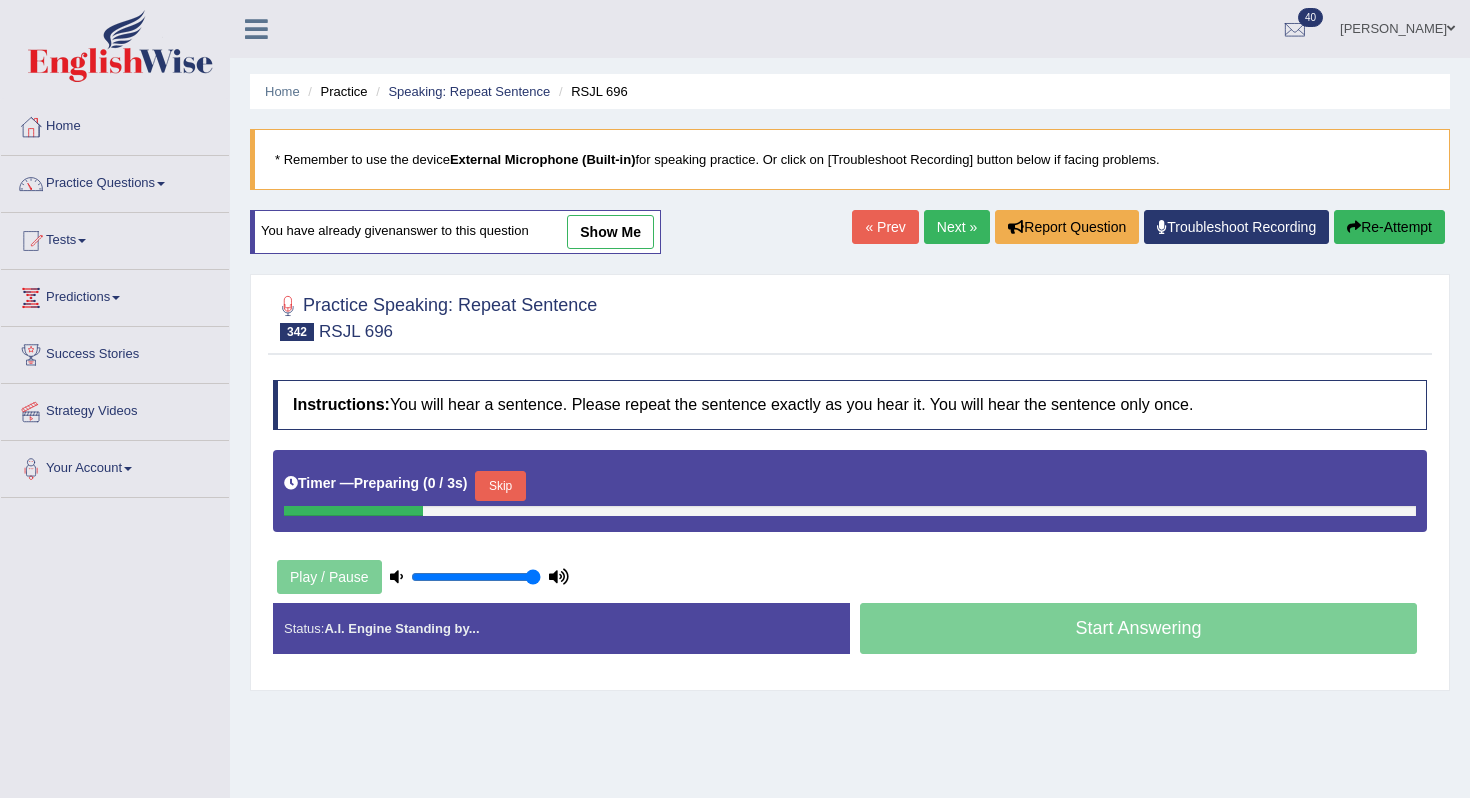 scroll, scrollTop: 0, scrollLeft: 0, axis: both 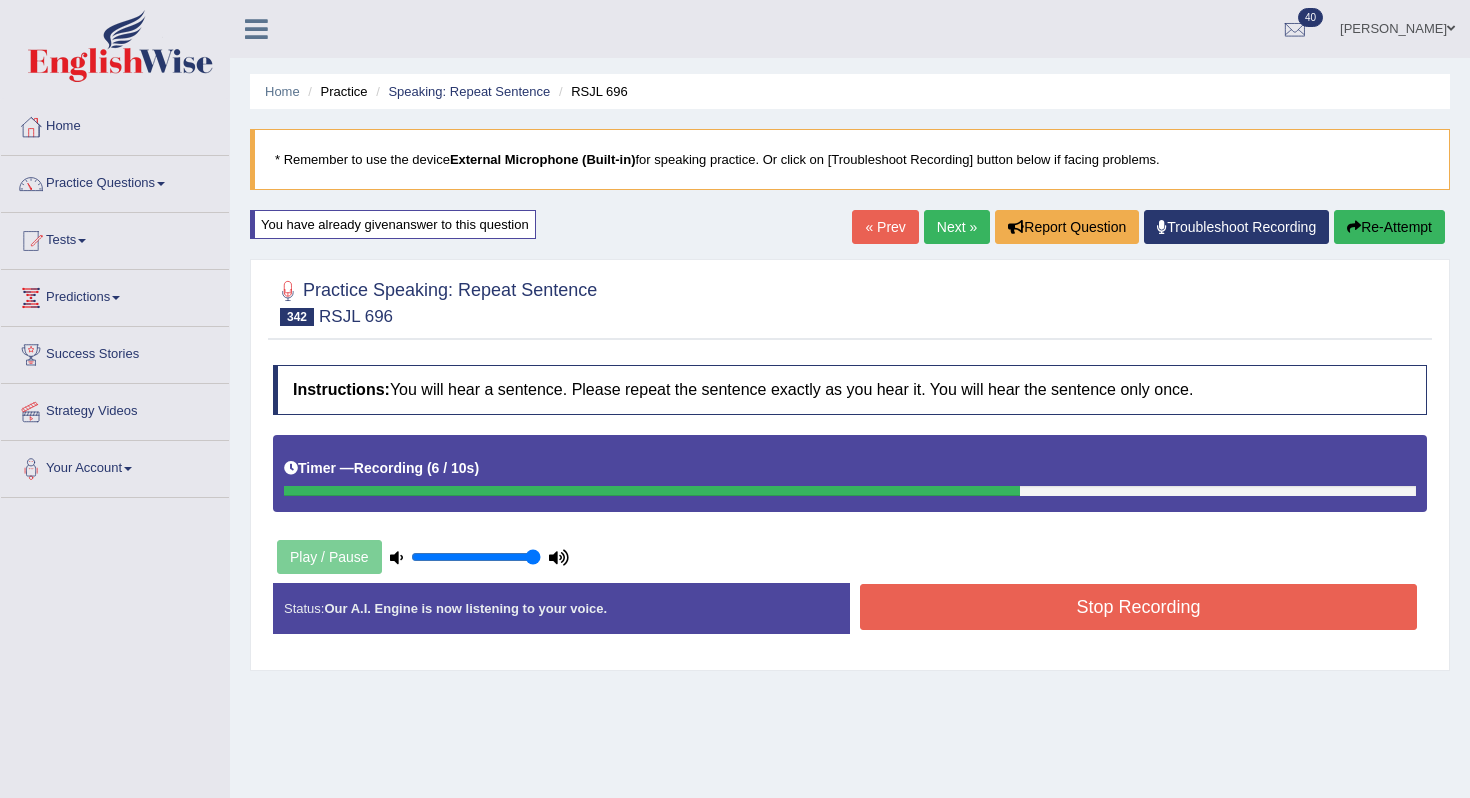 click on "Stop Recording" at bounding box center [1138, 607] 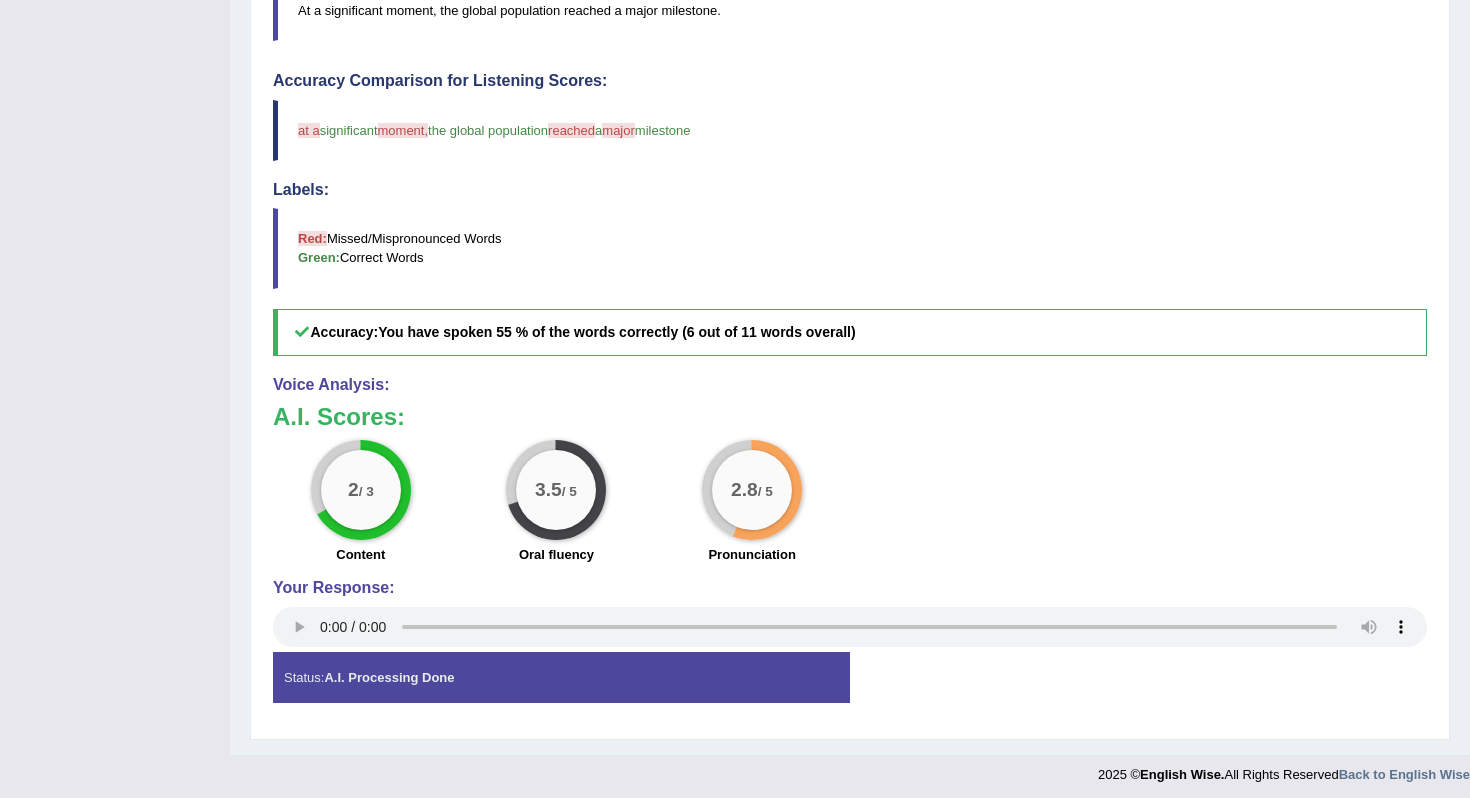 scroll, scrollTop: 647, scrollLeft: 0, axis: vertical 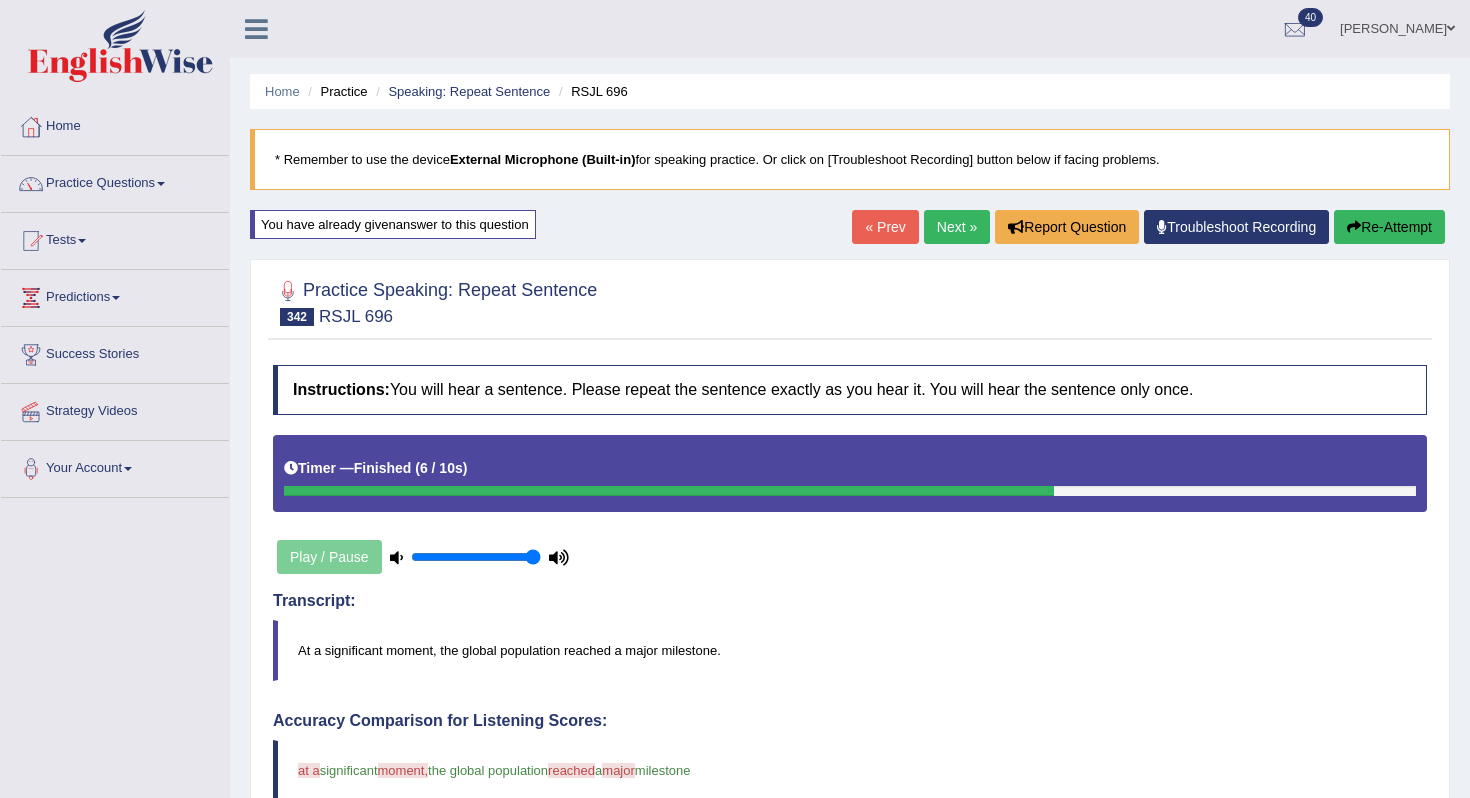 click on "Next »" at bounding box center (957, 227) 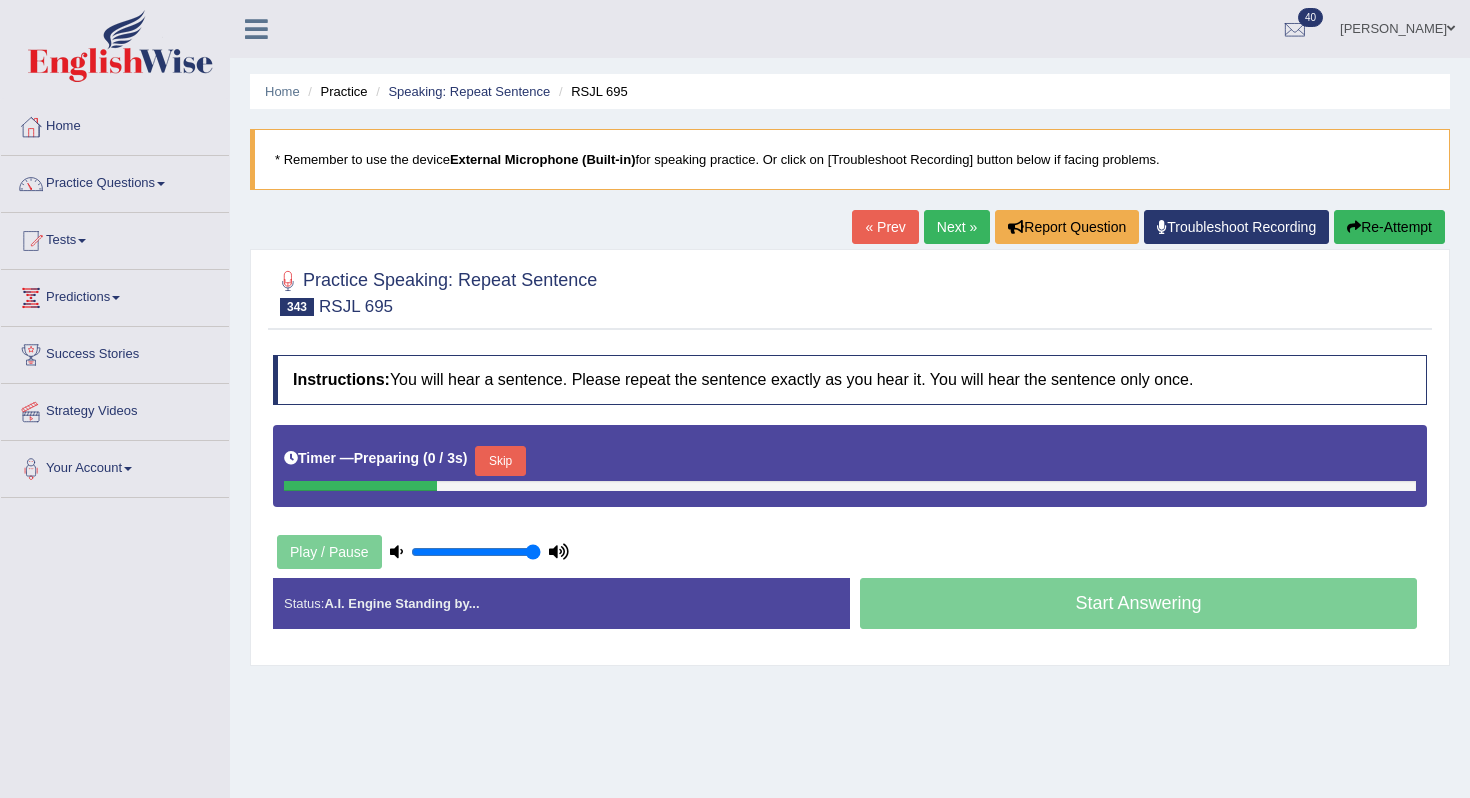 scroll, scrollTop: 0, scrollLeft: 0, axis: both 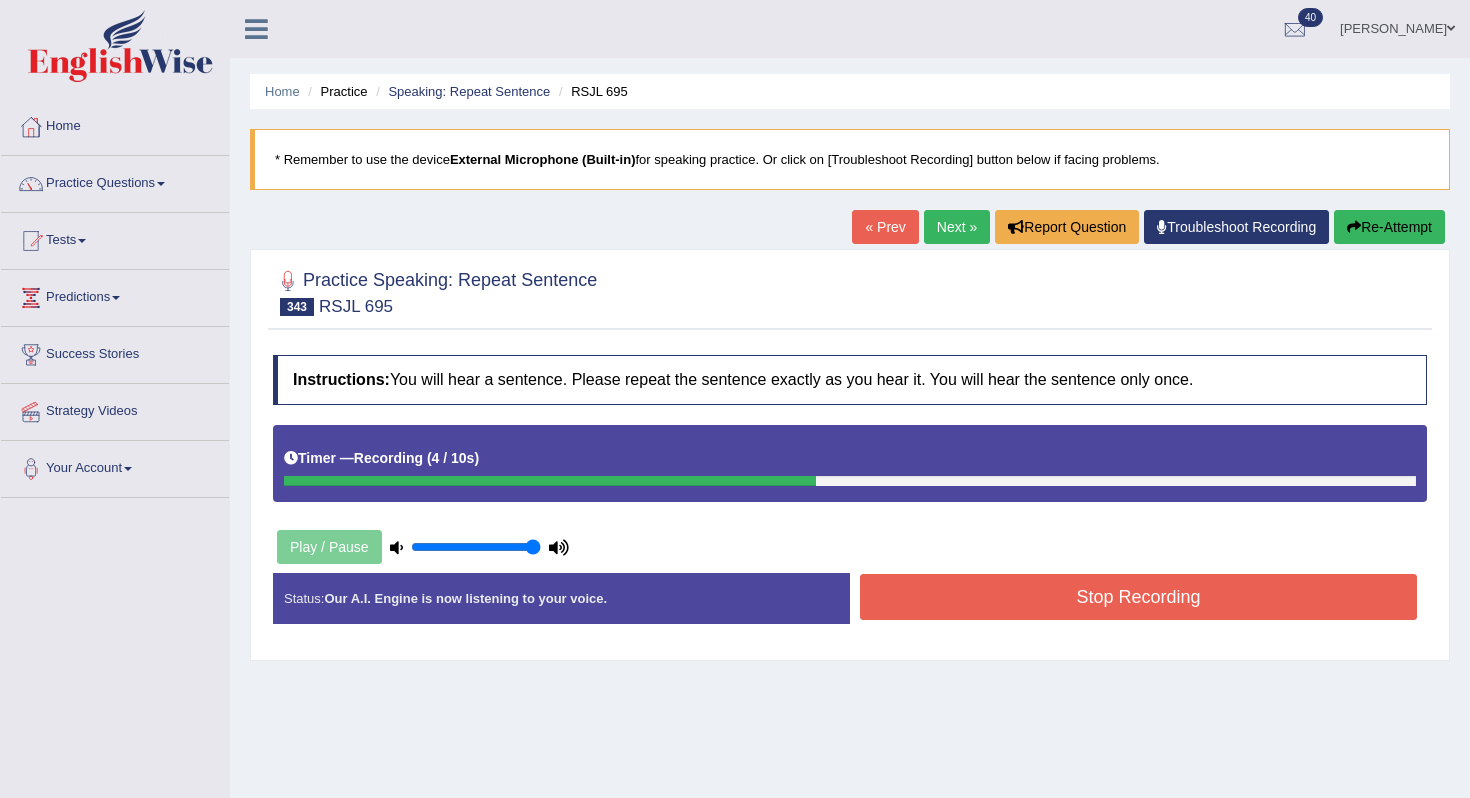 click on "Stop Recording" at bounding box center (1138, 597) 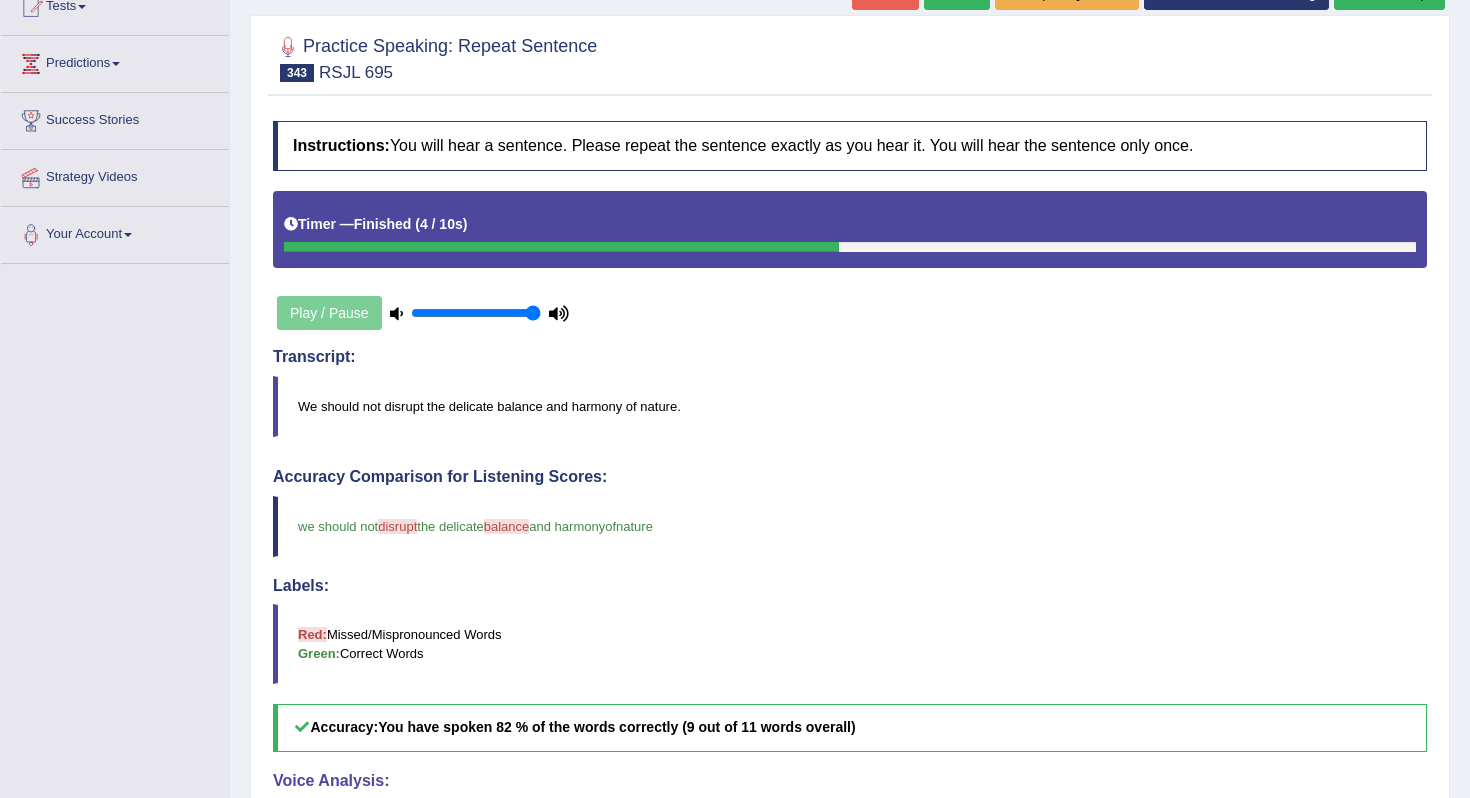 scroll, scrollTop: 0, scrollLeft: 0, axis: both 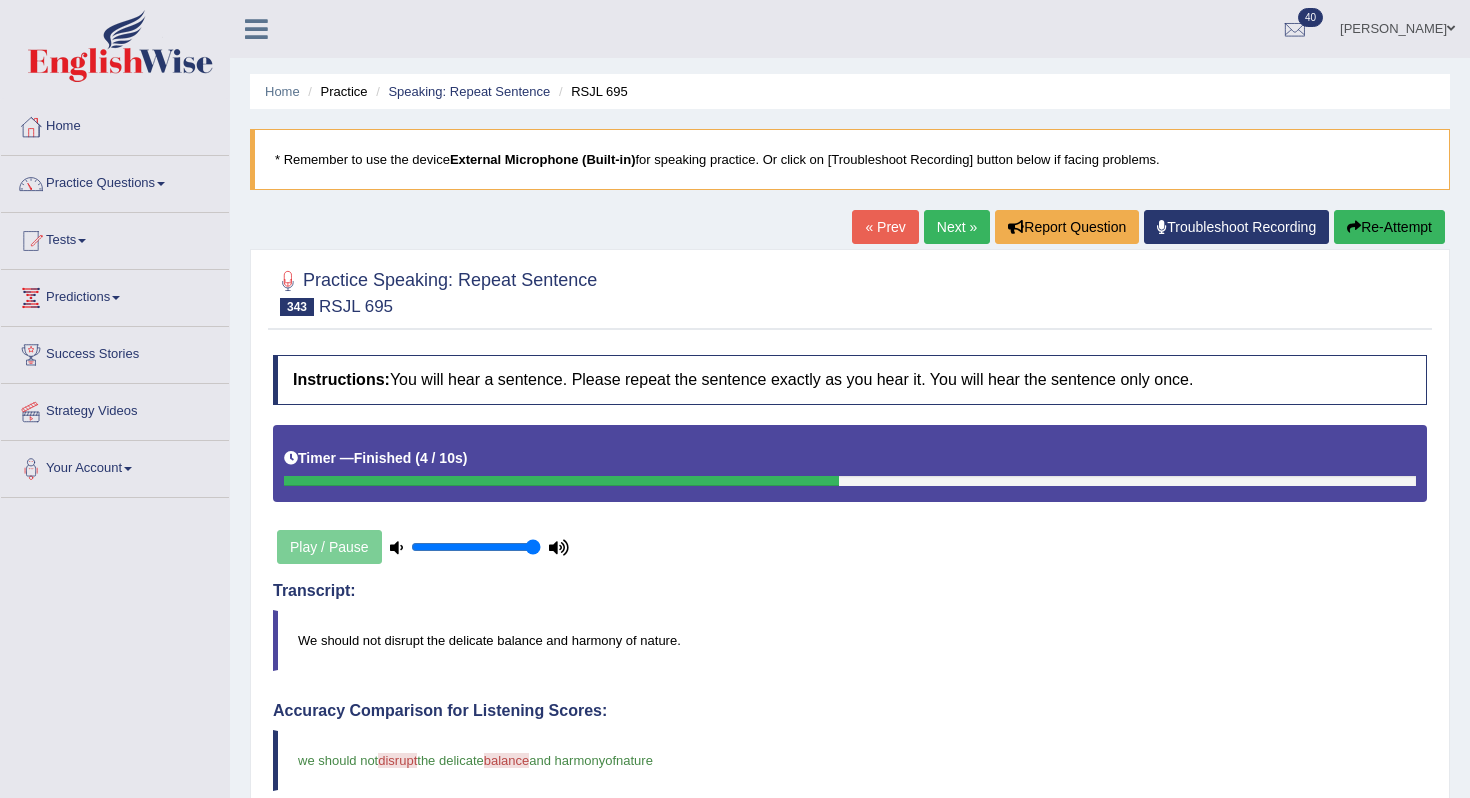 click on "Next »" at bounding box center [957, 227] 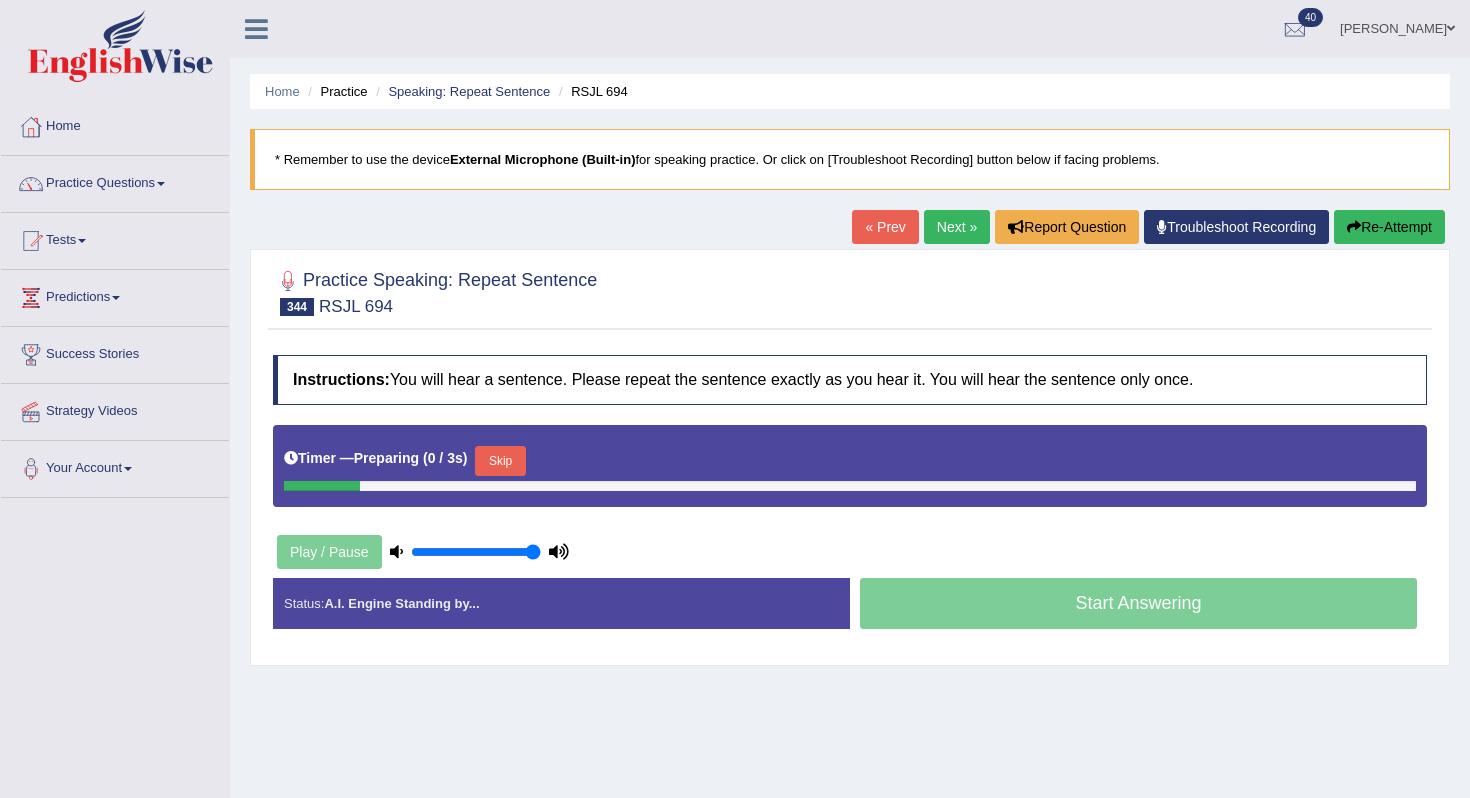 scroll, scrollTop: 0, scrollLeft: 0, axis: both 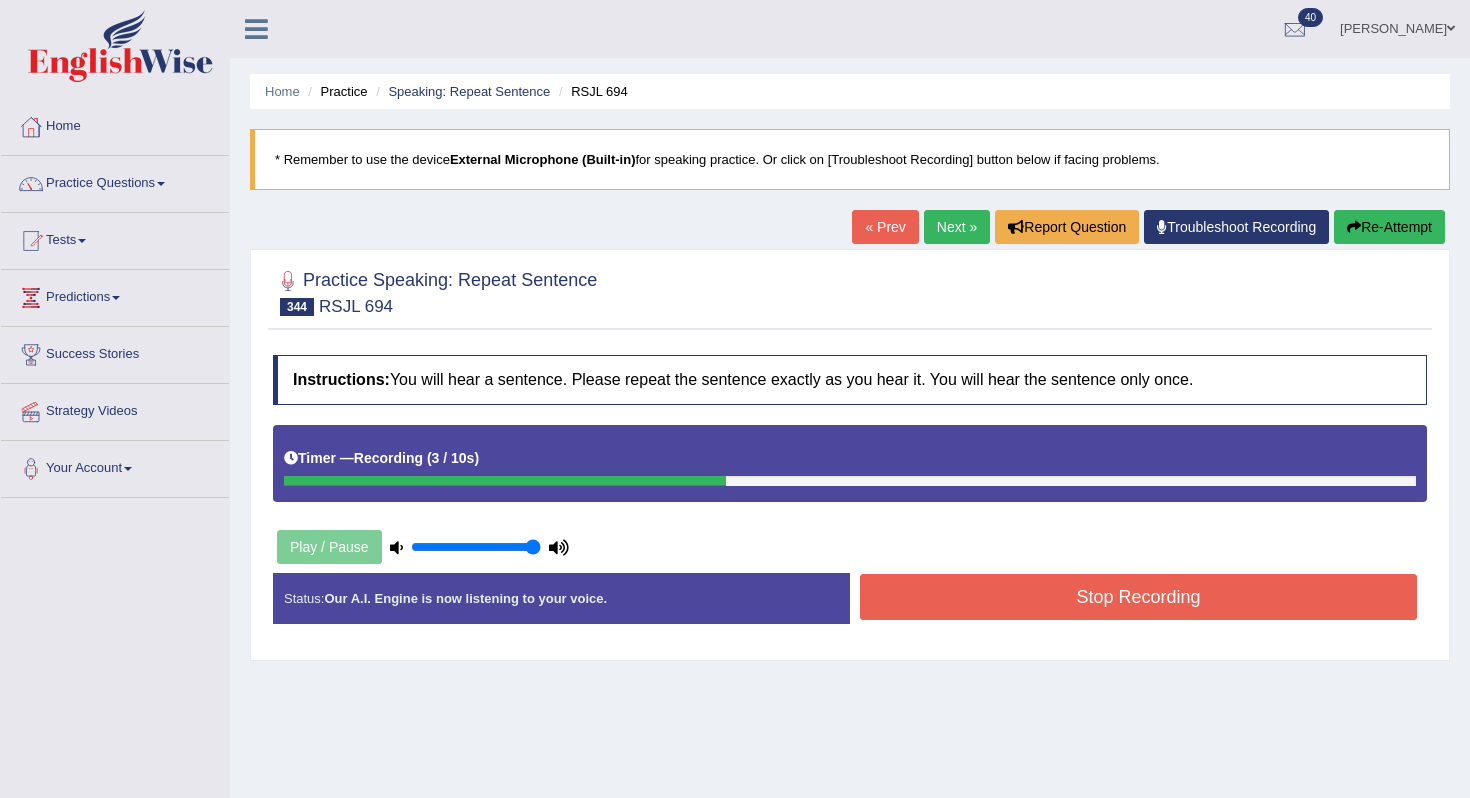 click on "Stop Recording" at bounding box center (1138, 597) 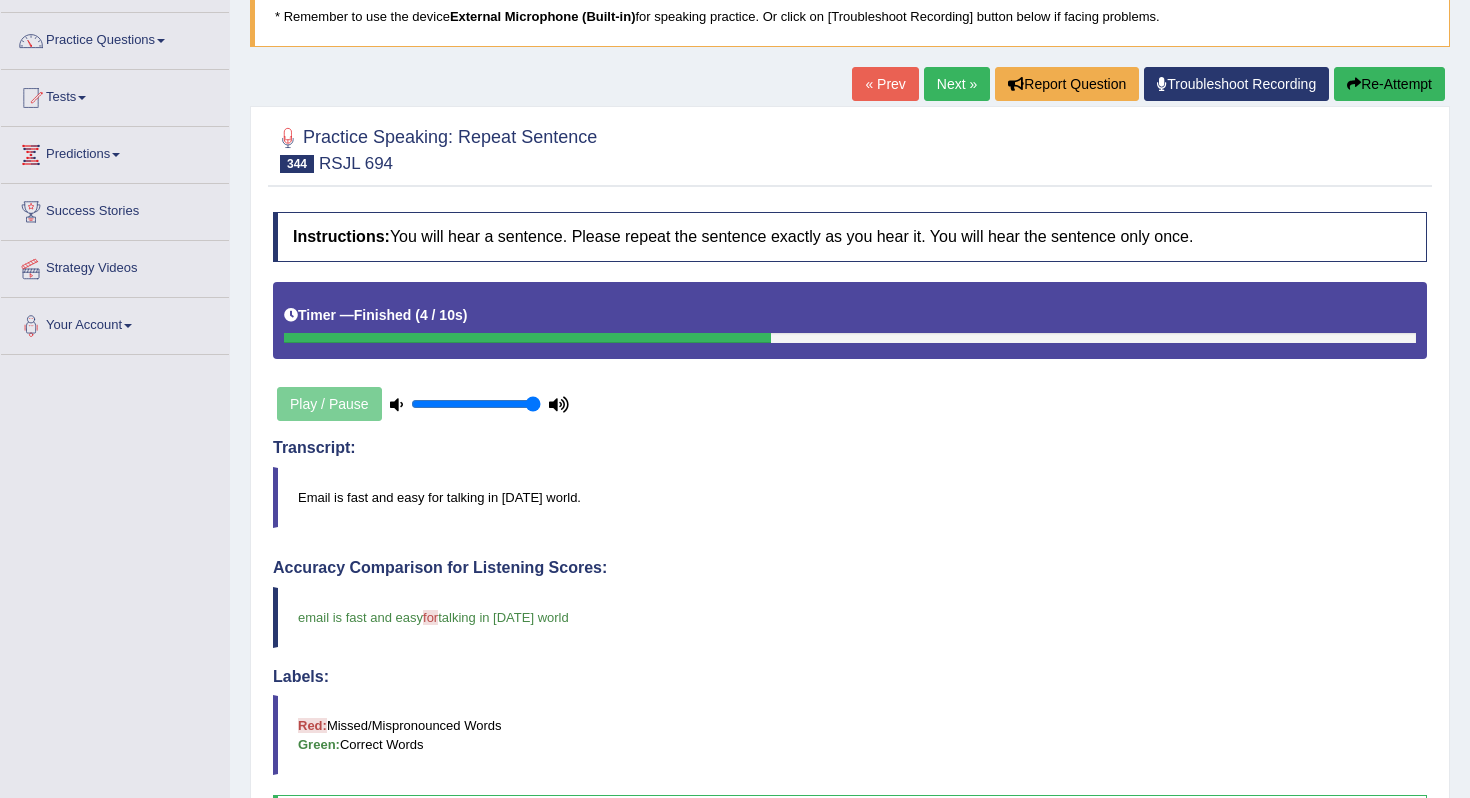 scroll, scrollTop: 0, scrollLeft: 0, axis: both 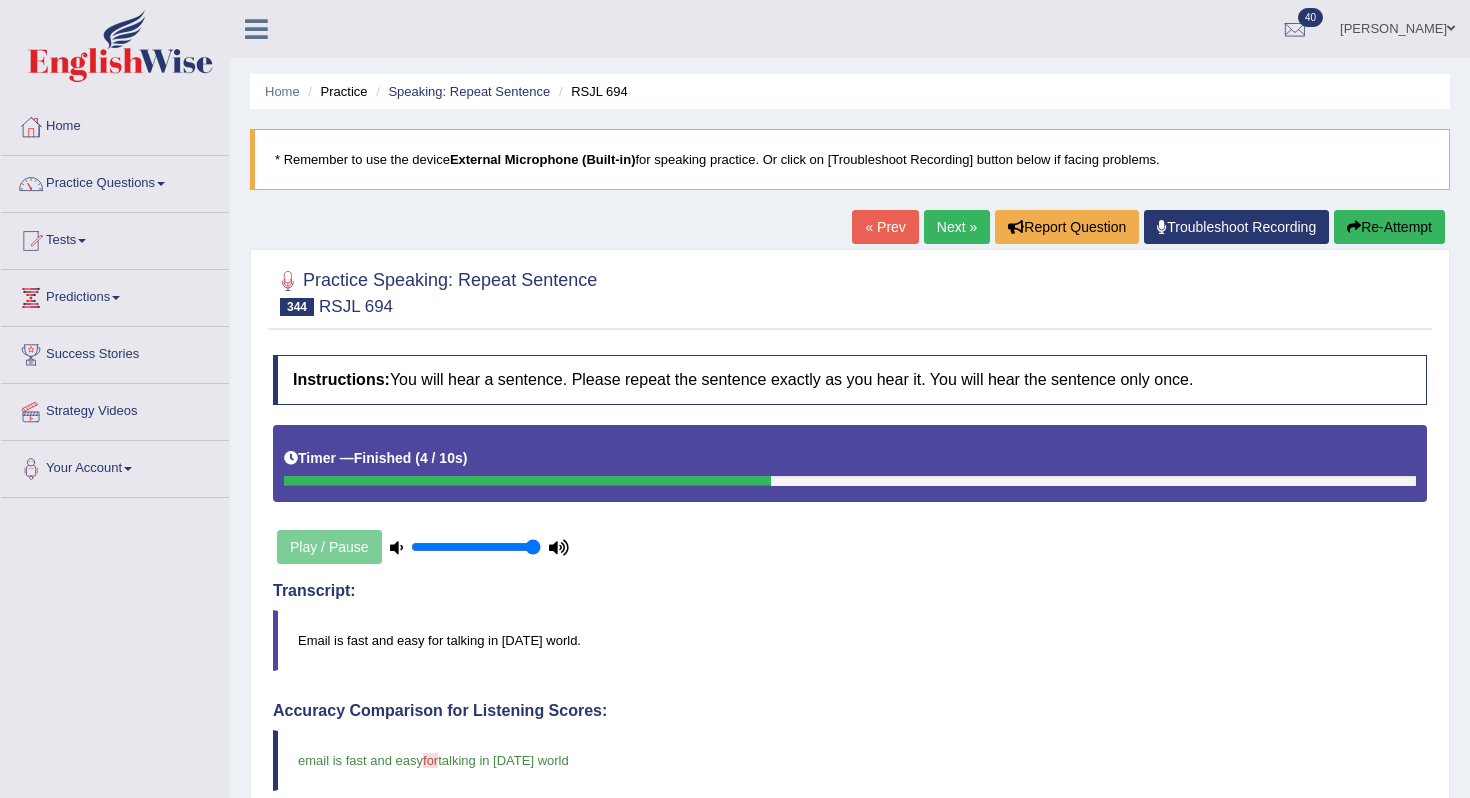 click on "Next »" at bounding box center (957, 227) 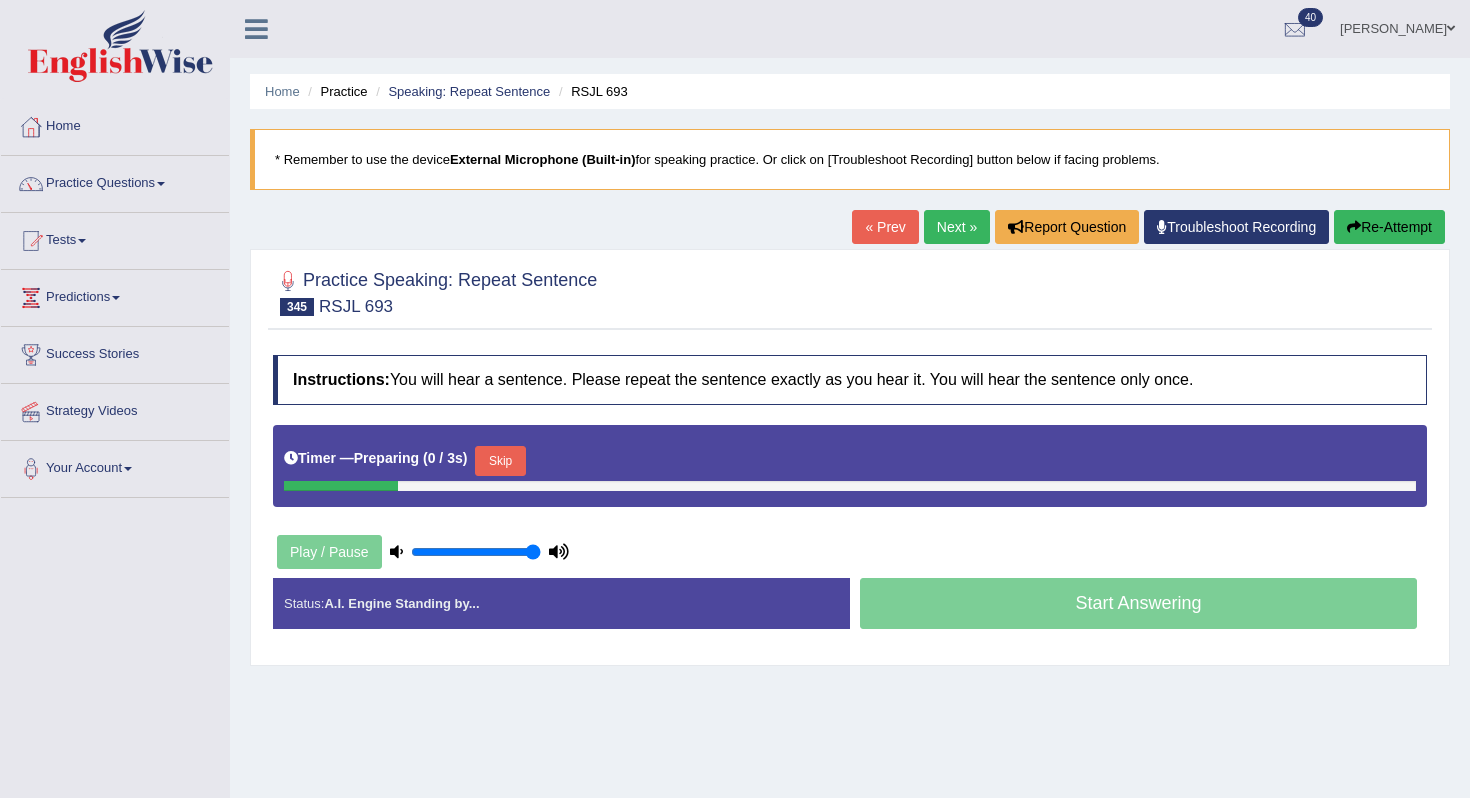 scroll, scrollTop: 0, scrollLeft: 0, axis: both 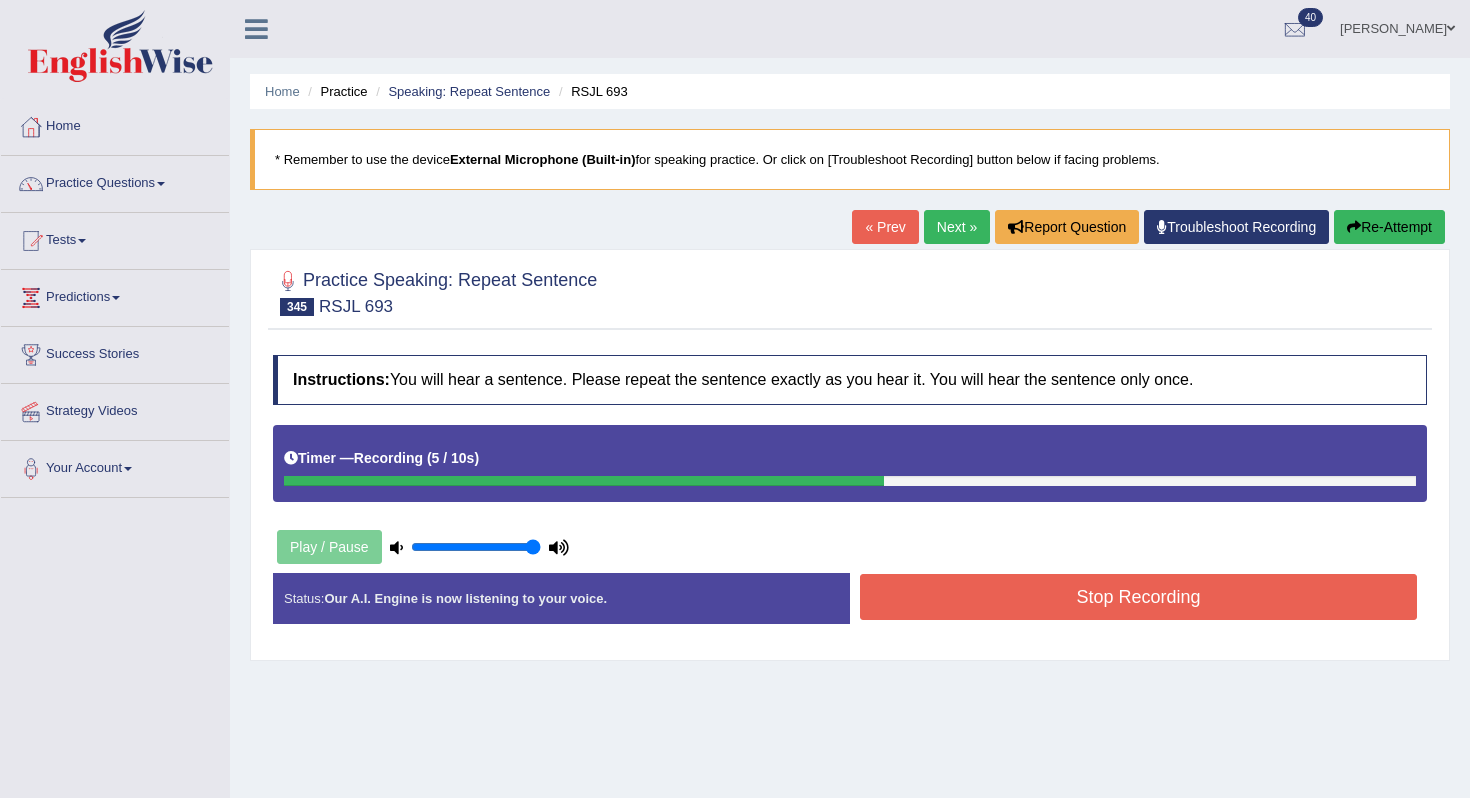 click on "Stop Recording" at bounding box center (1138, 597) 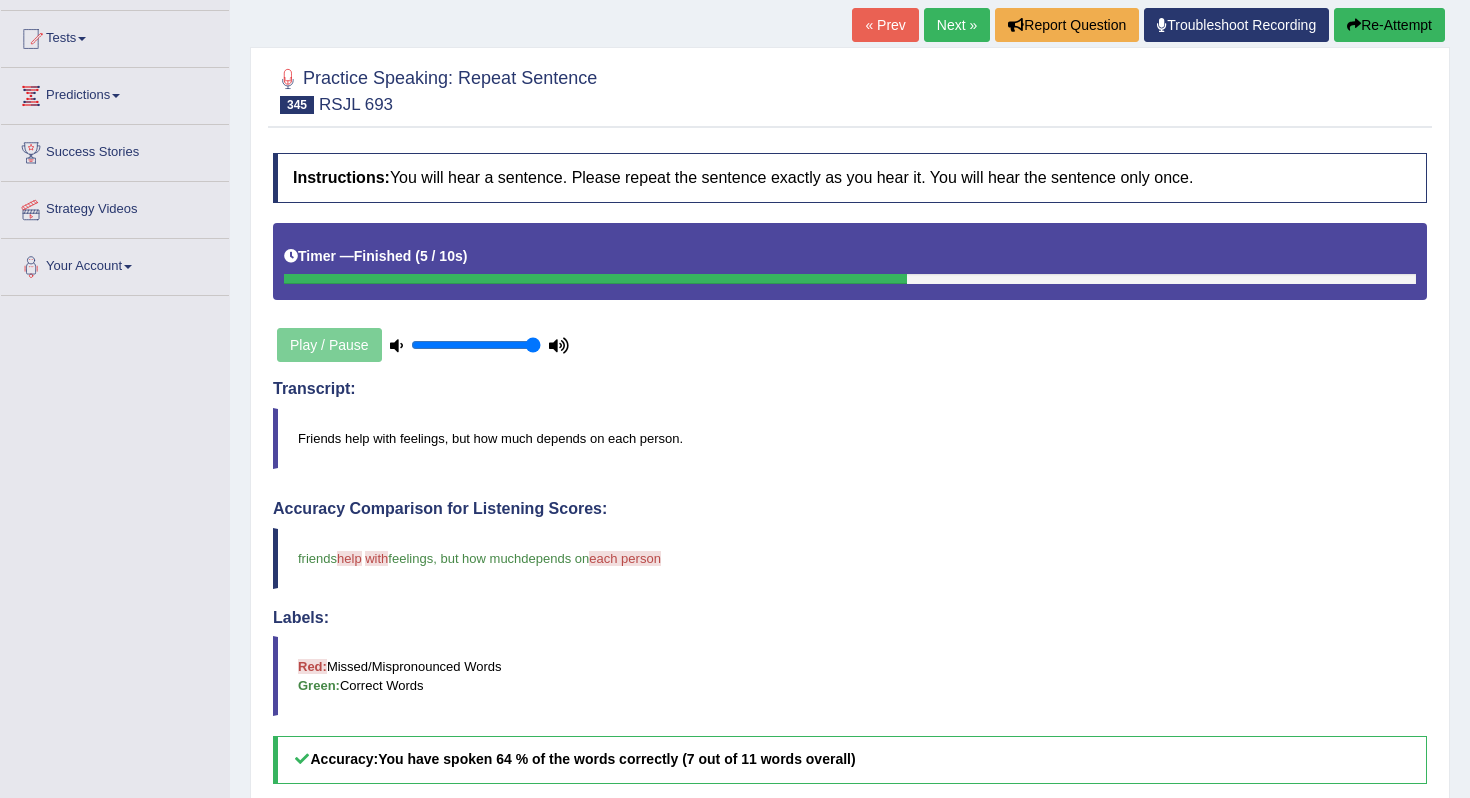 scroll, scrollTop: 0, scrollLeft: 0, axis: both 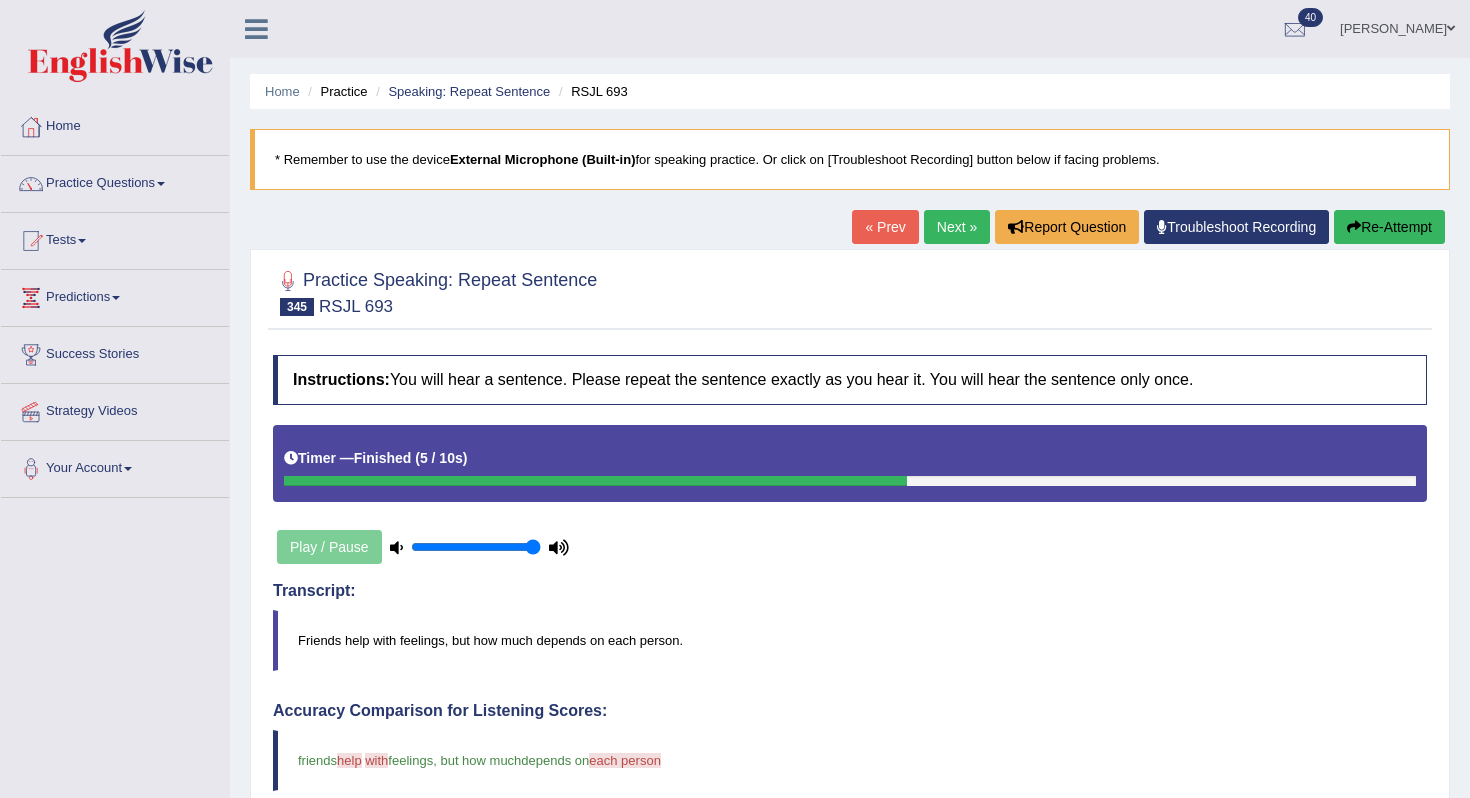 click on "Practice Speaking: Repeat Sentence
345
RSJL 693
Instructions:  You will hear a sentence. Please repeat the sentence exactly as you hear it. You will hear the sentence only once.
Timer —  Finished   ( 5 / 10s ) Play / Pause Transcript: Friends help with feelings, but how much depends on each person. Created with Highcharts 7.1.2 Too low Too high Time Pitch meter: 0 2 4 6 8 10 Created with Highcharts 7.1.2 Great Too slow Too fast Time Speech pace meter: 0 5 10 15 20 25 30 35 40 Accuracy Comparison for Listening Scores: friends  help house   with in  feelings ,    but how much  it  depends on  each person portion Labels:
Red:  Missed/Mispronounced Words
Green:  Correct Words
Accuracy:  You have spoken 64 % of the words correctly (7 out of 11 words overall) Voice Analysis: A.I. Scores:
2  / 3              Content" at bounding box center (850, 809) 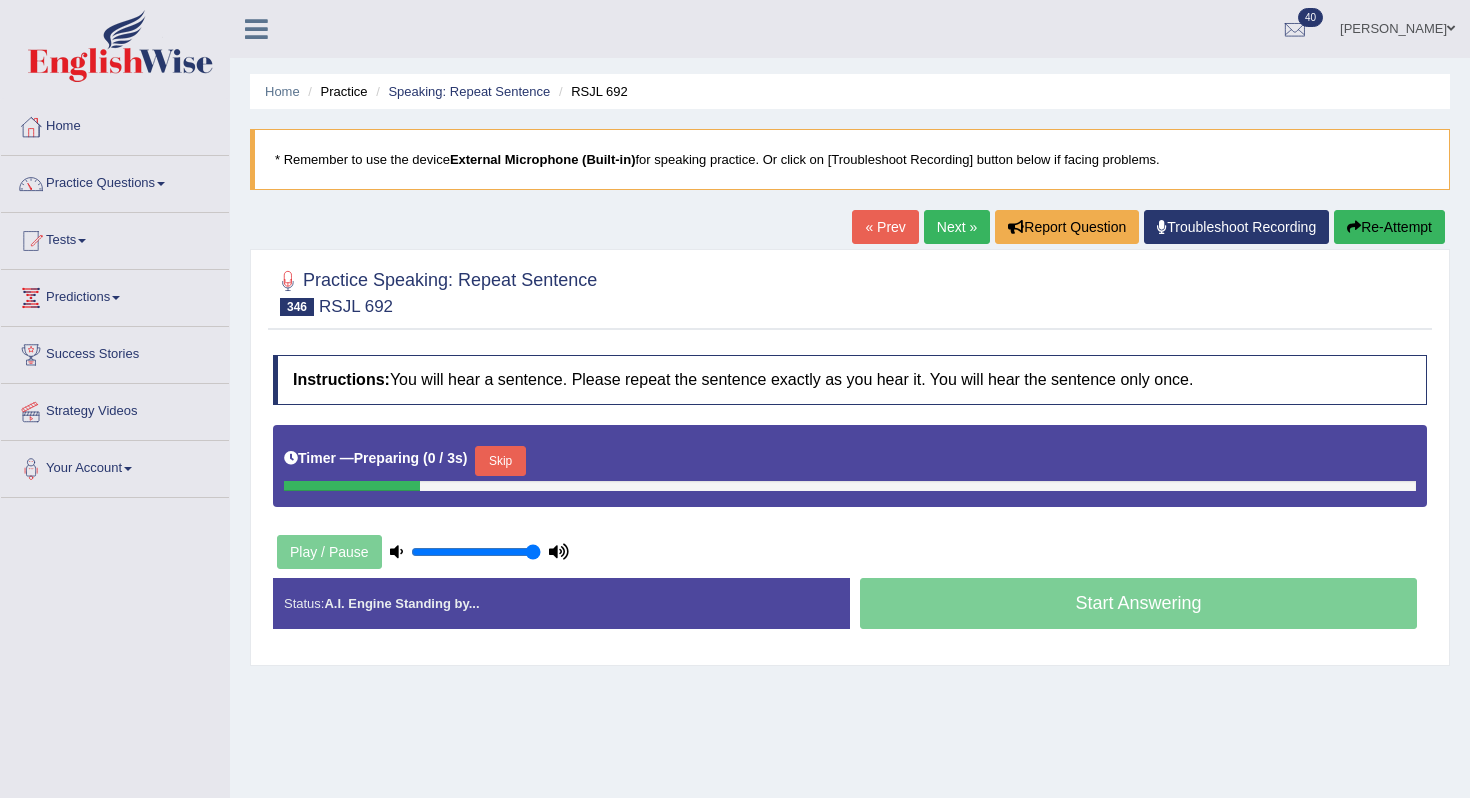scroll, scrollTop: 0, scrollLeft: 0, axis: both 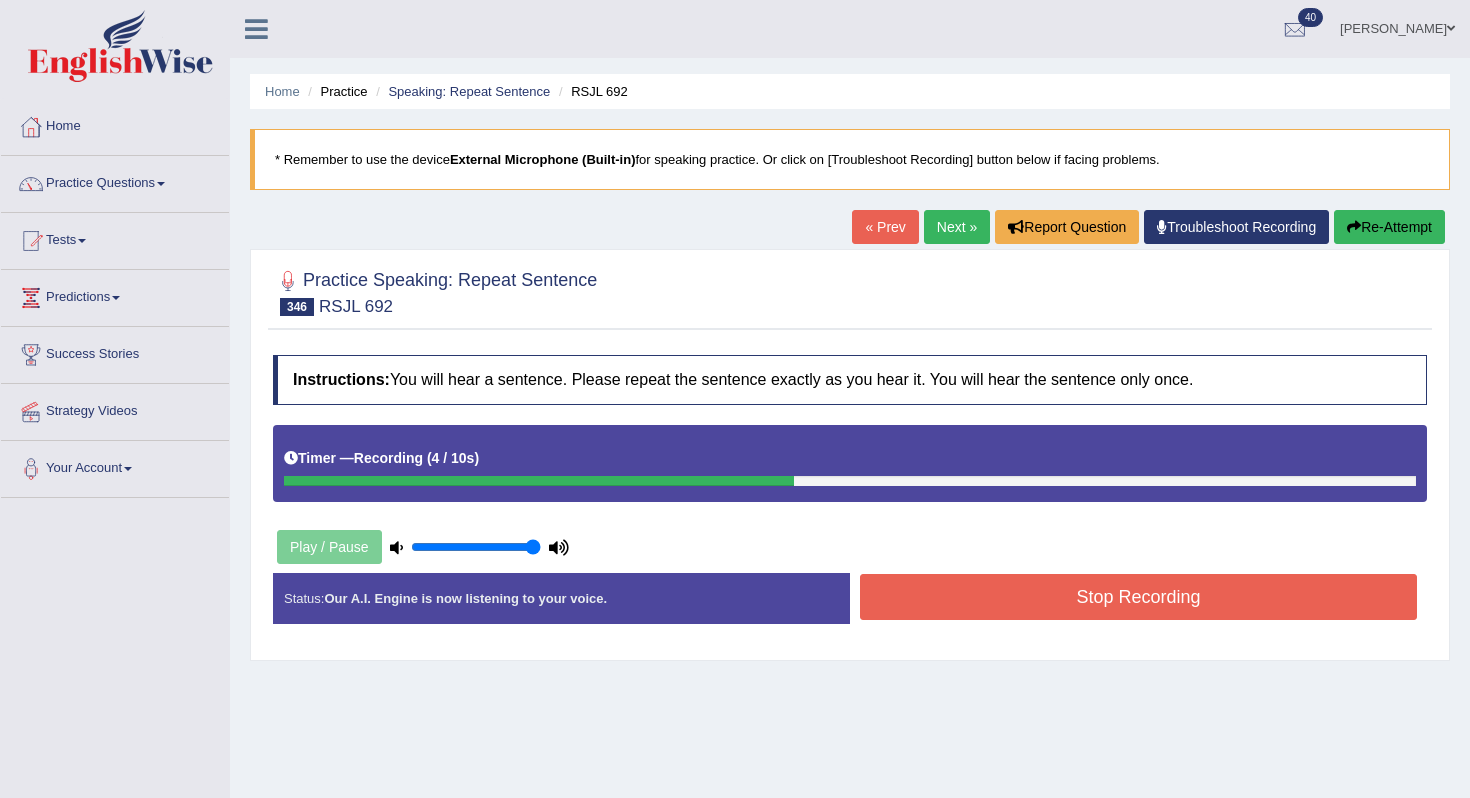 click on "Stop Recording" at bounding box center (1138, 597) 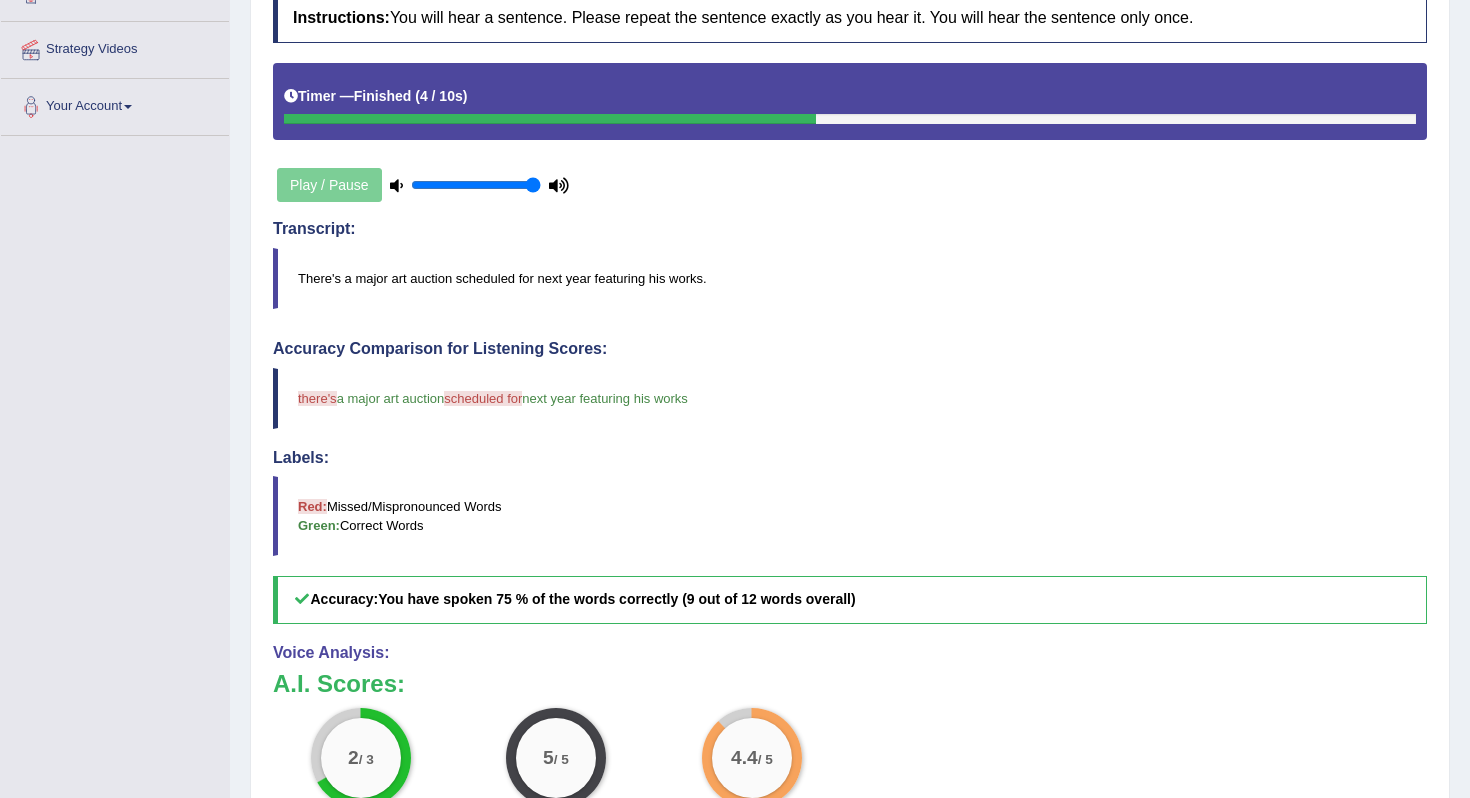 scroll, scrollTop: 637, scrollLeft: 0, axis: vertical 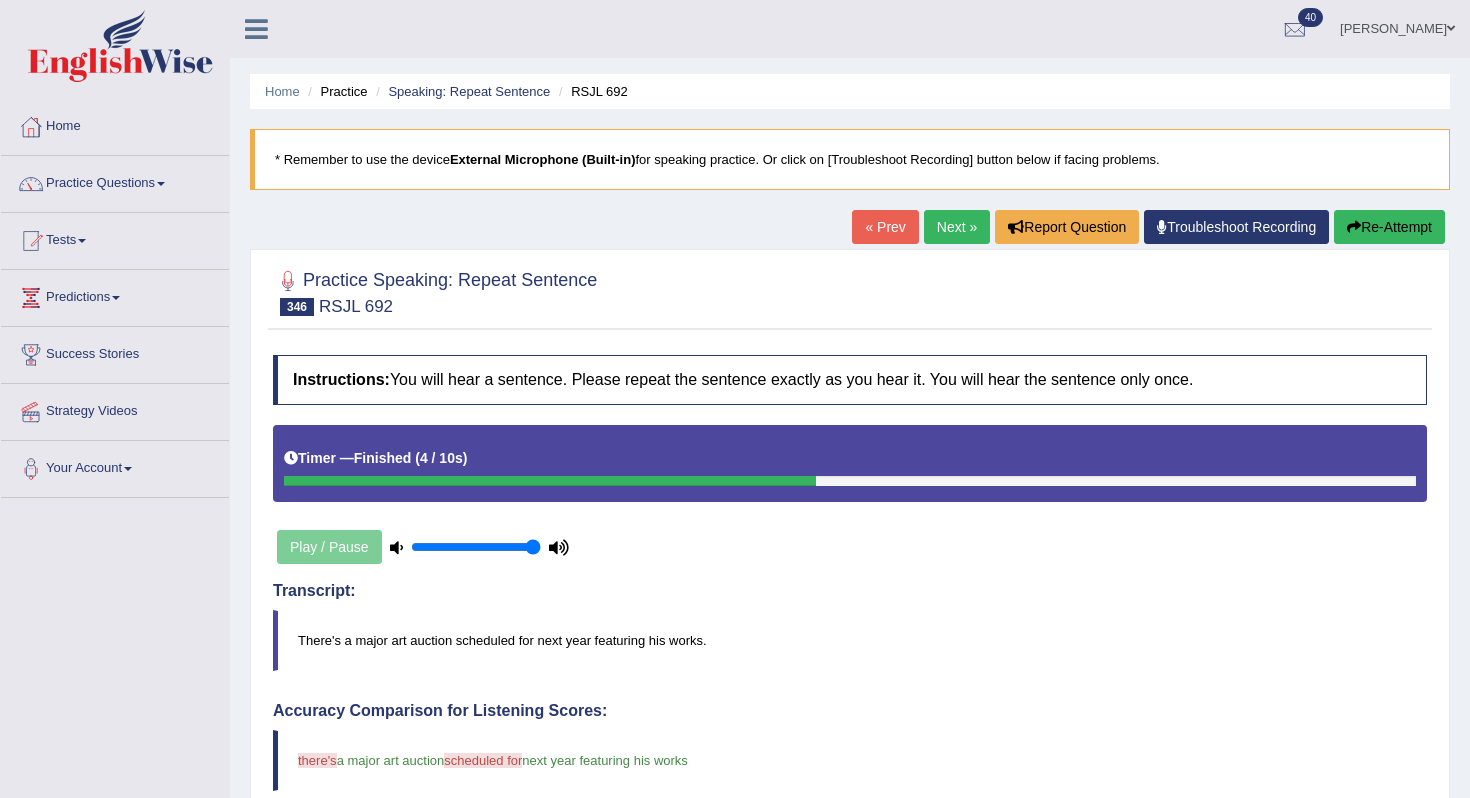 click on "Next »" at bounding box center [957, 227] 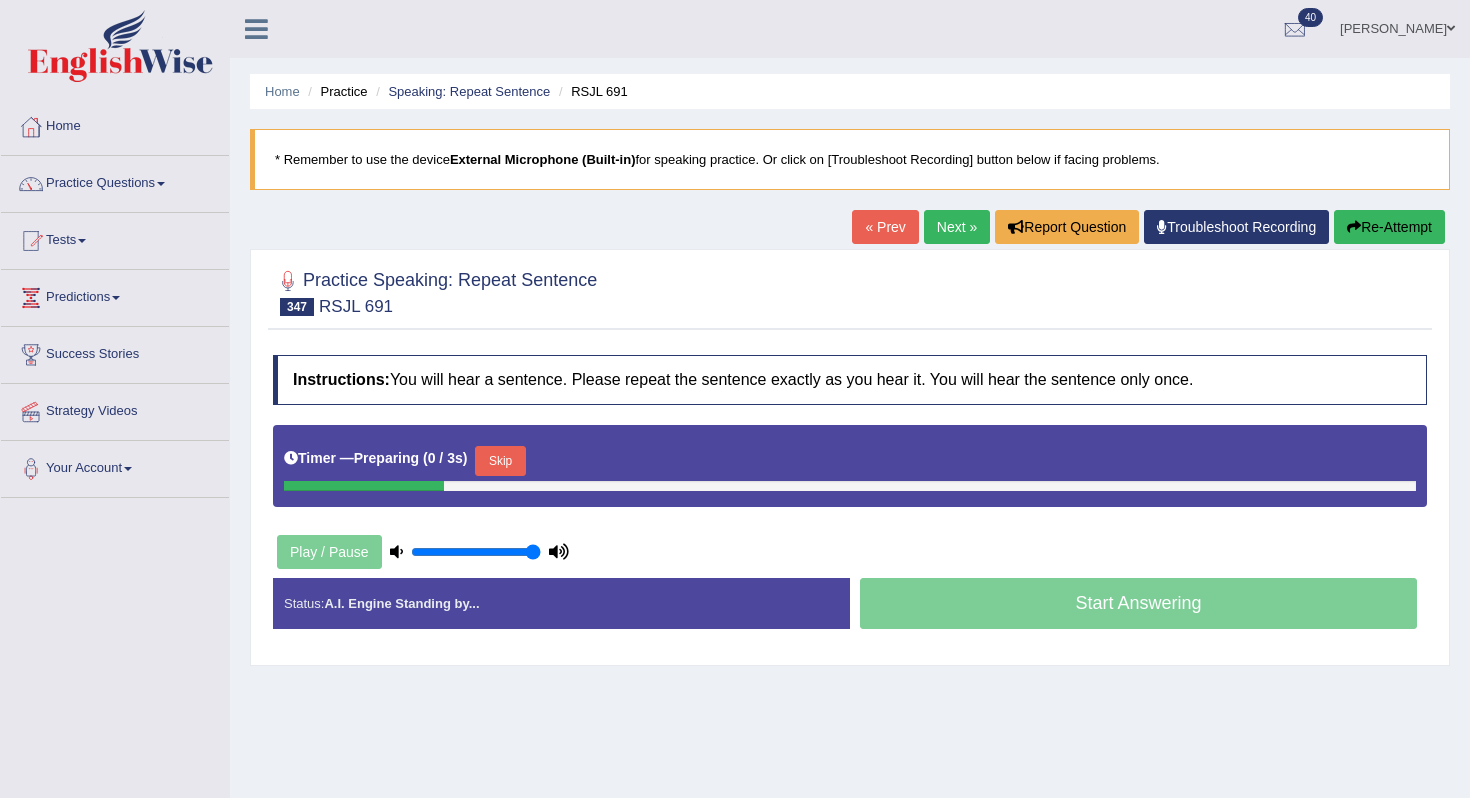 scroll, scrollTop: 0, scrollLeft: 0, axis: both 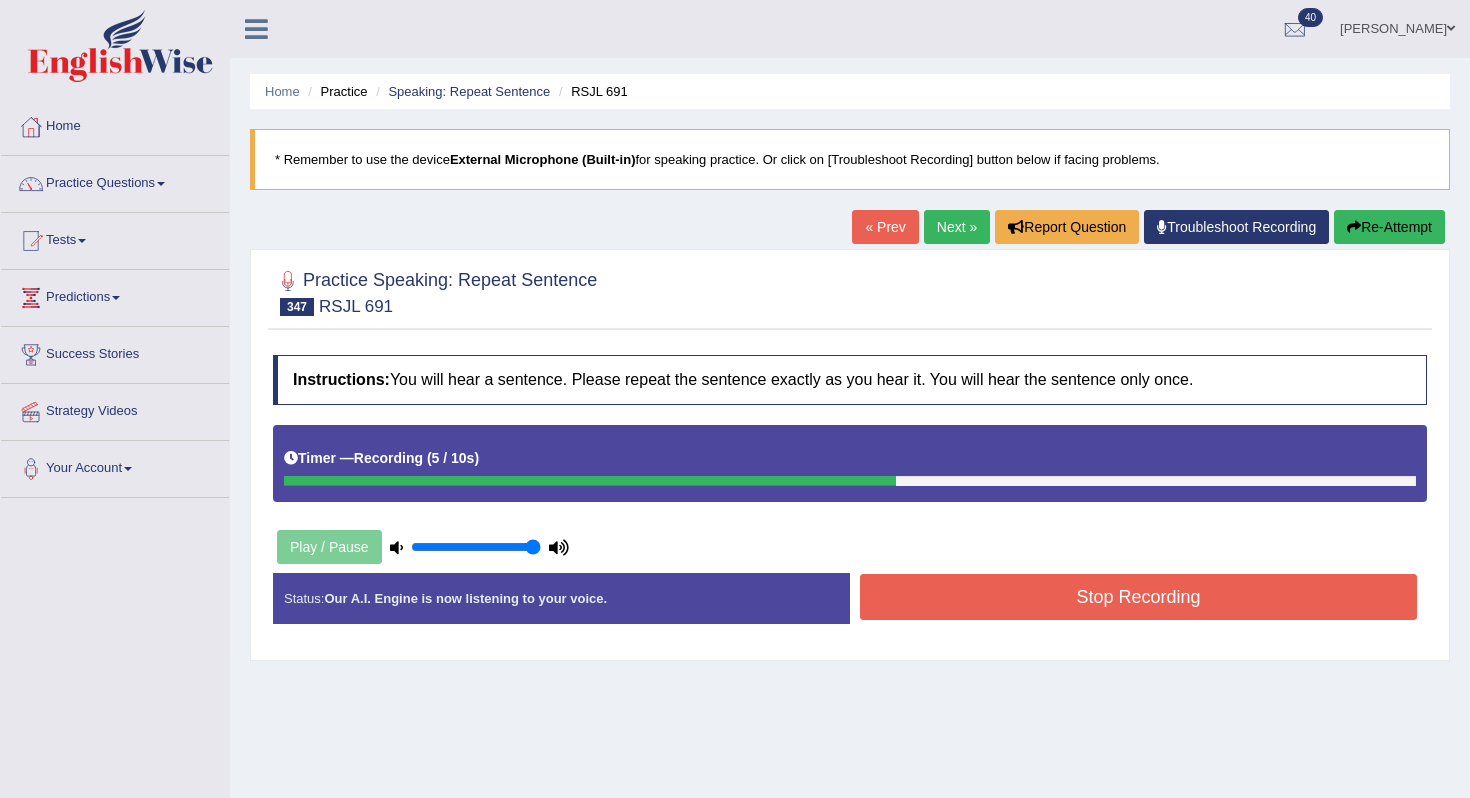 click on "Stop Recording" at bounding box center (1138, 597) 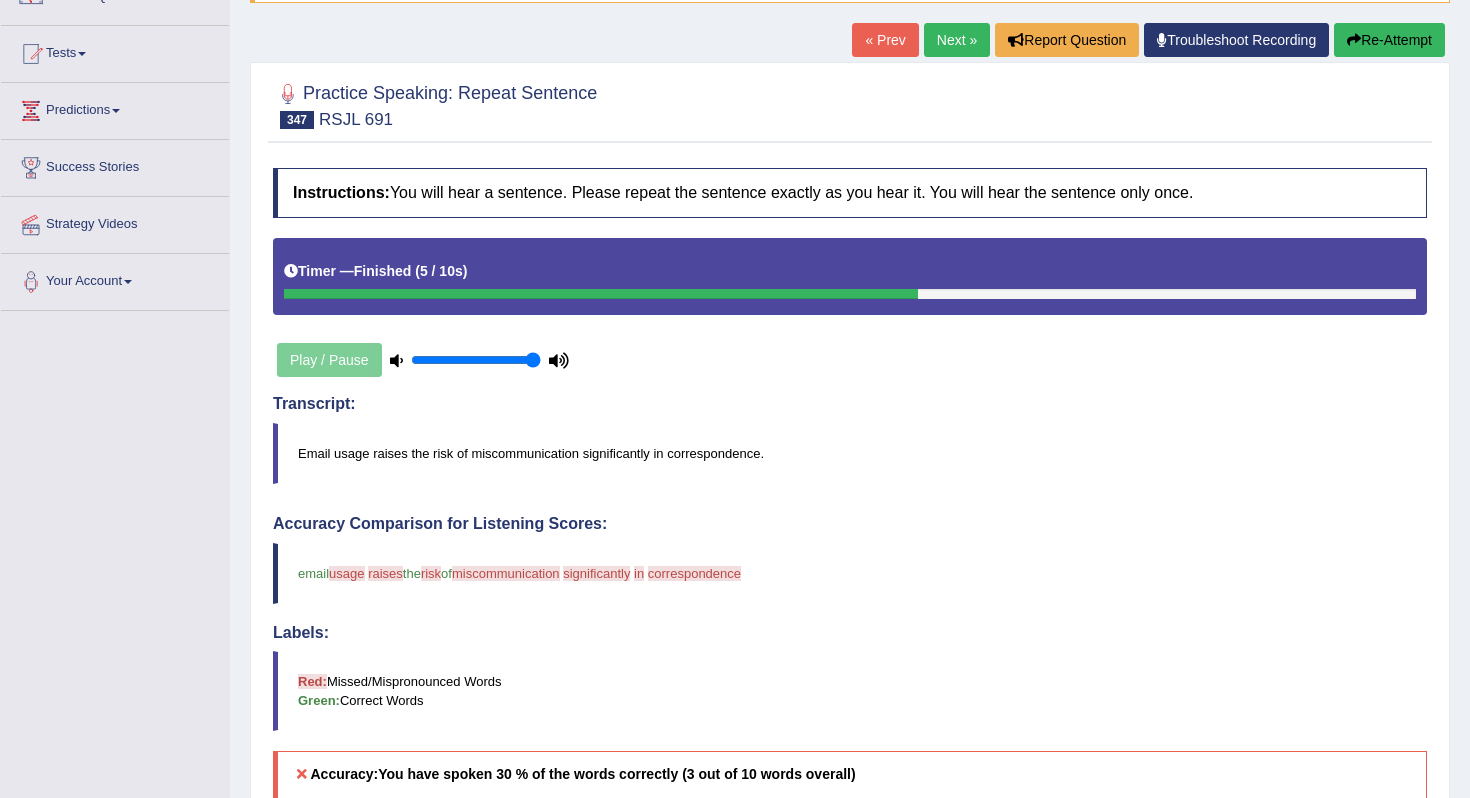 scroll, scrollTop: 116, scrollLeft: 0, axis: vertical 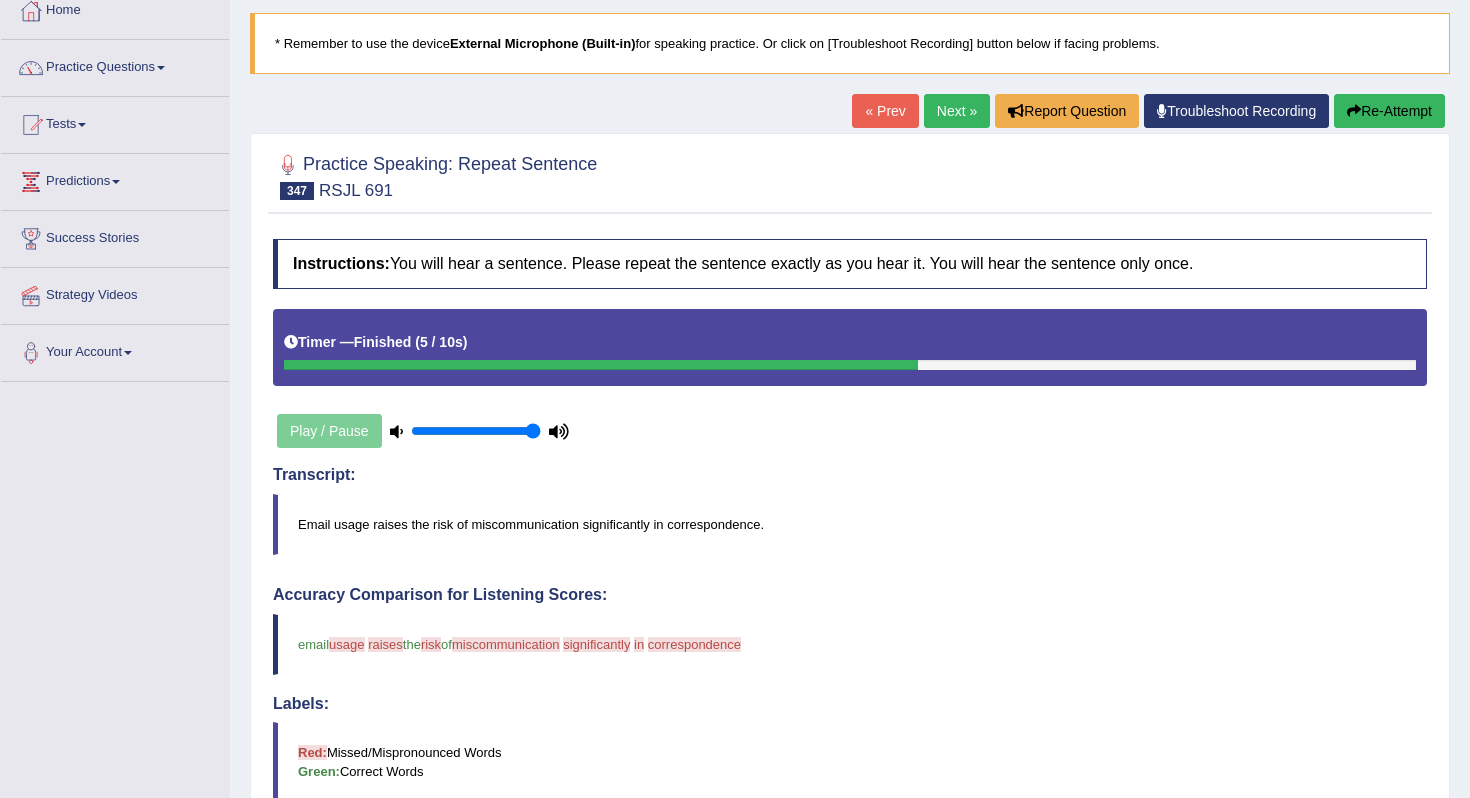 click at bounding box center (1354, 111) 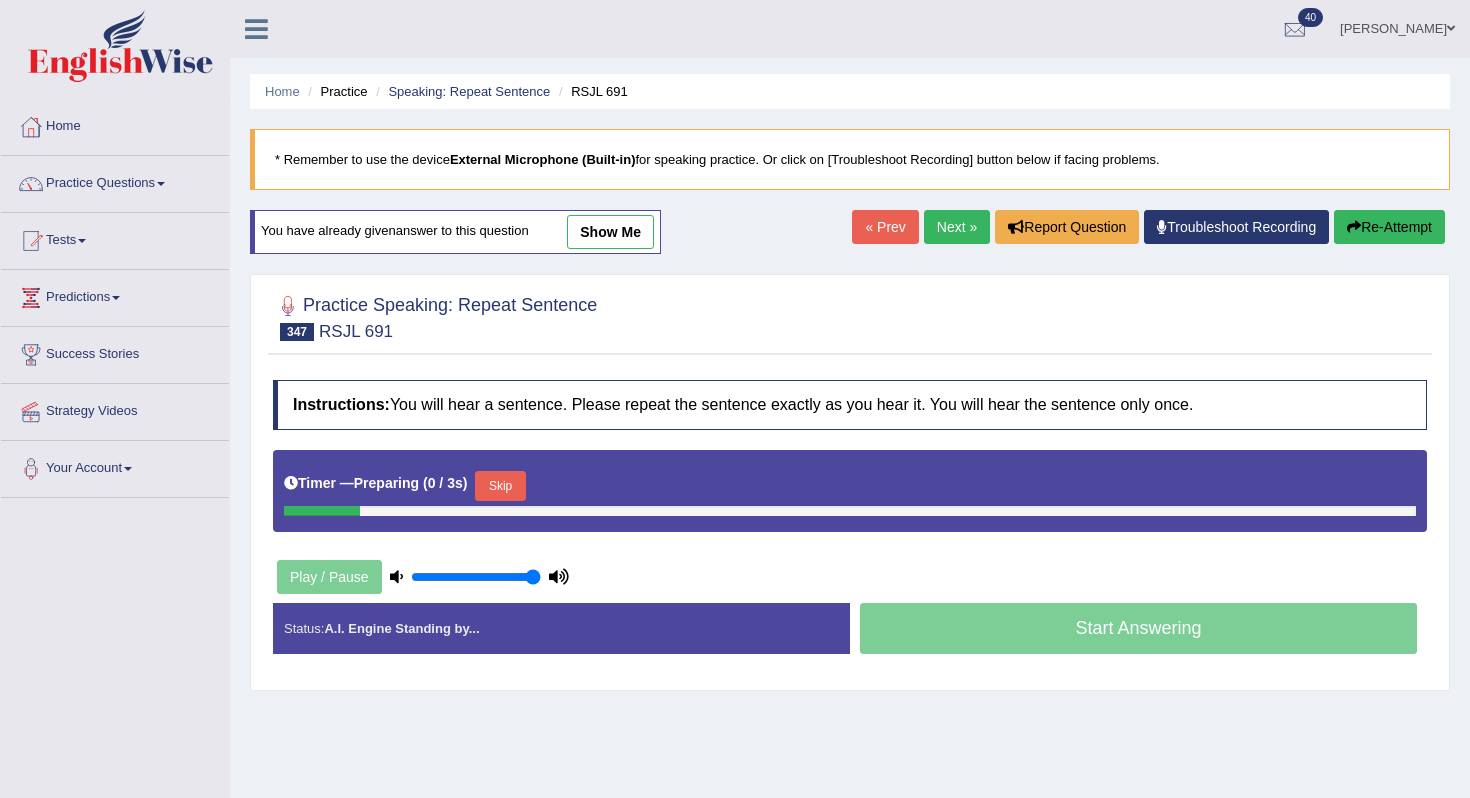scroll, scrollTop: 116, scrollLeft: 0, axis: vertical 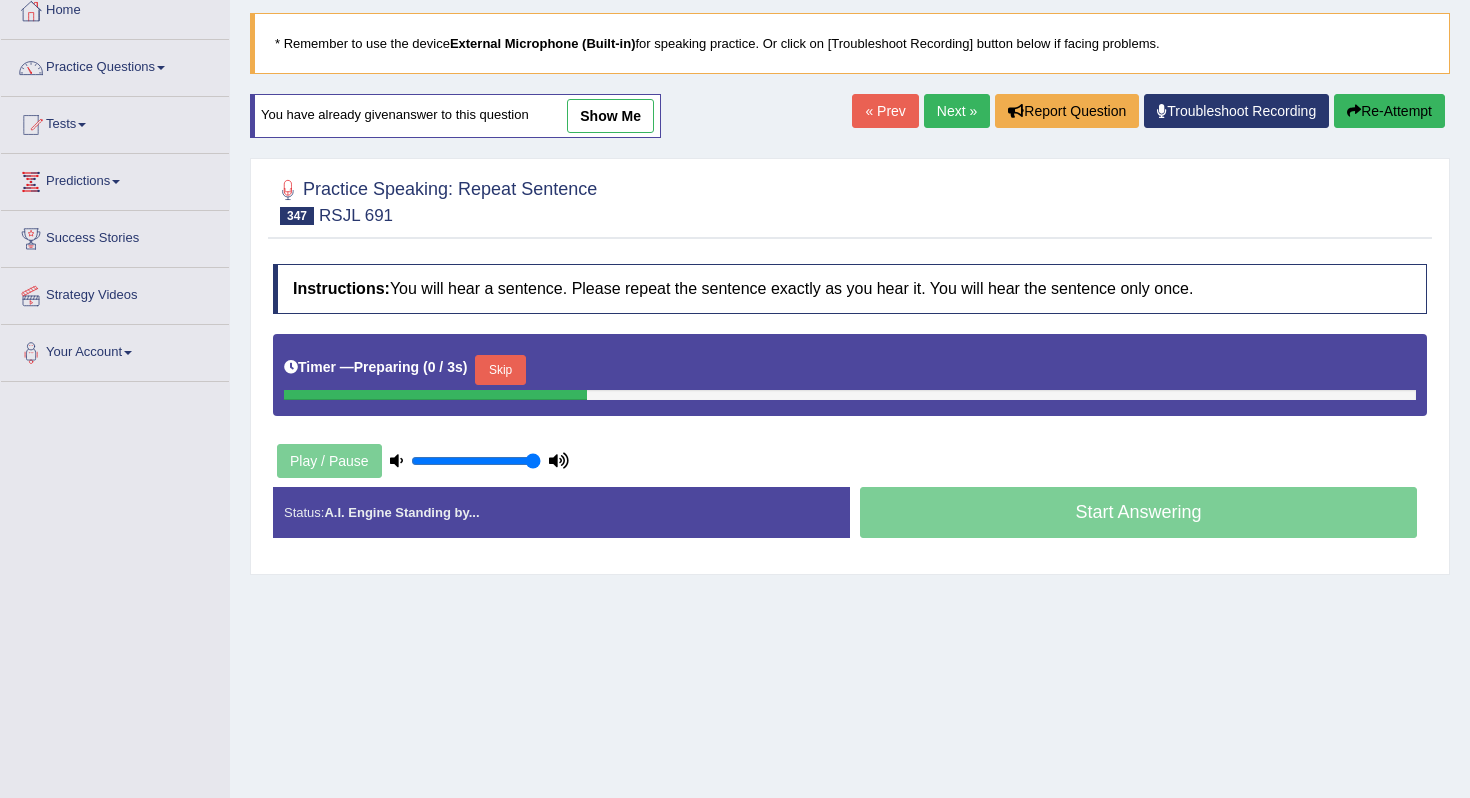 click on "Skip" at bounding box center [500, 370] 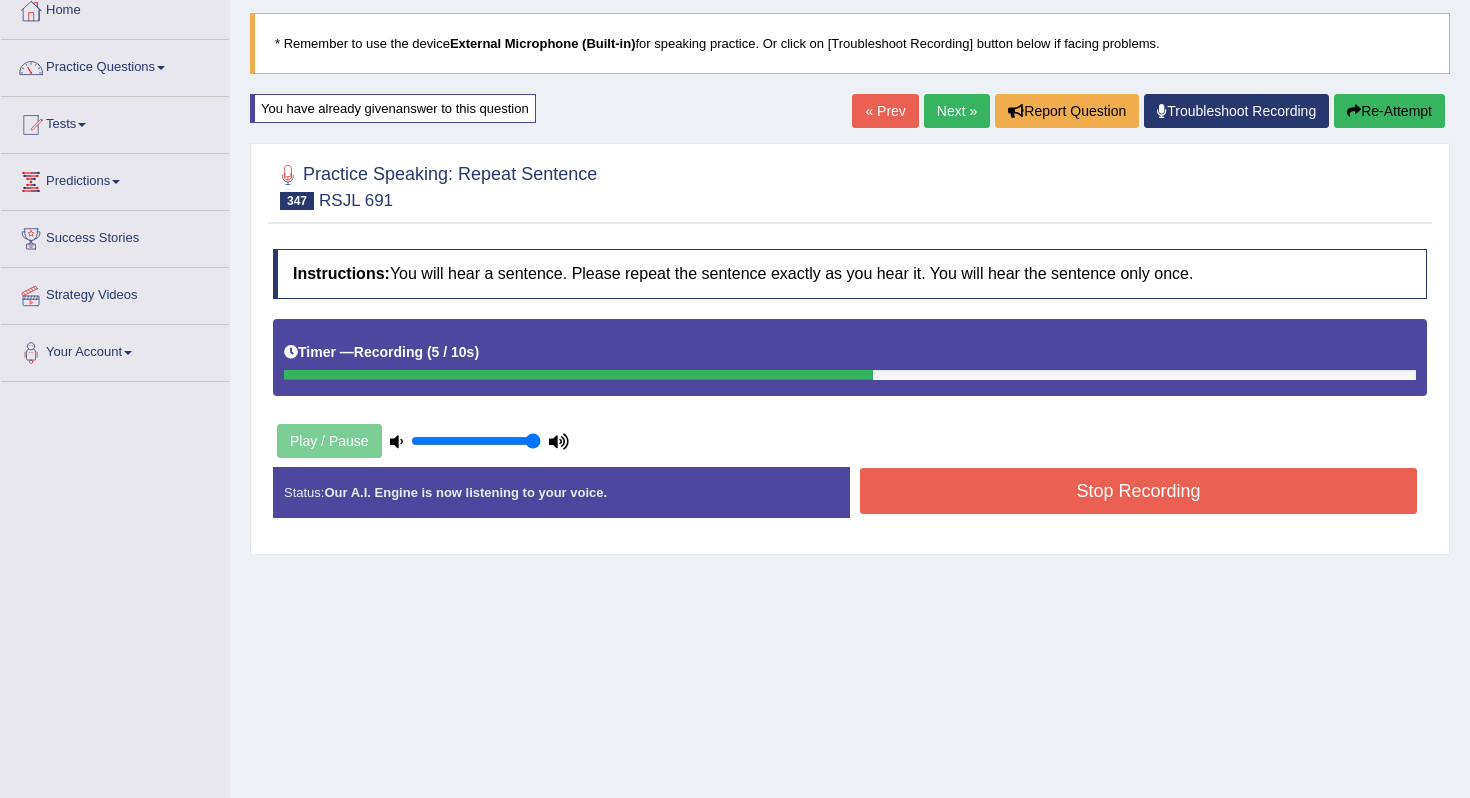 click on "Stop Recording" at bounding box center [1138, 491] 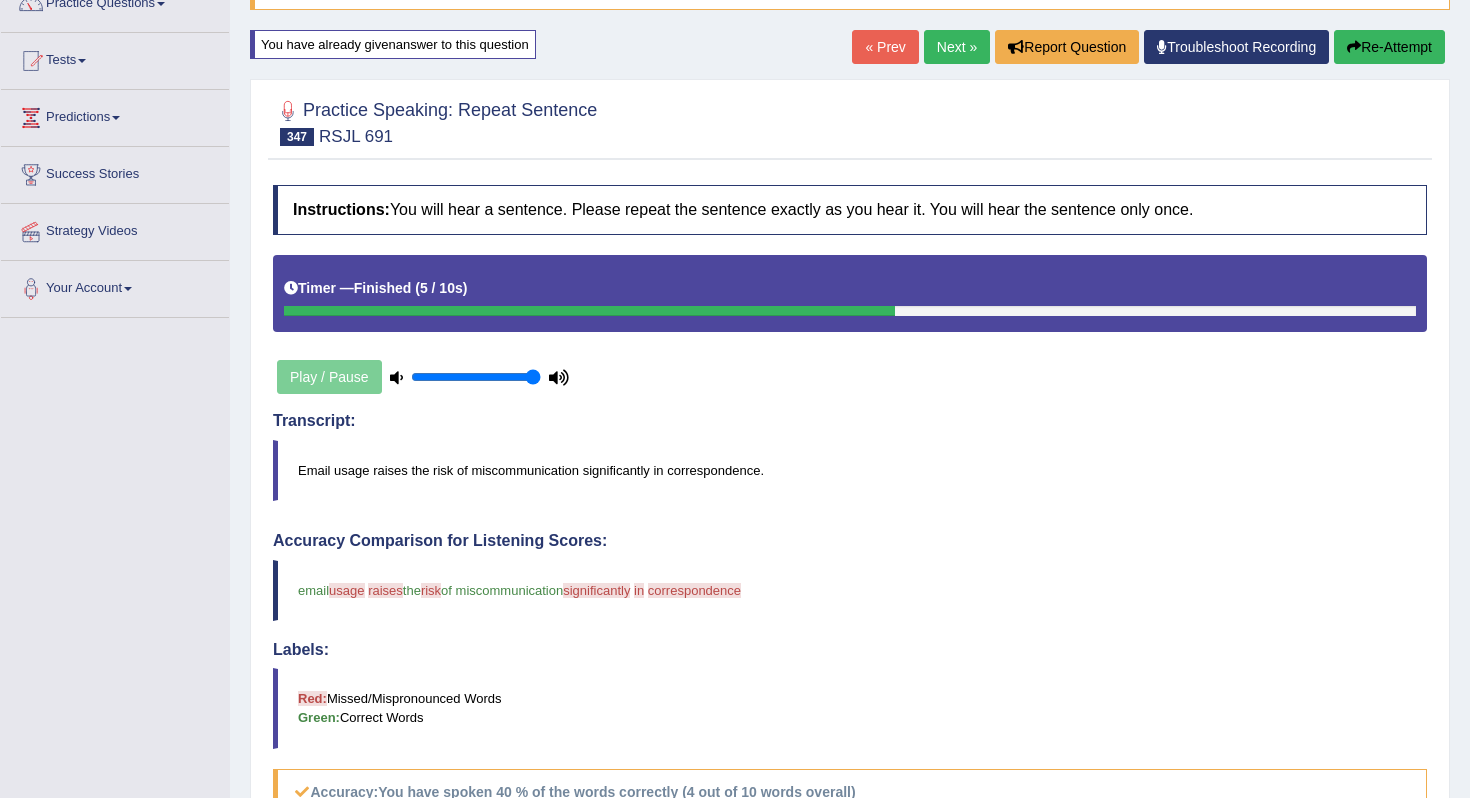 scroll, scrollTop: 0, scrollLeft: 0, axis: both 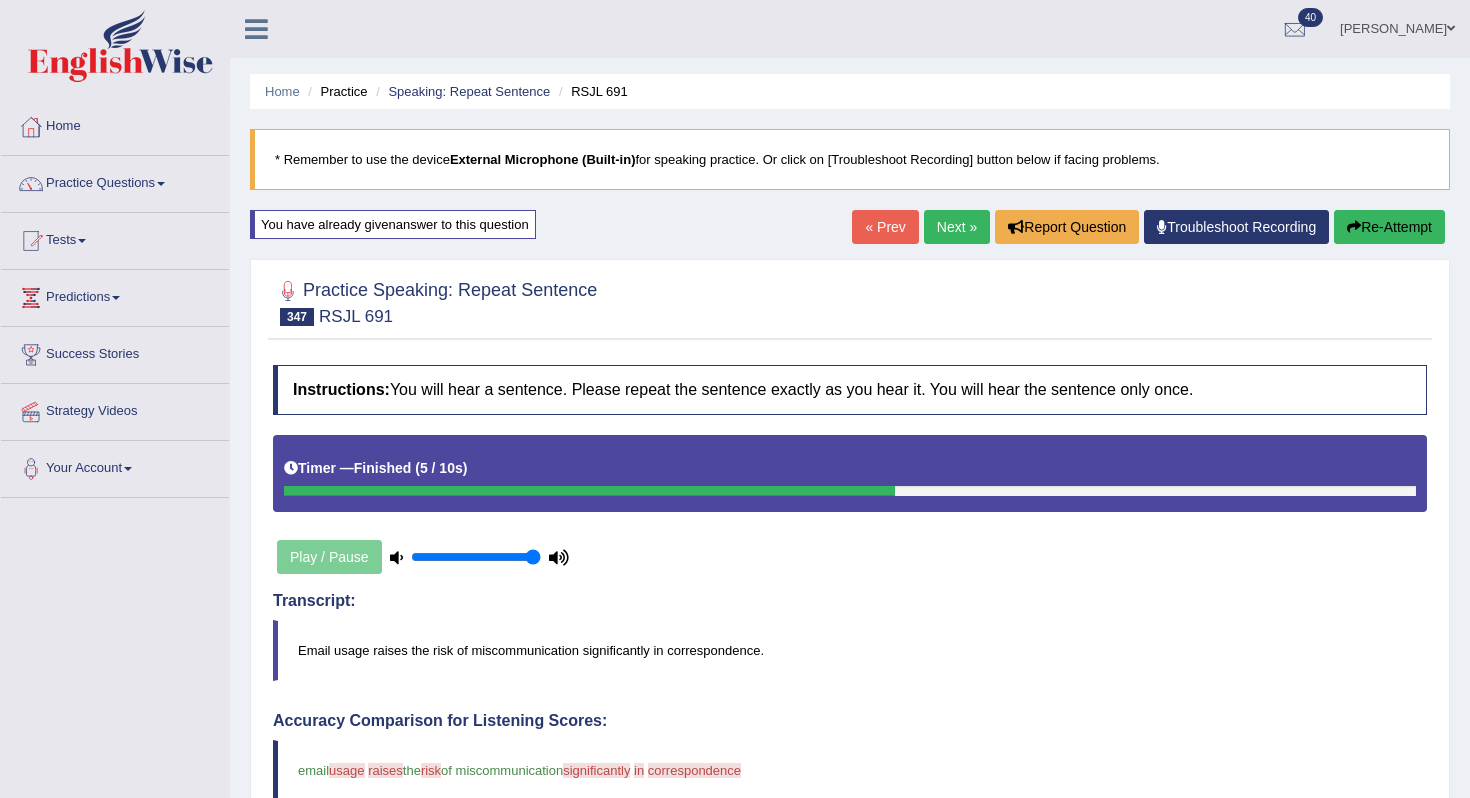 click on "Next »" at bounding box center [957, 227] 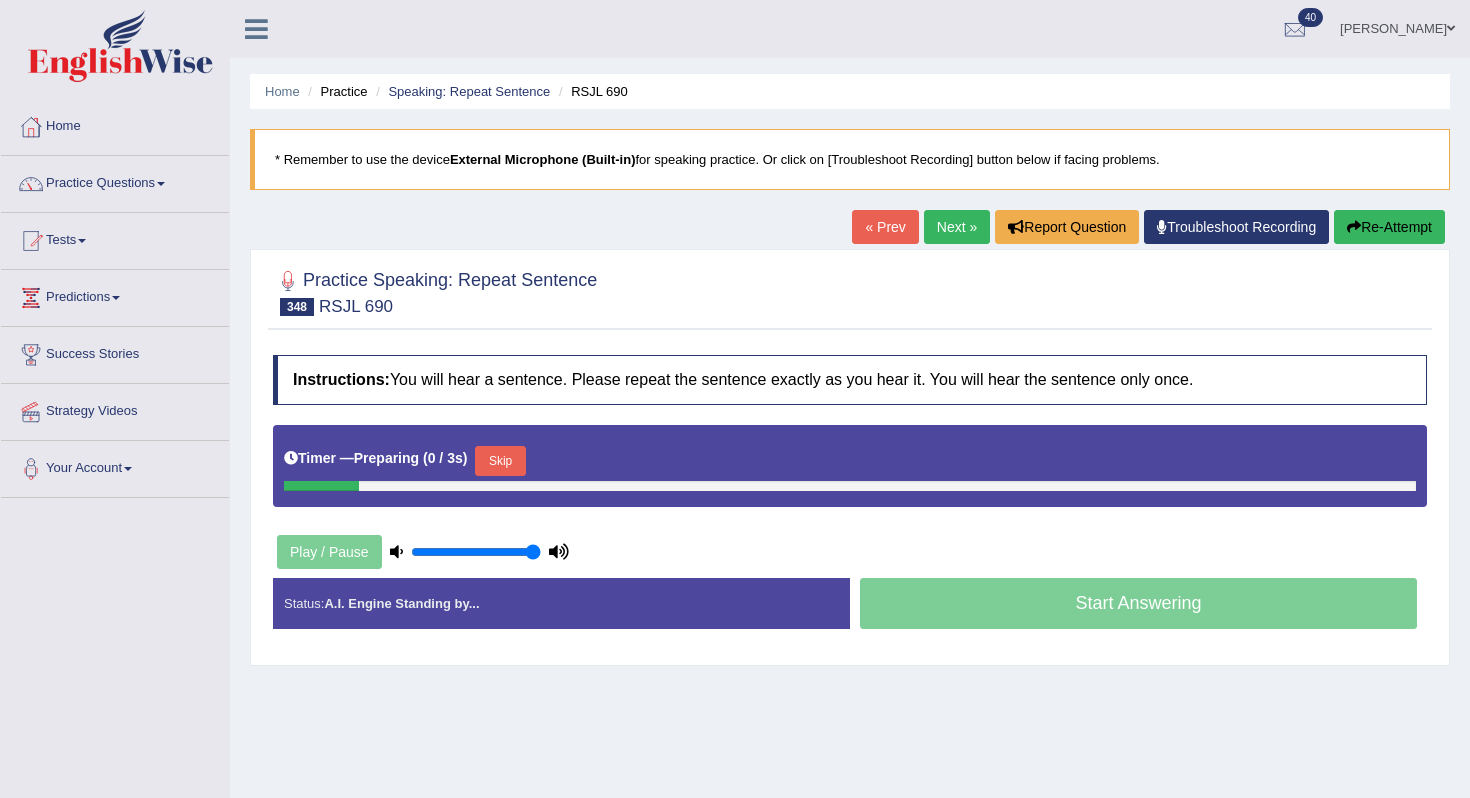 scroll, scrollTop: 0, scrollLeft: 0, axis: both 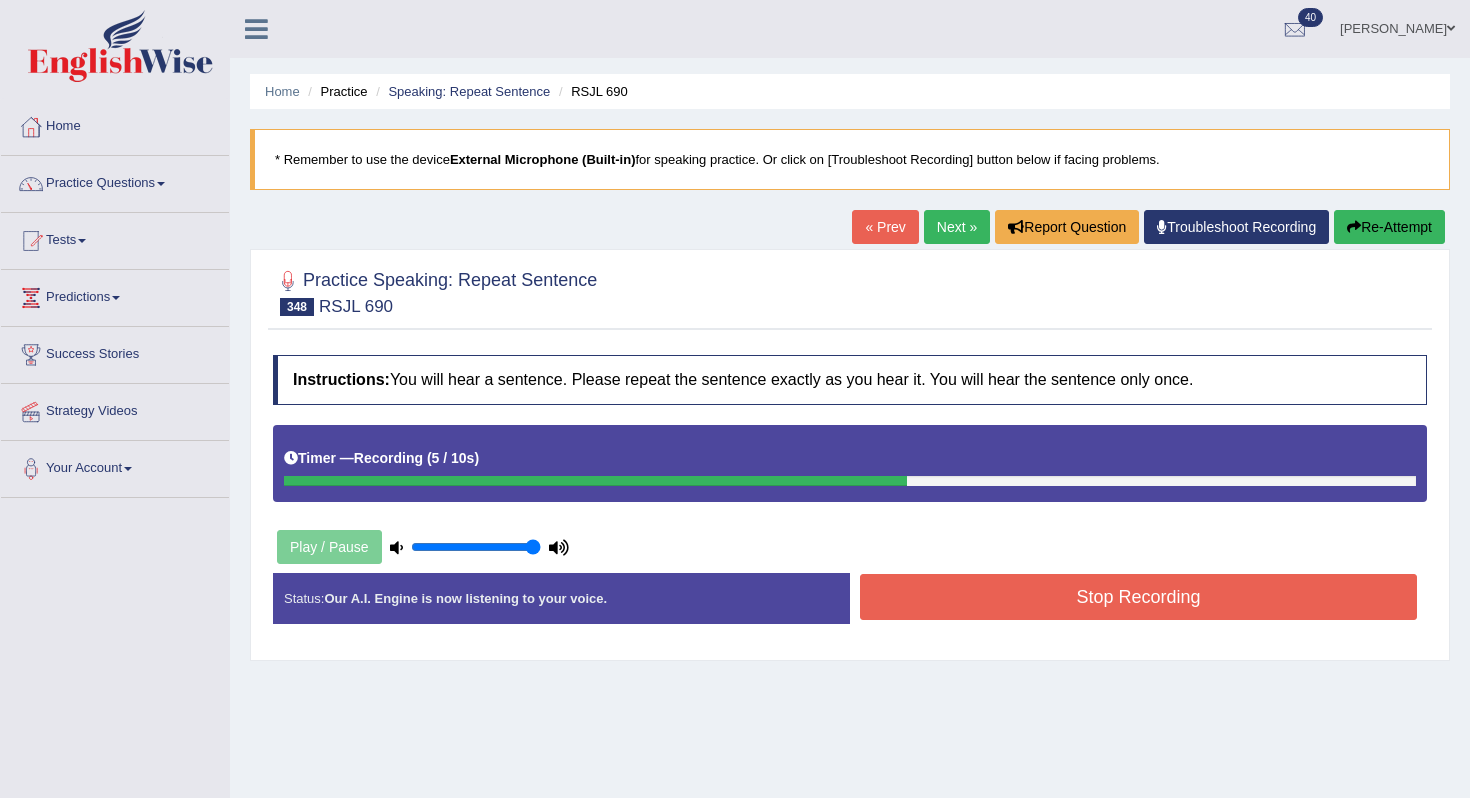 click on "Stop Recording" at bounding box center (1138, 597) 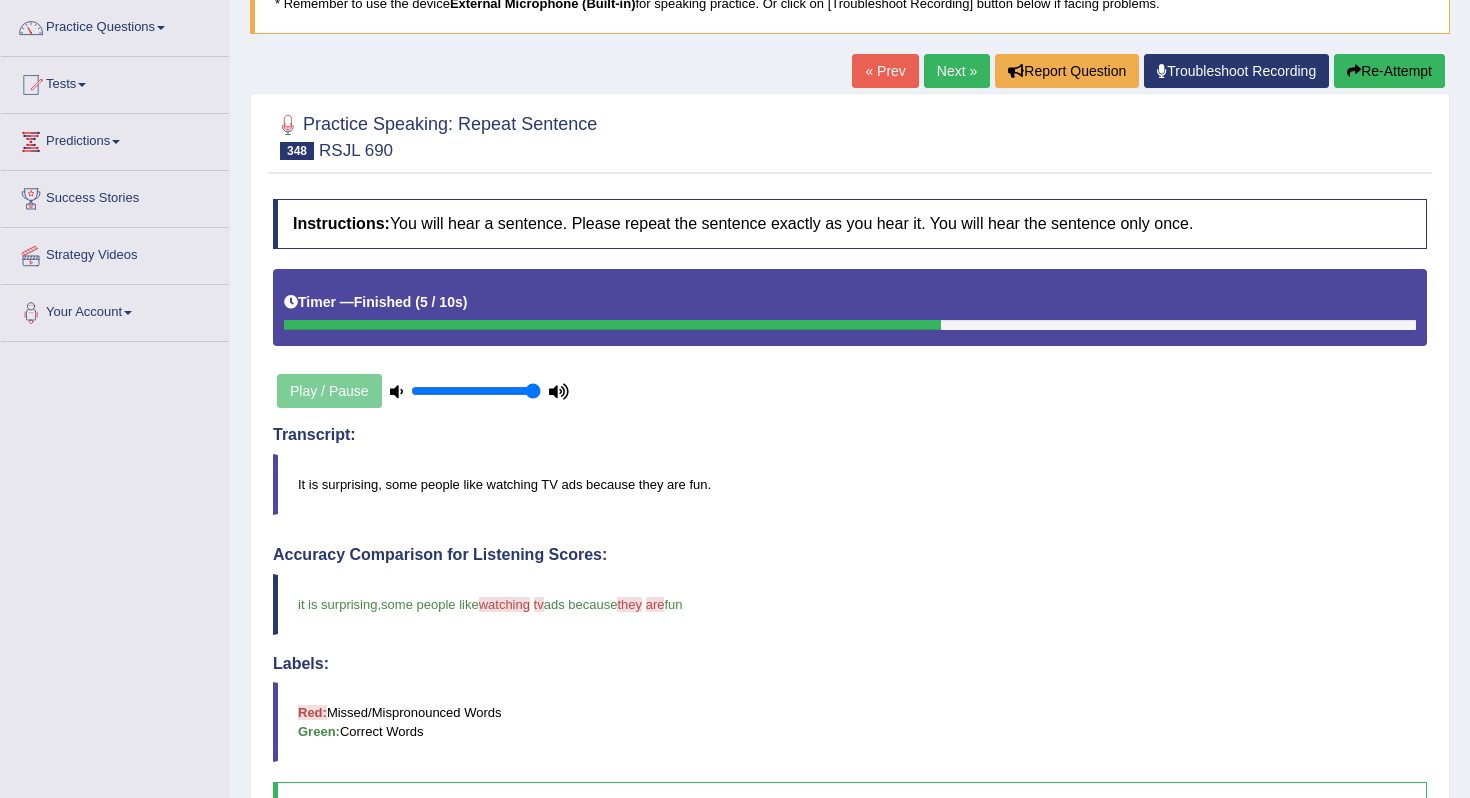 scroll, scrollTop: 0, scrollLeft: 0, axis: both 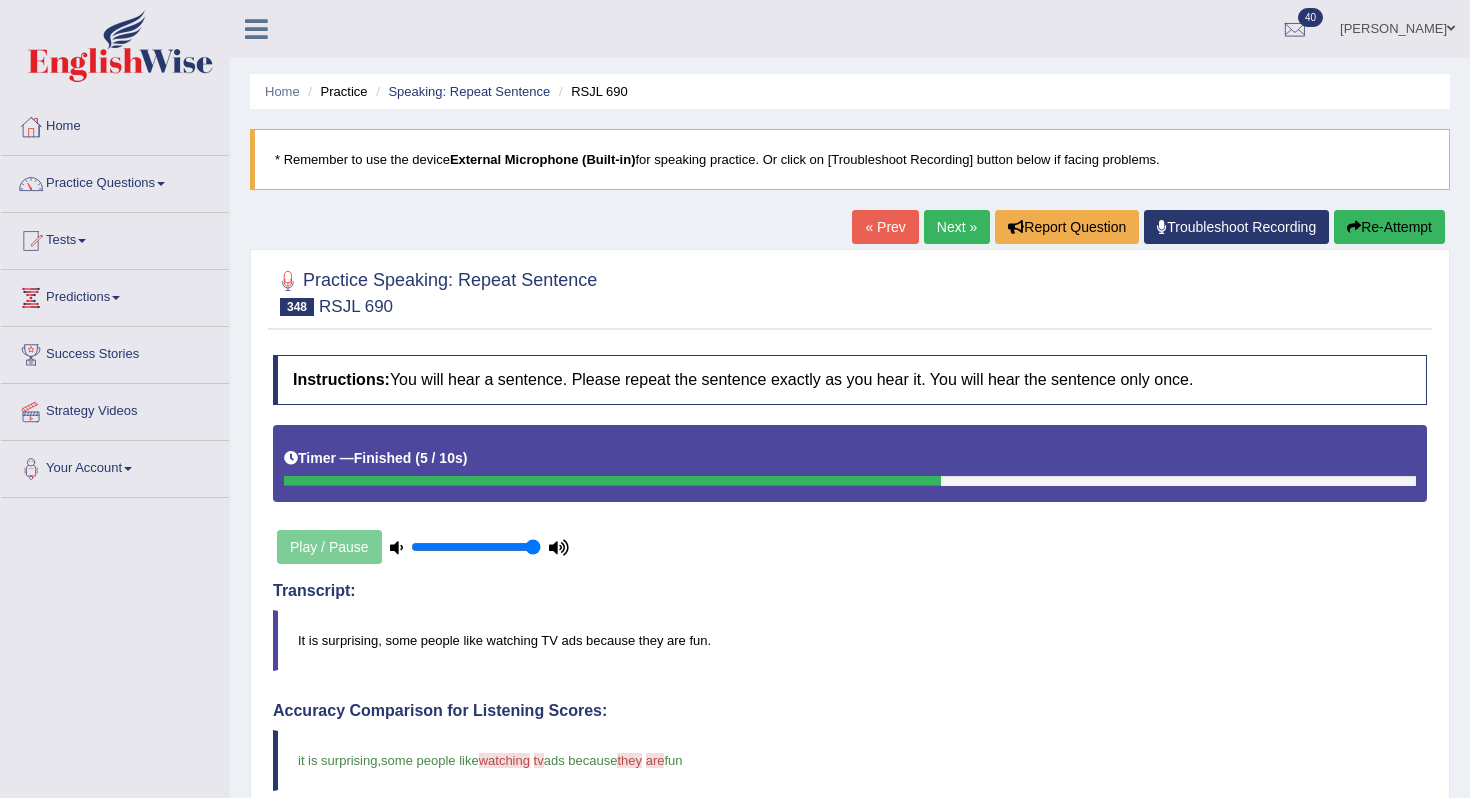 click on "Next »" at bounding box center (957, 227) 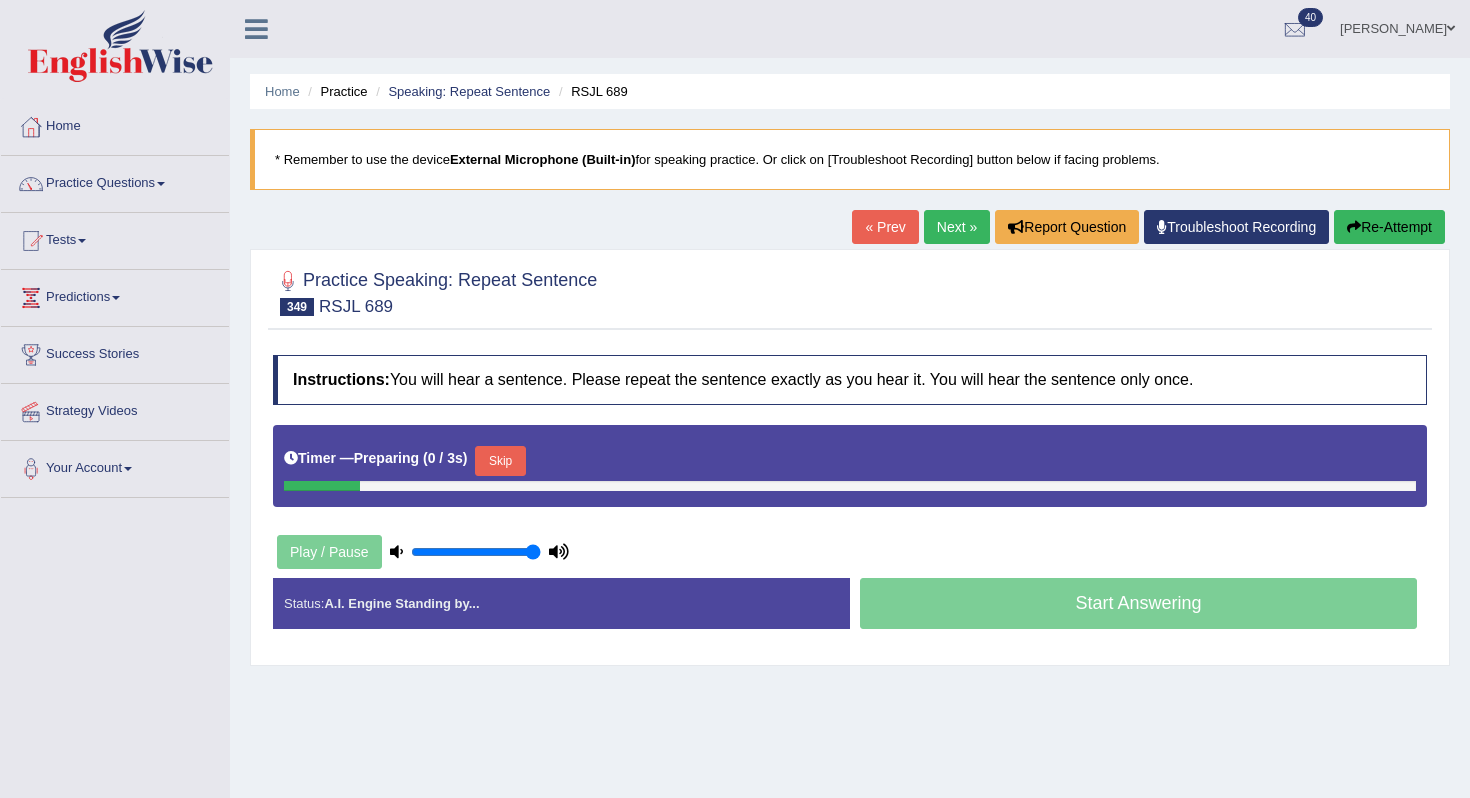 scroll, scrollTop: 0, scrollLeft: 0, axis: both 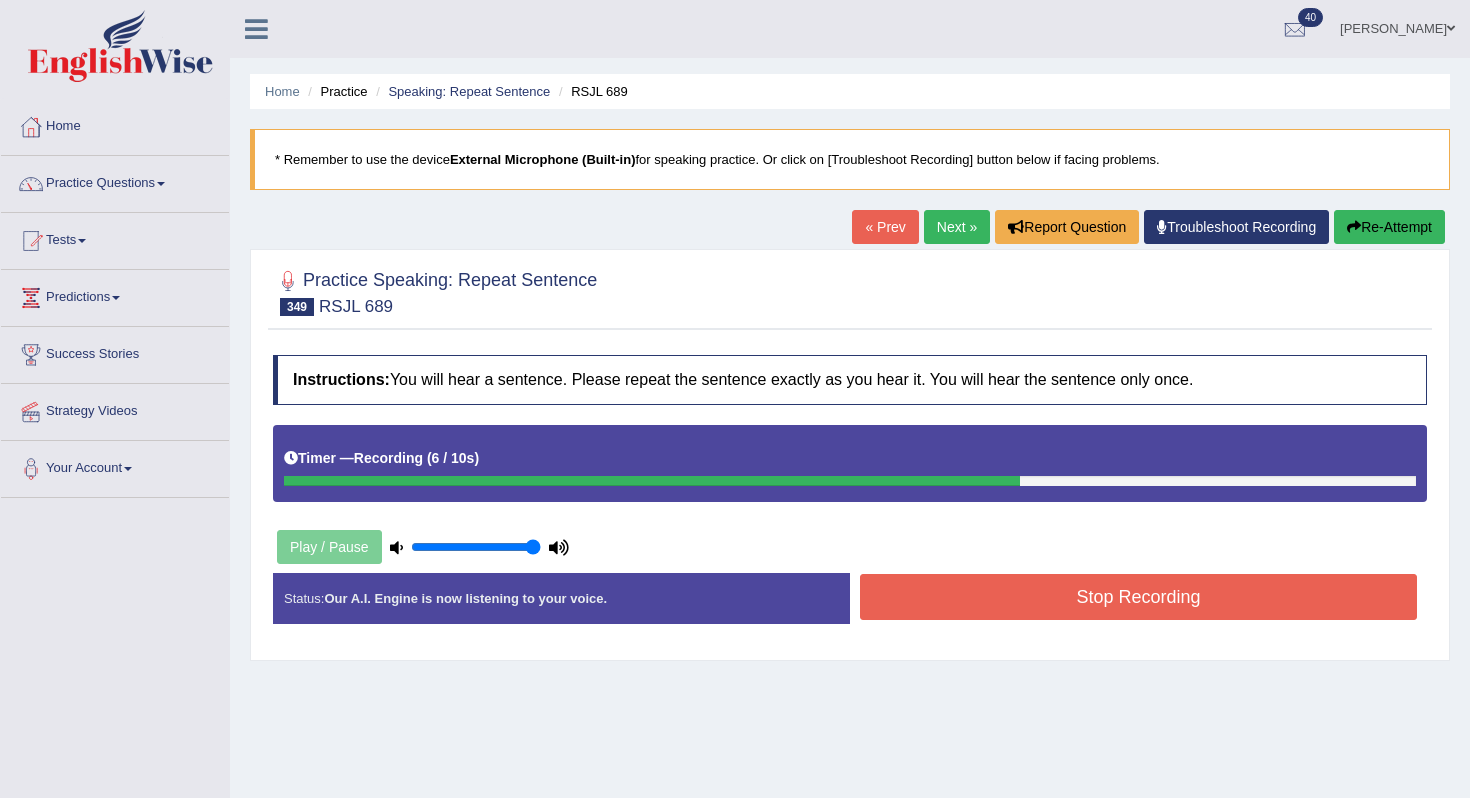 click on "Stop Recording" at bounding box center [1138, 597] 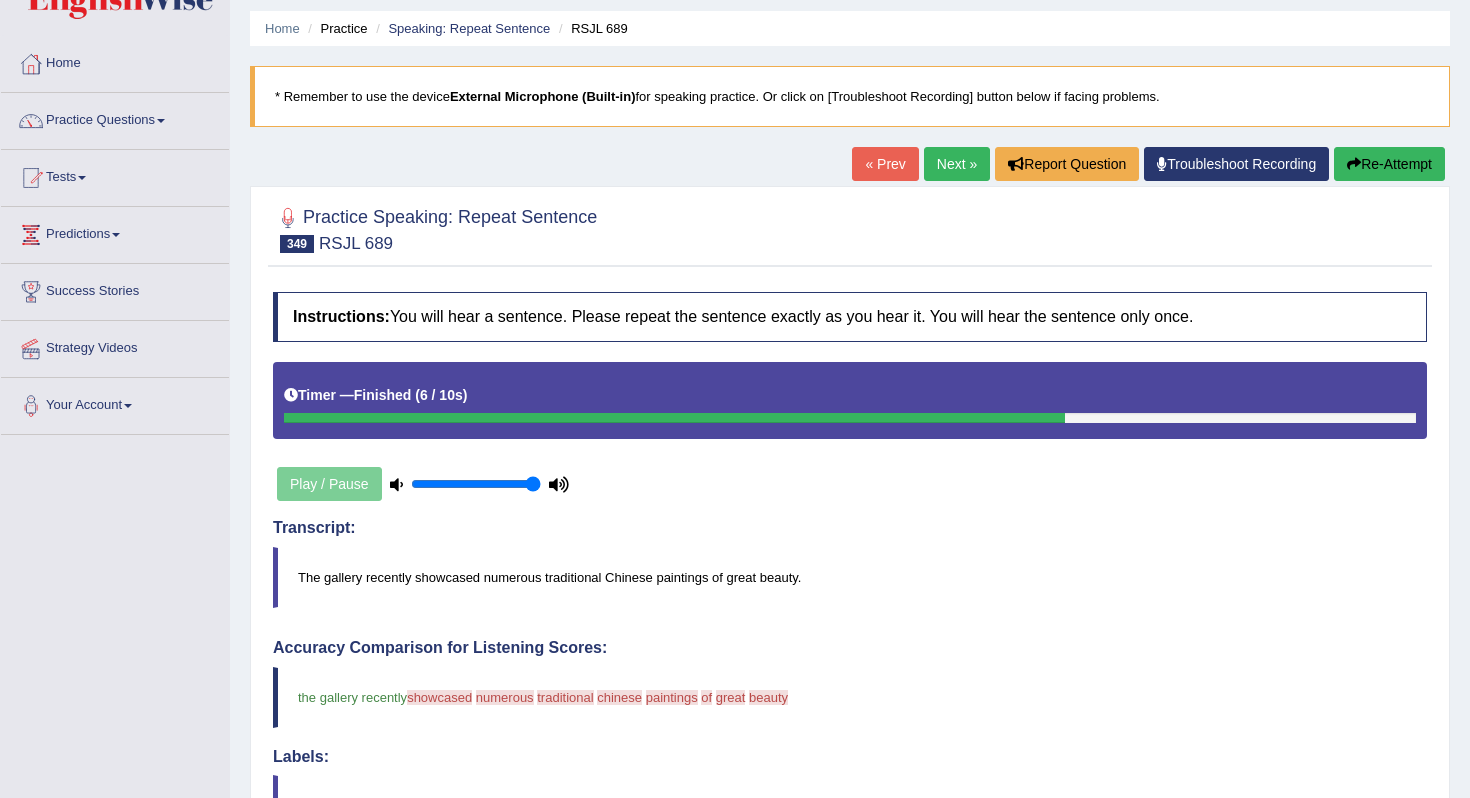 scroll, scrollTop: 0, scrollLeft: 0, axis: both 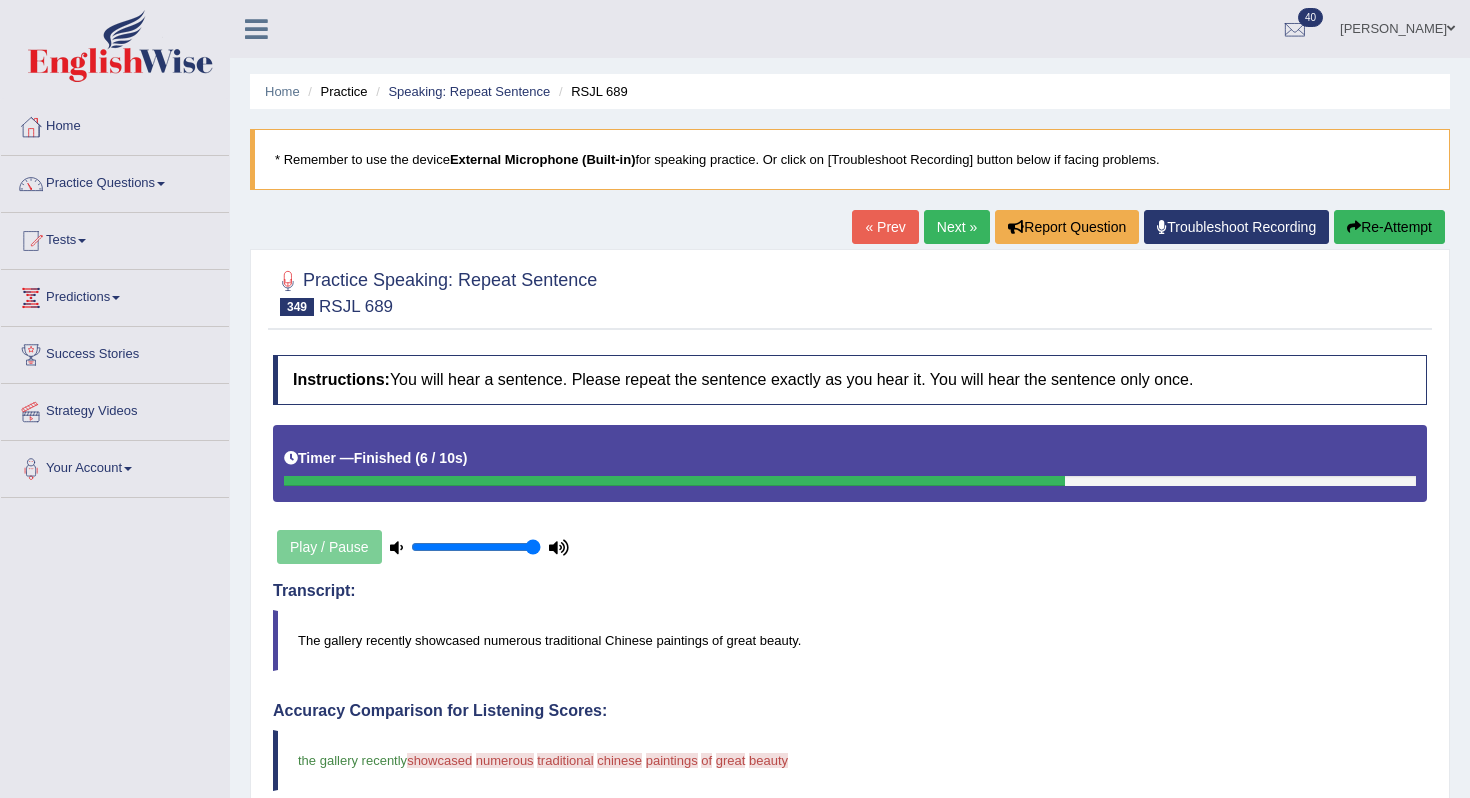 click on "Re-Attempt" at bounding box center (1389, 227) 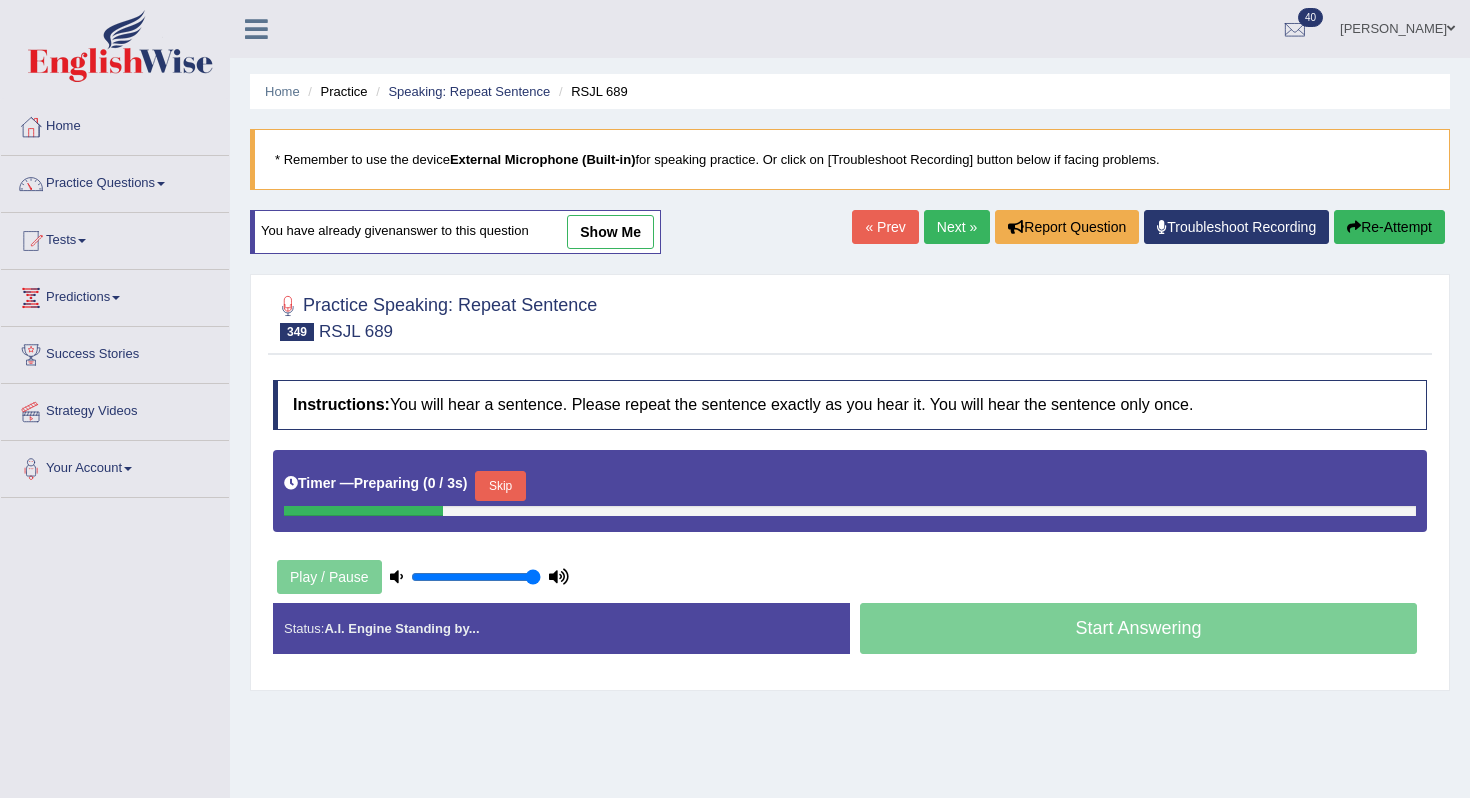 scroll, scrollTop: 0, scrollLeft: 0, axis: both 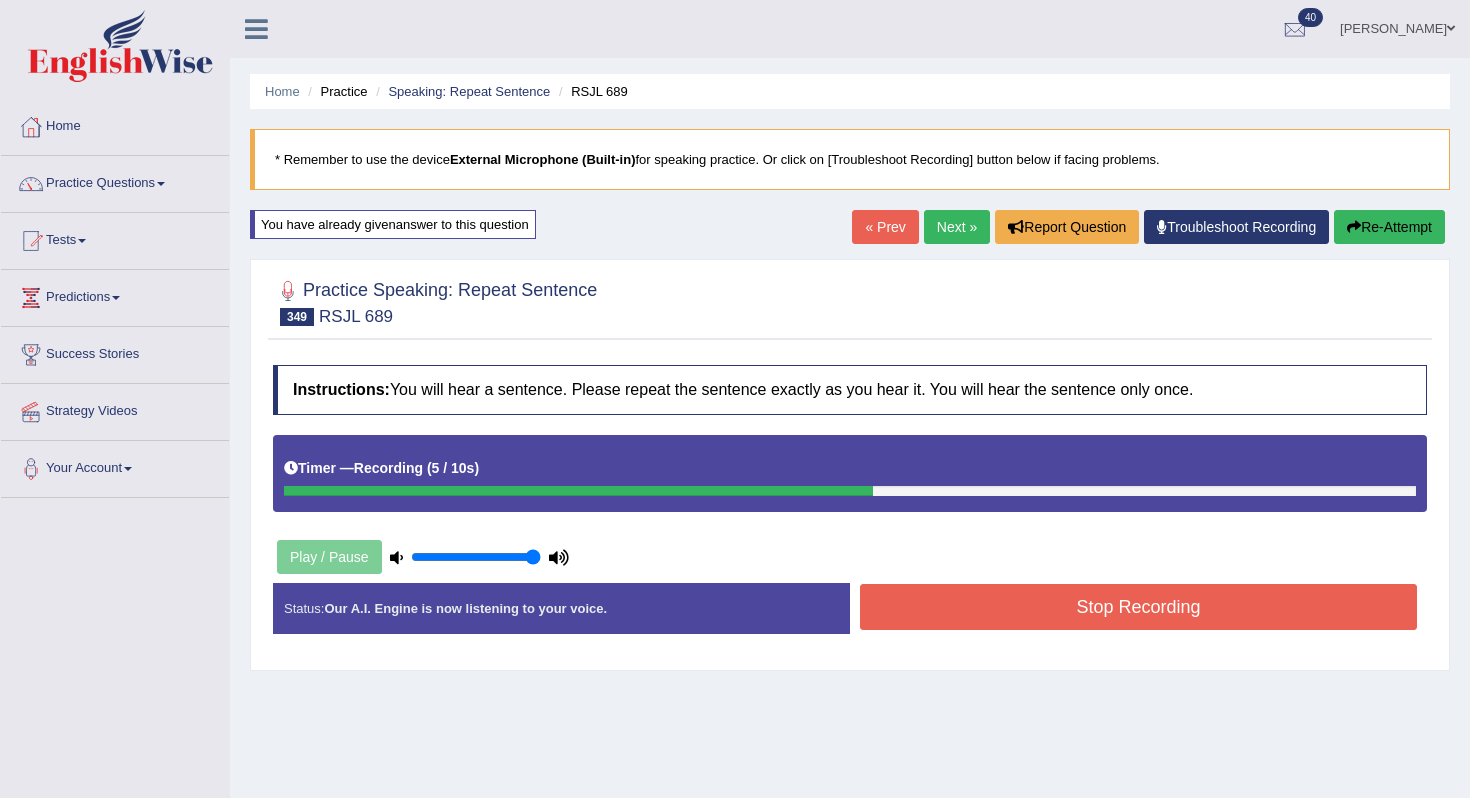 click on "Stop Recording" at bounding box center (1138, 607) 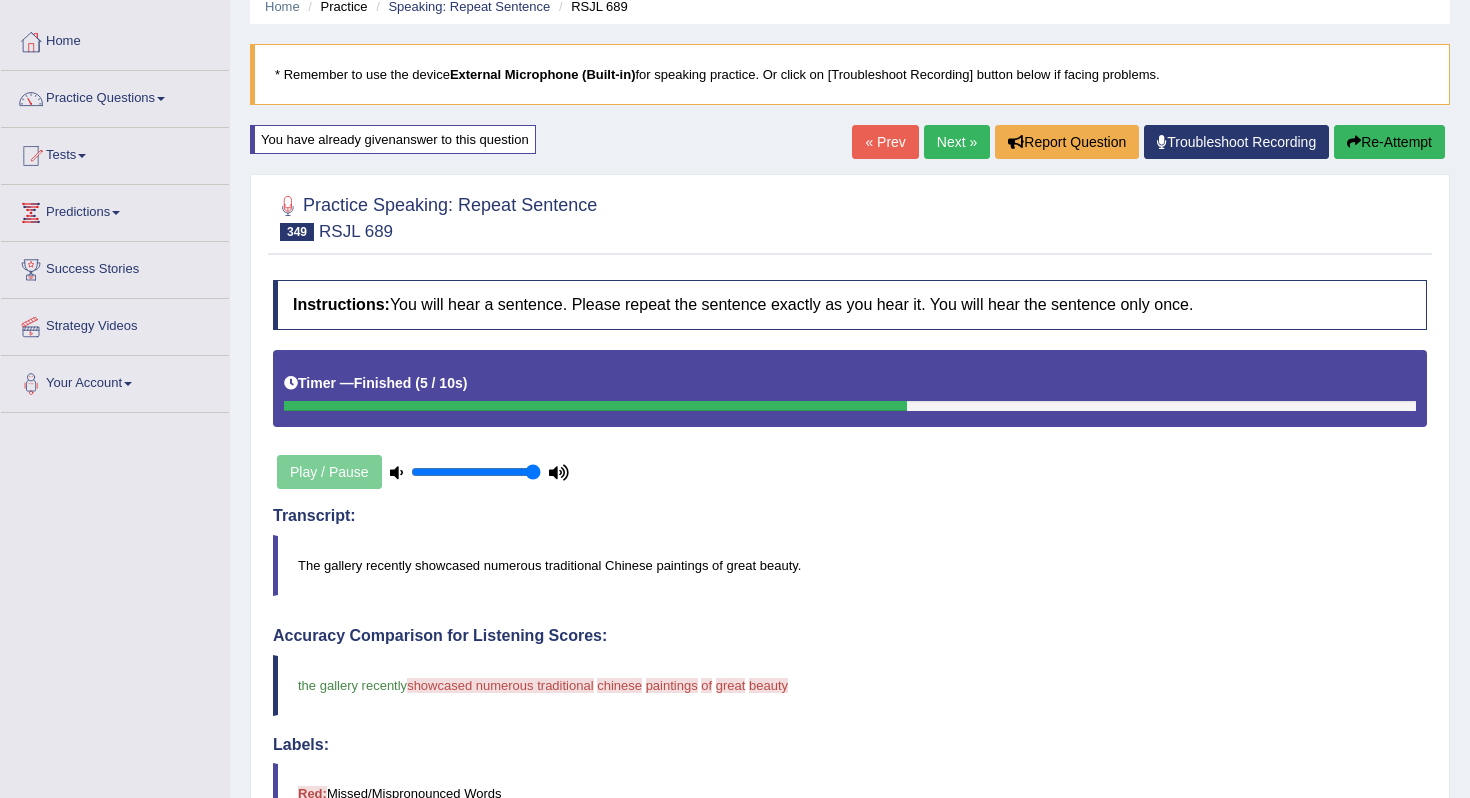 scroll, scrollTop: 0, scrollLeft: 0, axis: both 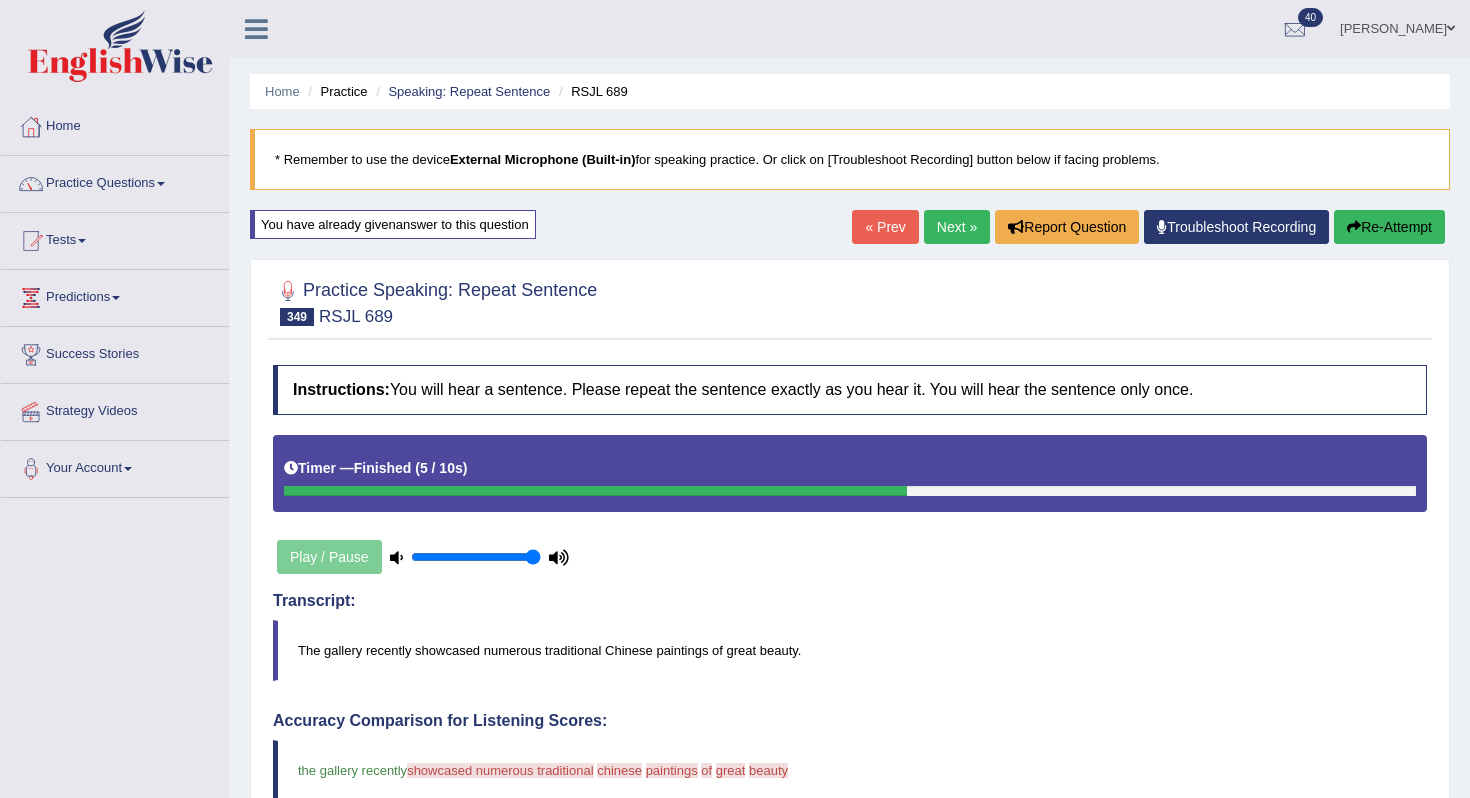 click on "Next »" at bounding box center (957, 227) 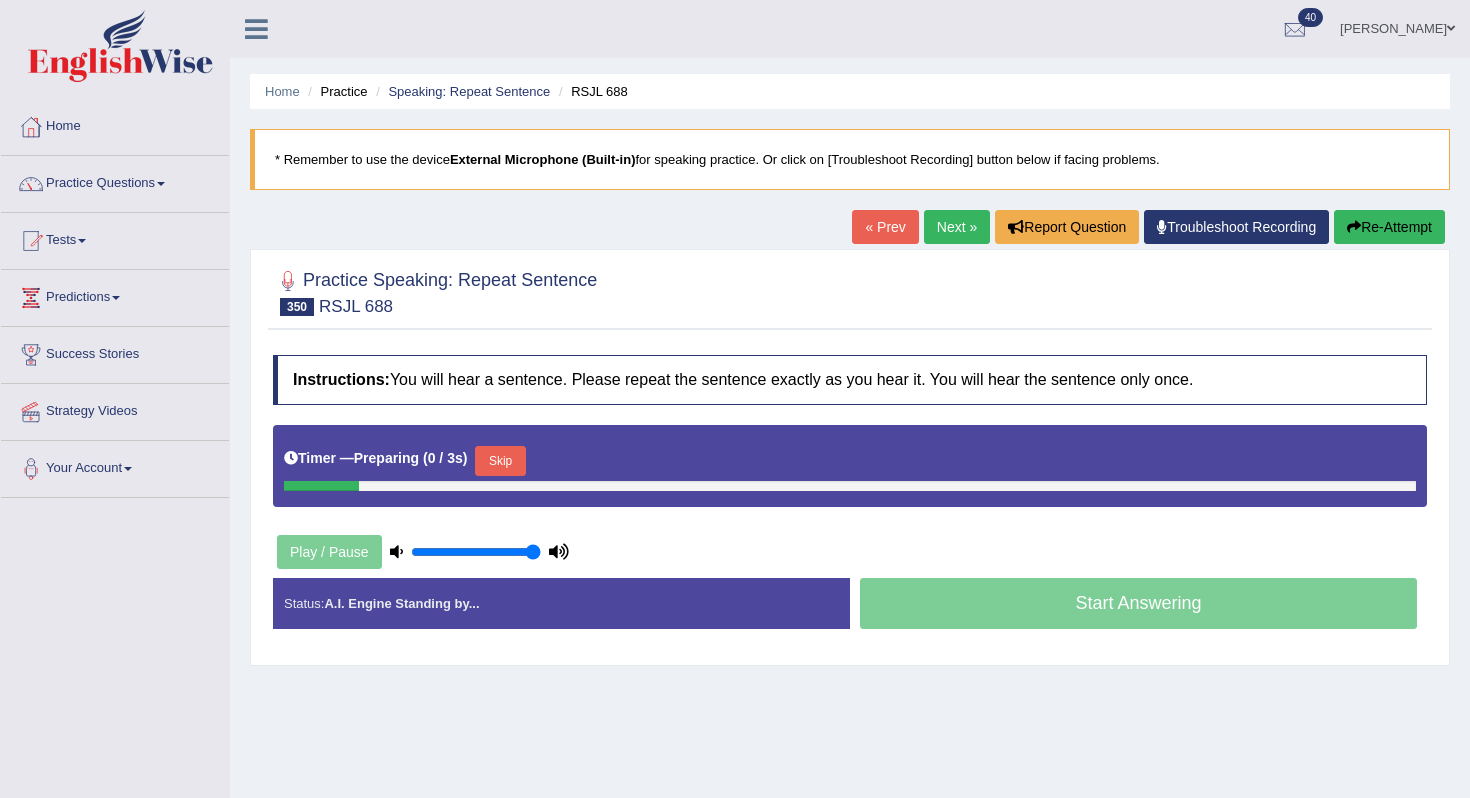 scroll, scrollTop: 0, scrollLeft: 0, axis: both 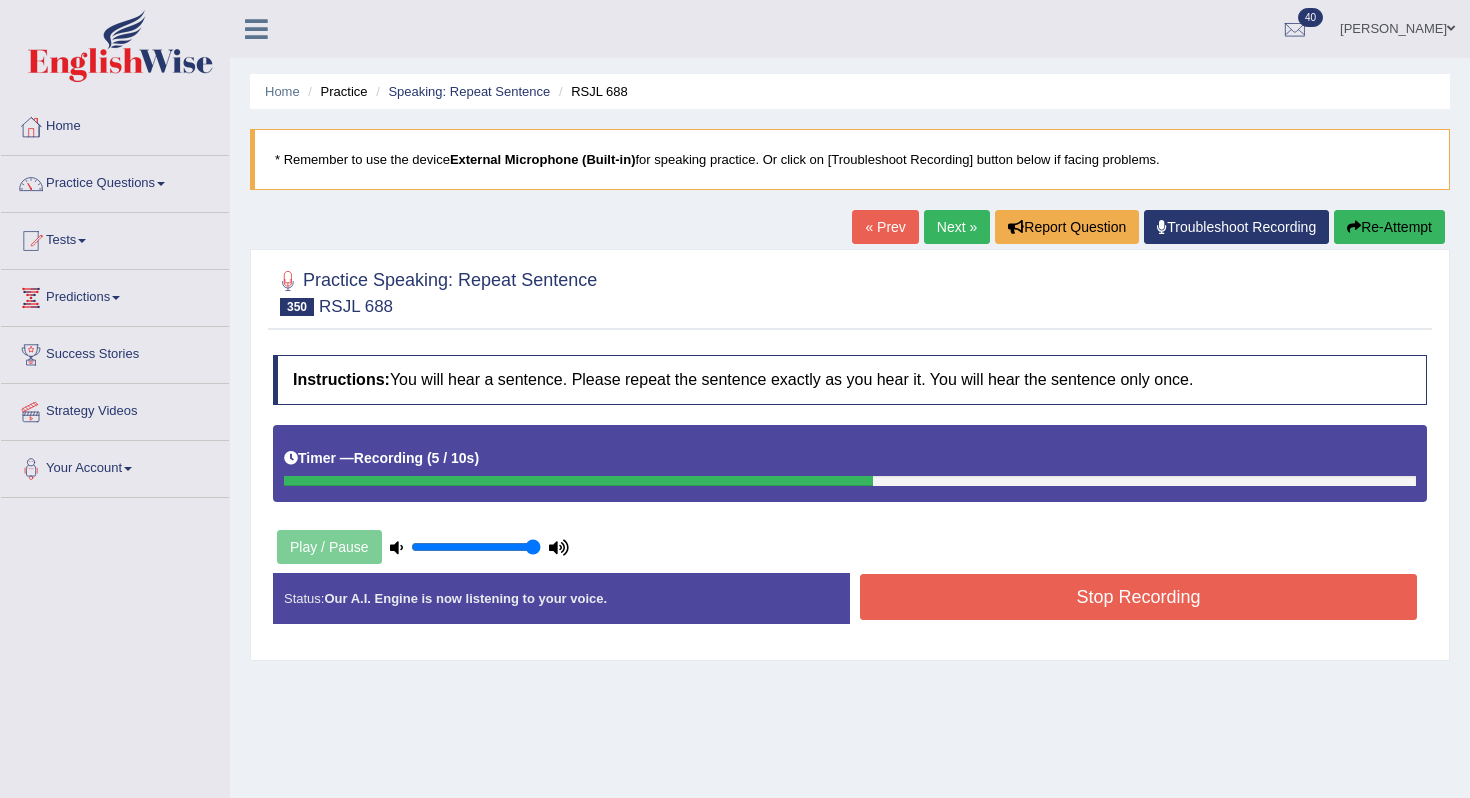 click on "Stop Recording" at bounding box center (1138, 597) 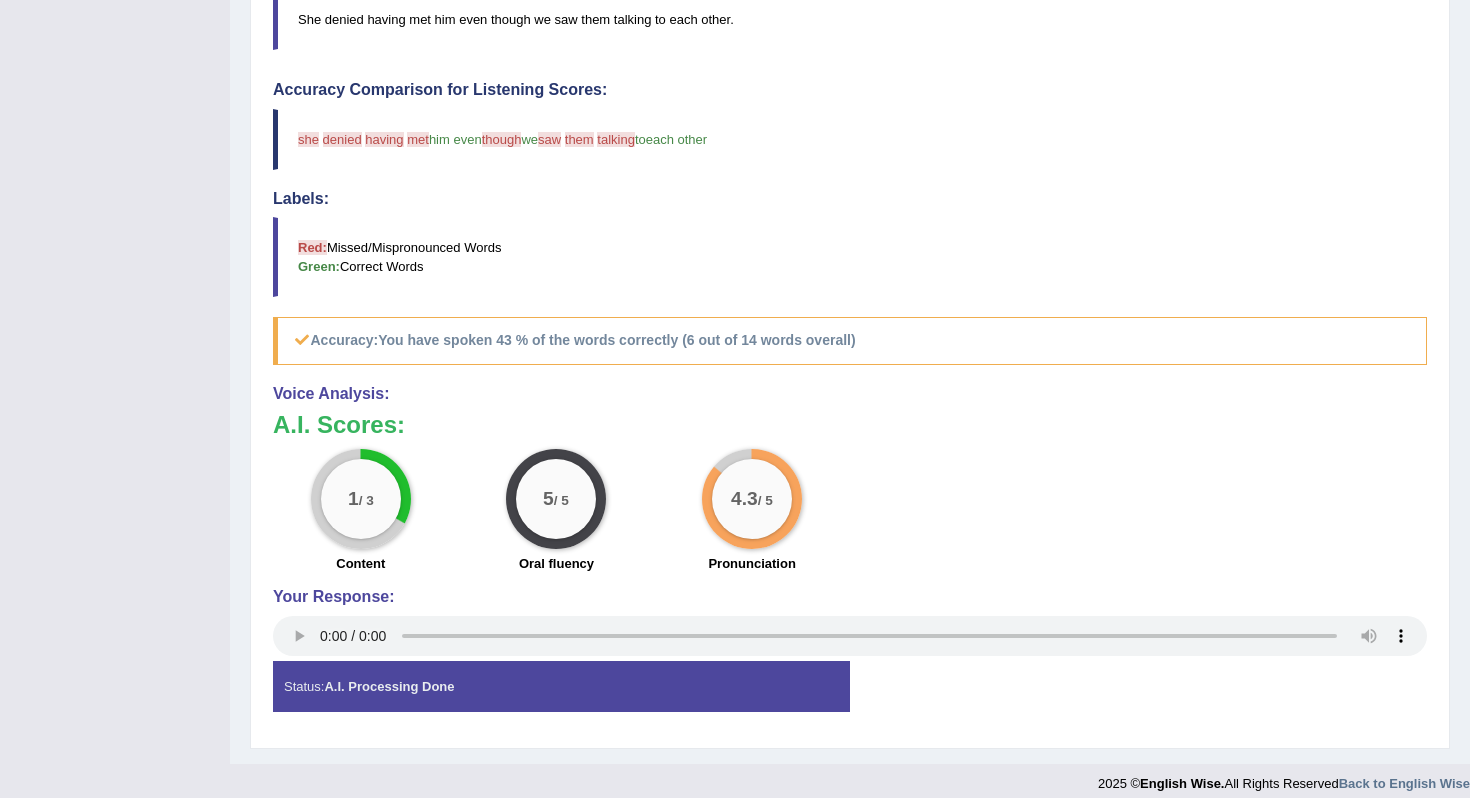 scroll, scrollTop: 637, scrollLeft: 0, axis: vertical 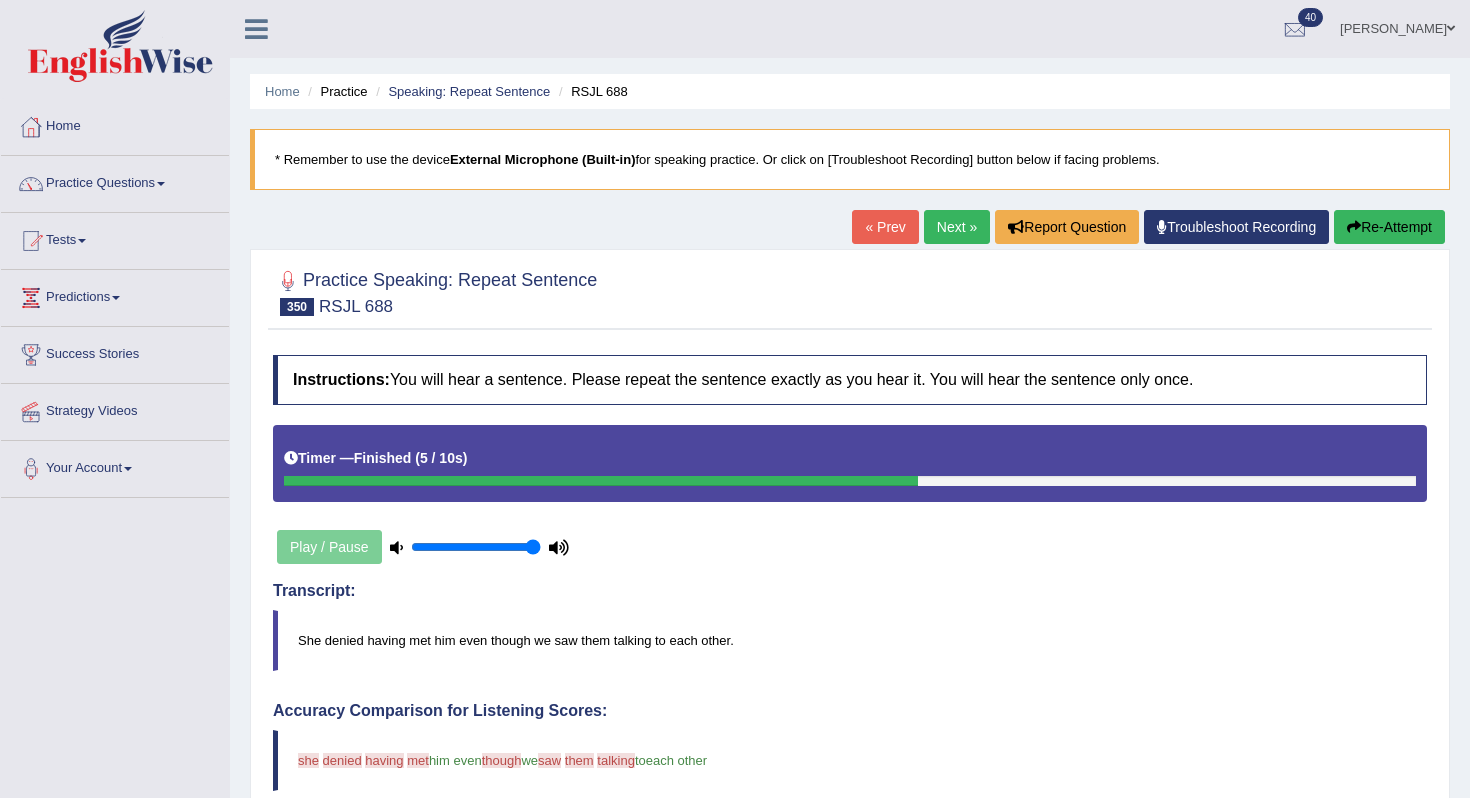 click on "Next »" at bounding box center (957, 227) 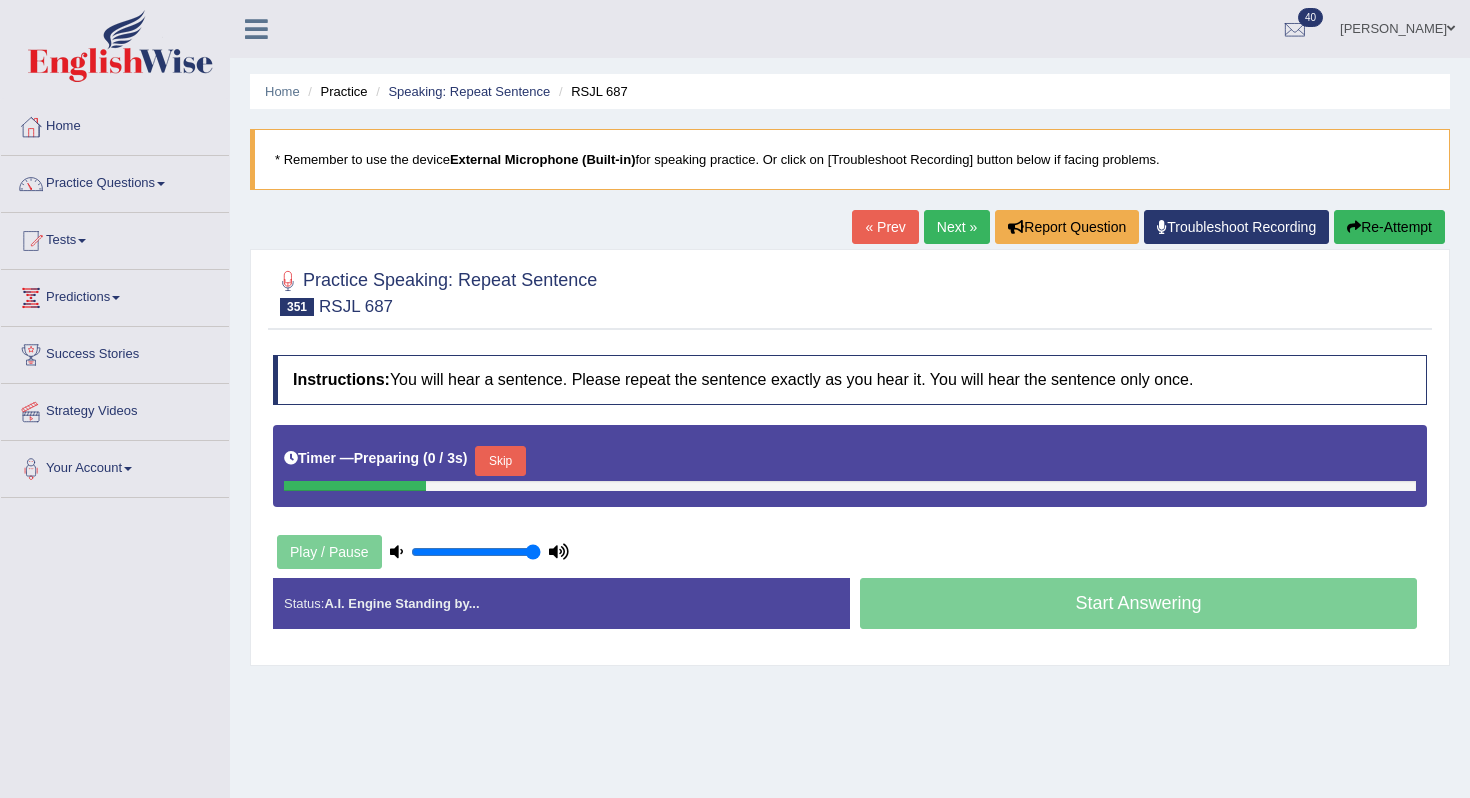 scroll, scrollTop: 0, scrollLeft: 0, axis: both 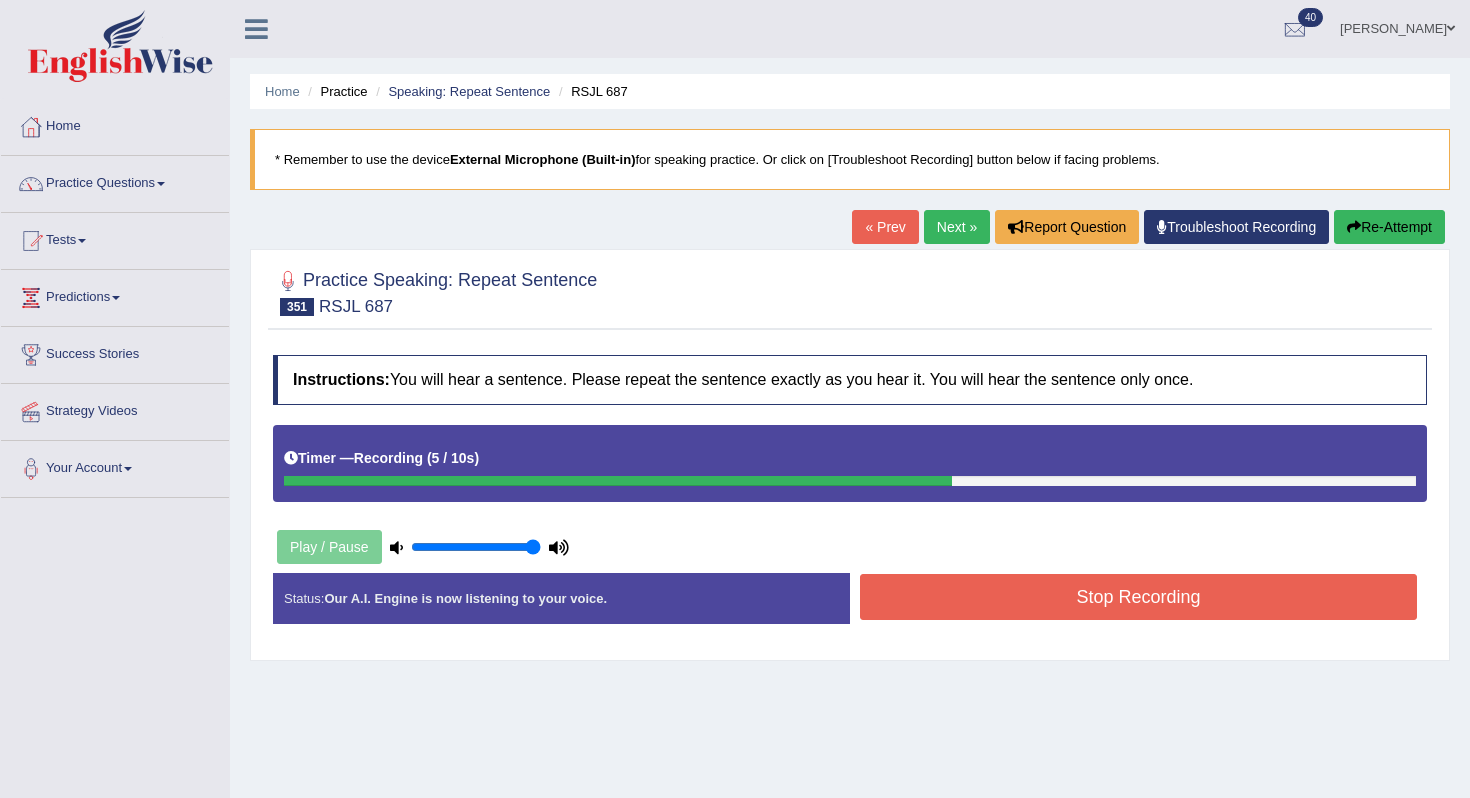 click on "Stop Recording" at bounding box center [1138, 597] 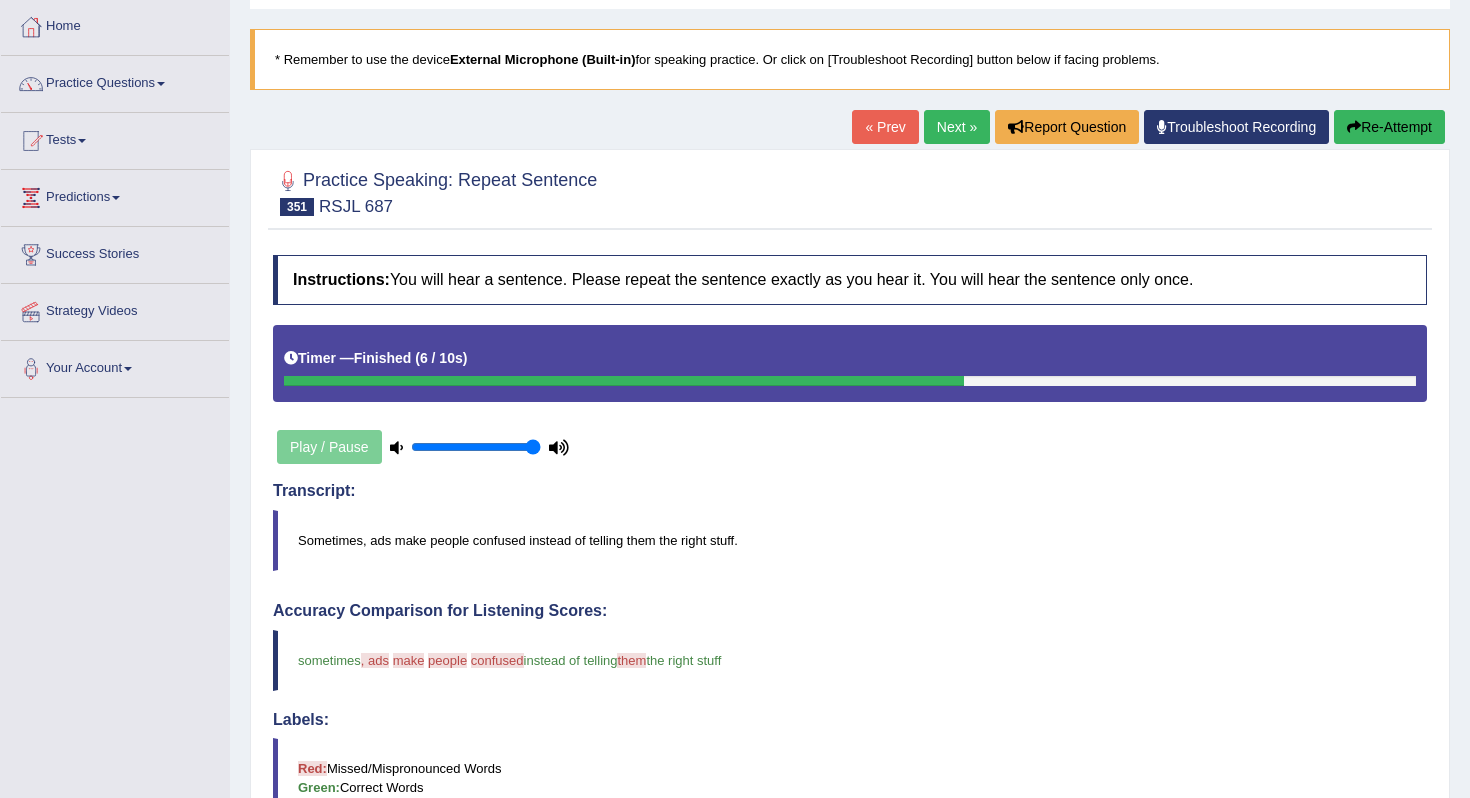 scroll, scrollTop: 0, scrollLeft: 0, axis: both 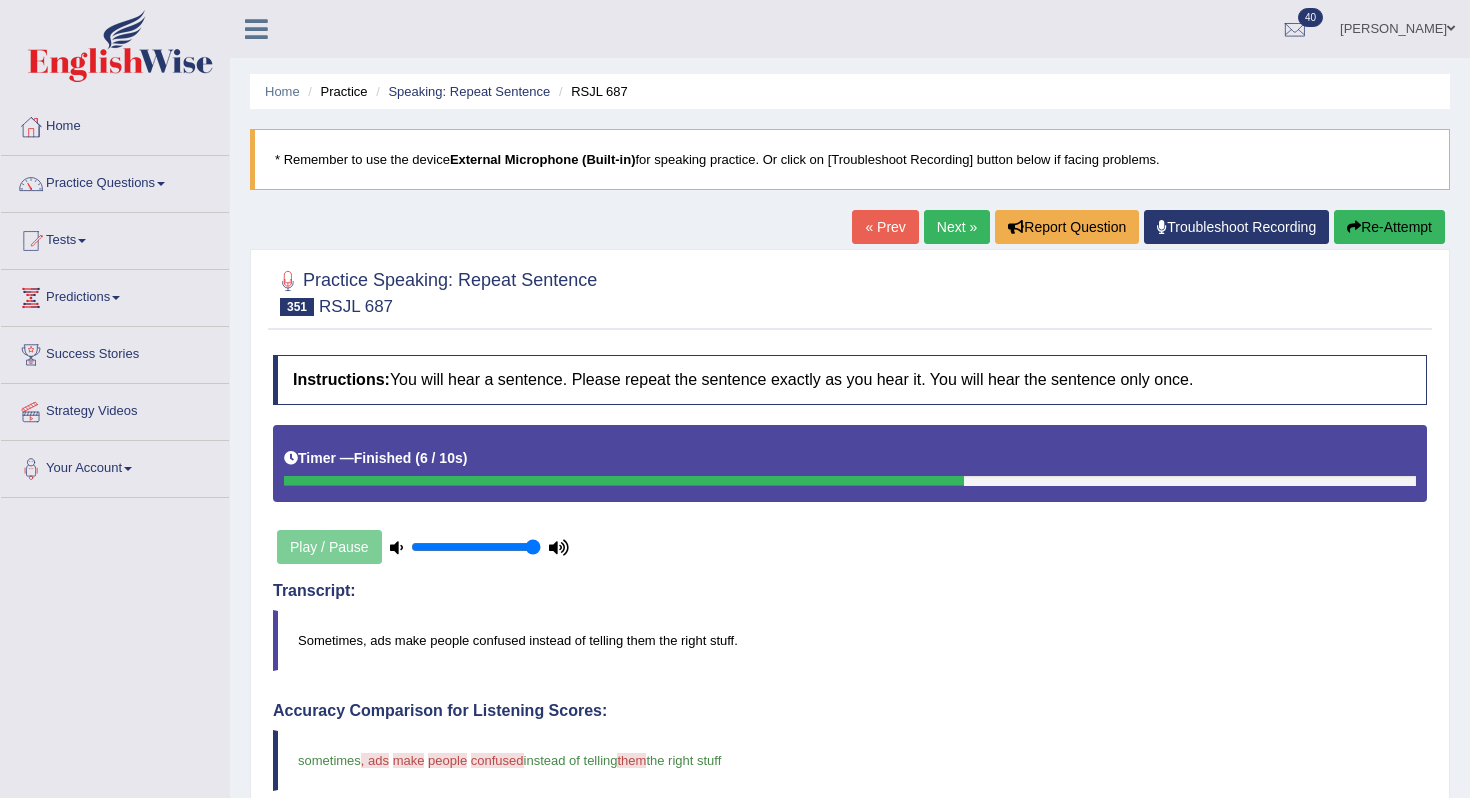click on "Next »" at bounding box center [957, 227] 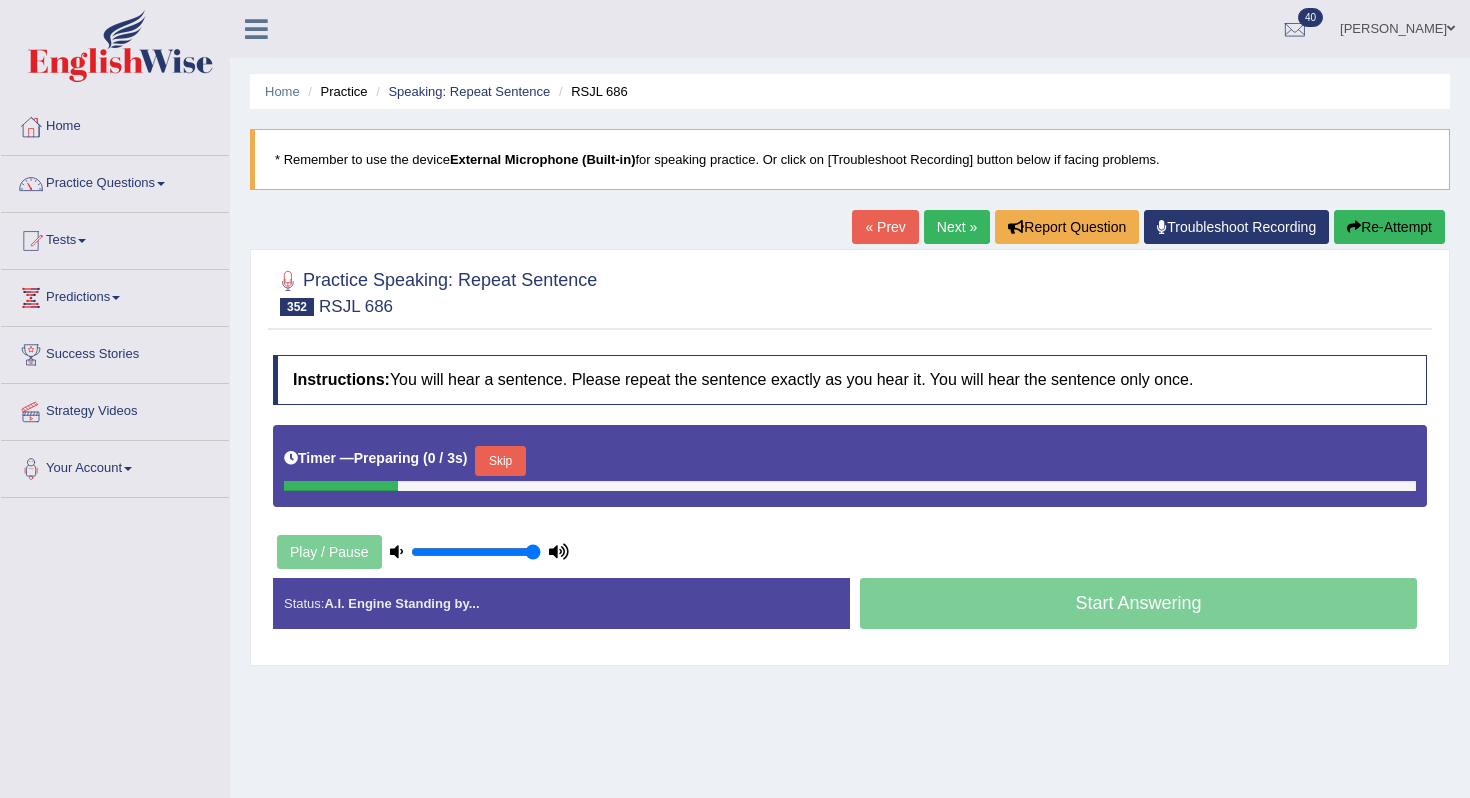 scroll, scrollTop: 0, scrollLeft: 0, axis: both 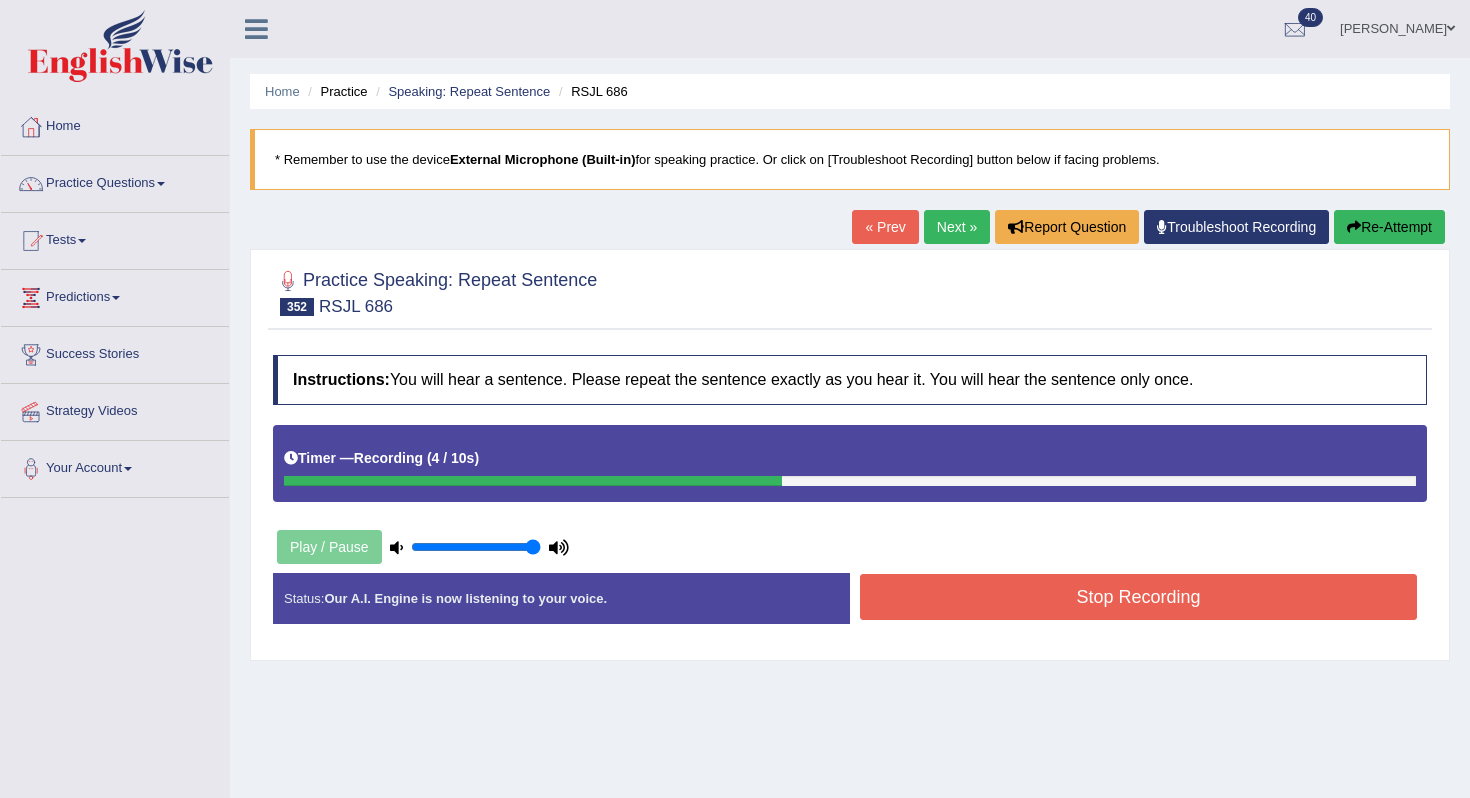 click on "Stop Recording" at bounding box center [1138, 597] 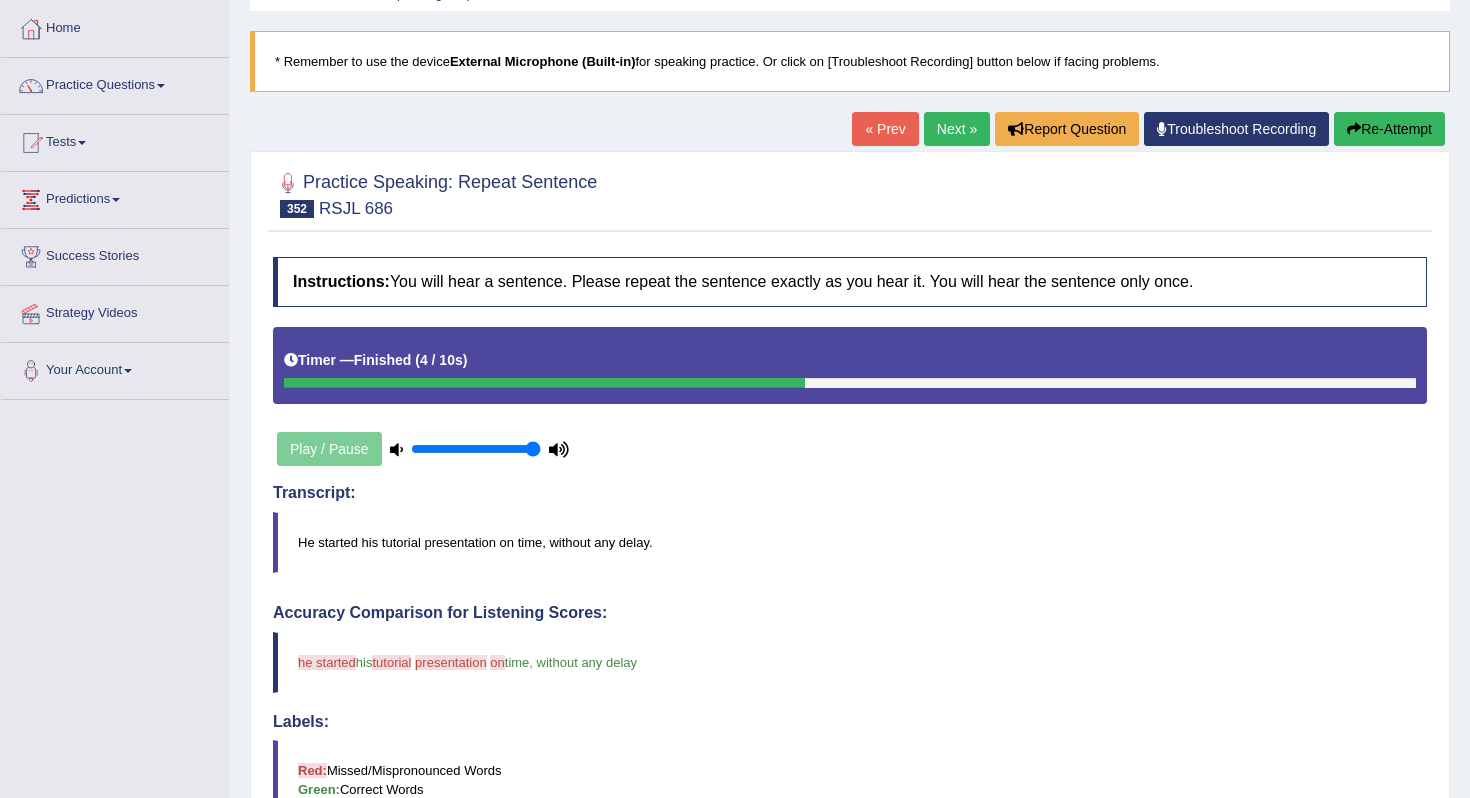 scroll, scrollTop: 0, scrollLeft: 0, axis: both 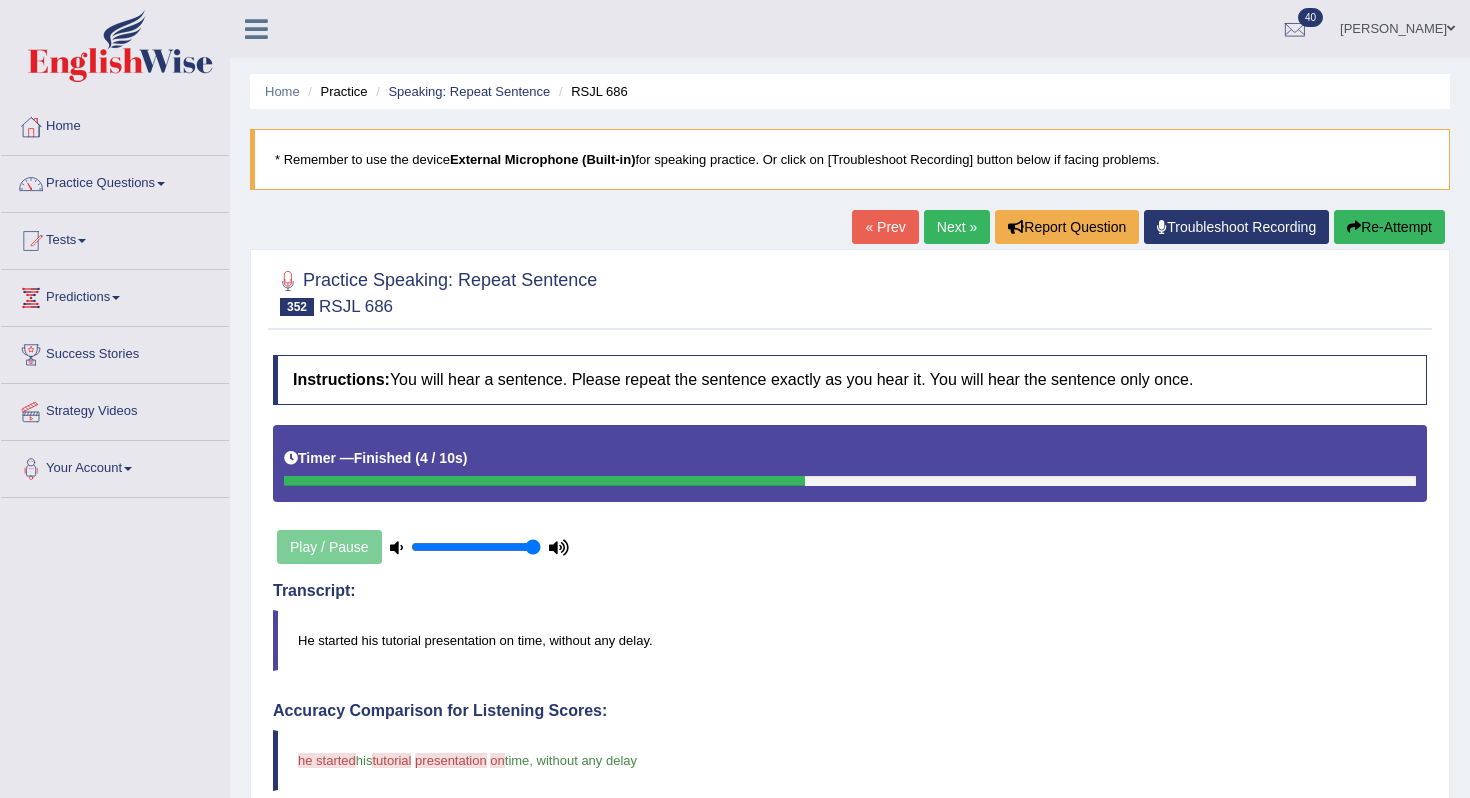click on "Re-Attempt" at bounding box center (1389, 227) 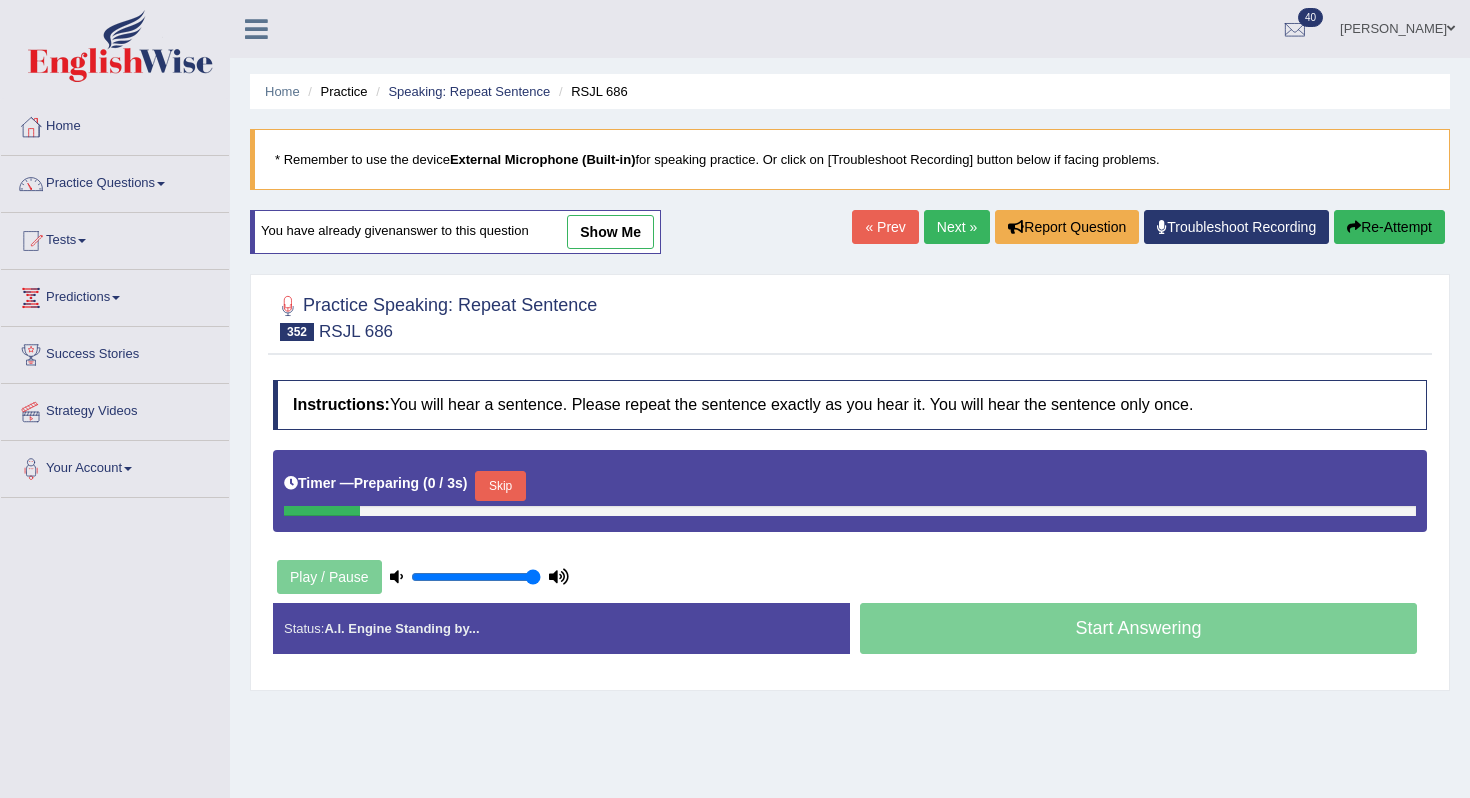 scroll, scrollTop: 0, scrollLeft: 0, axis: both 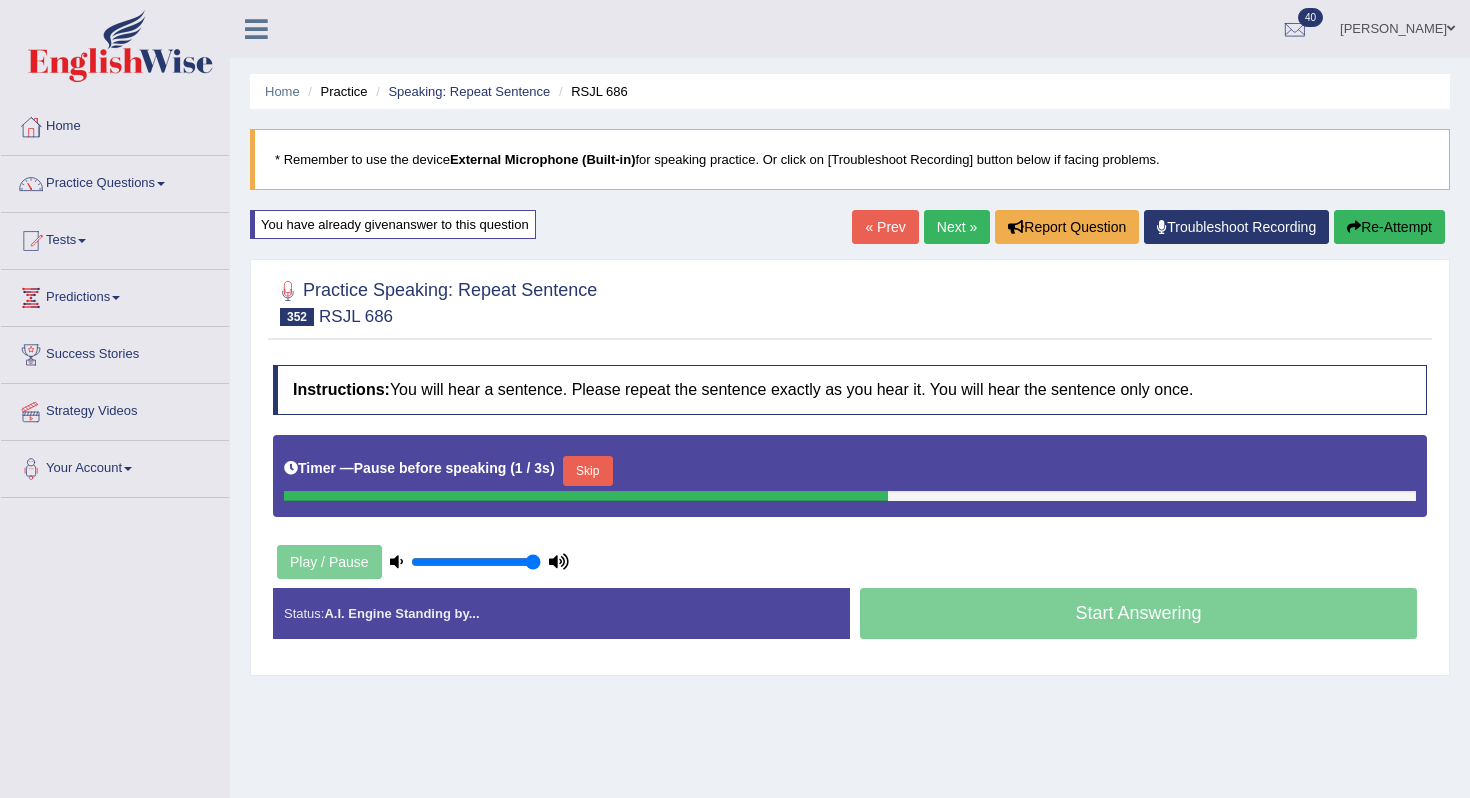 click on "Skip" at bounding box center [588, 471] 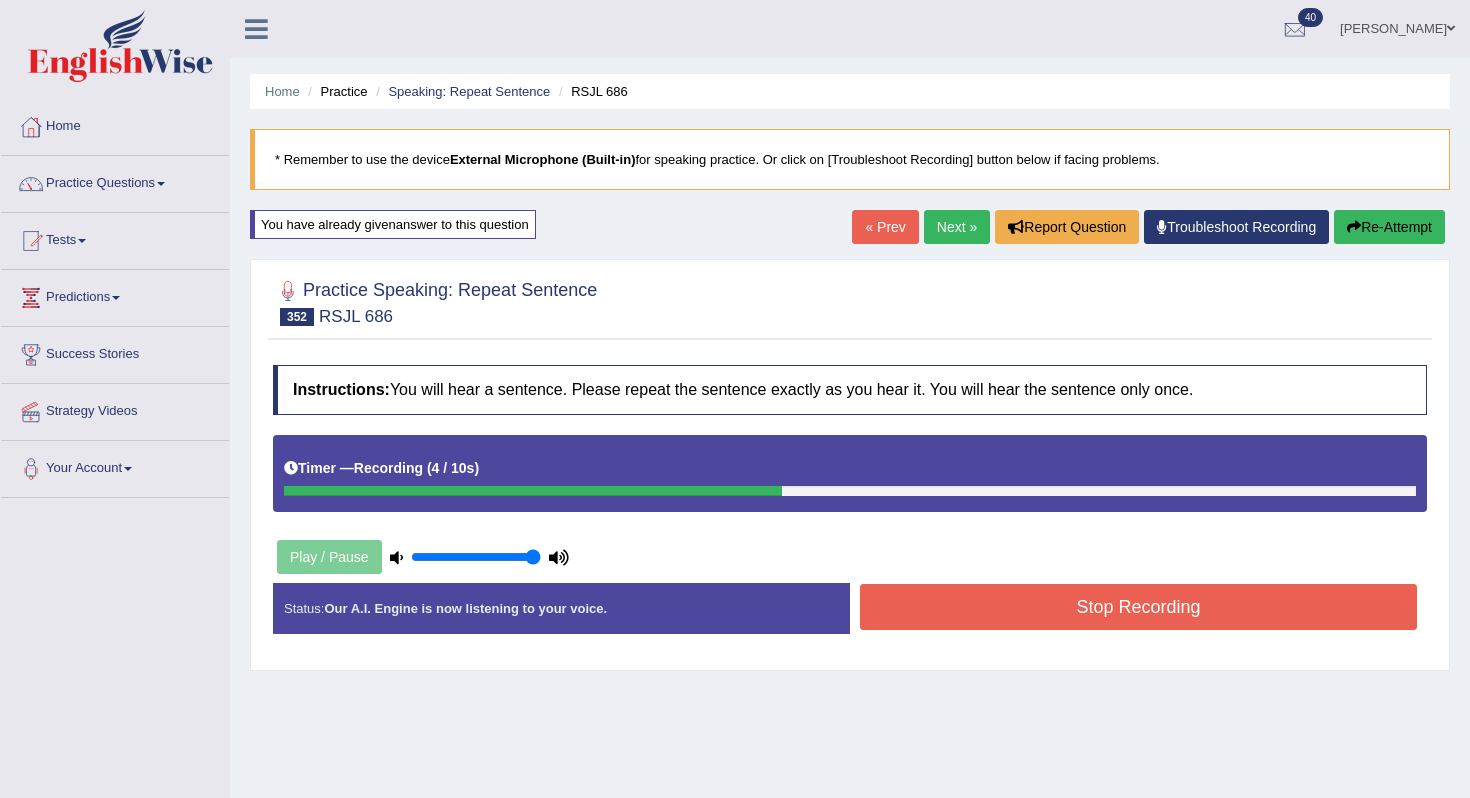 click on "Stop Recording" at bounding box center [1138, 607] 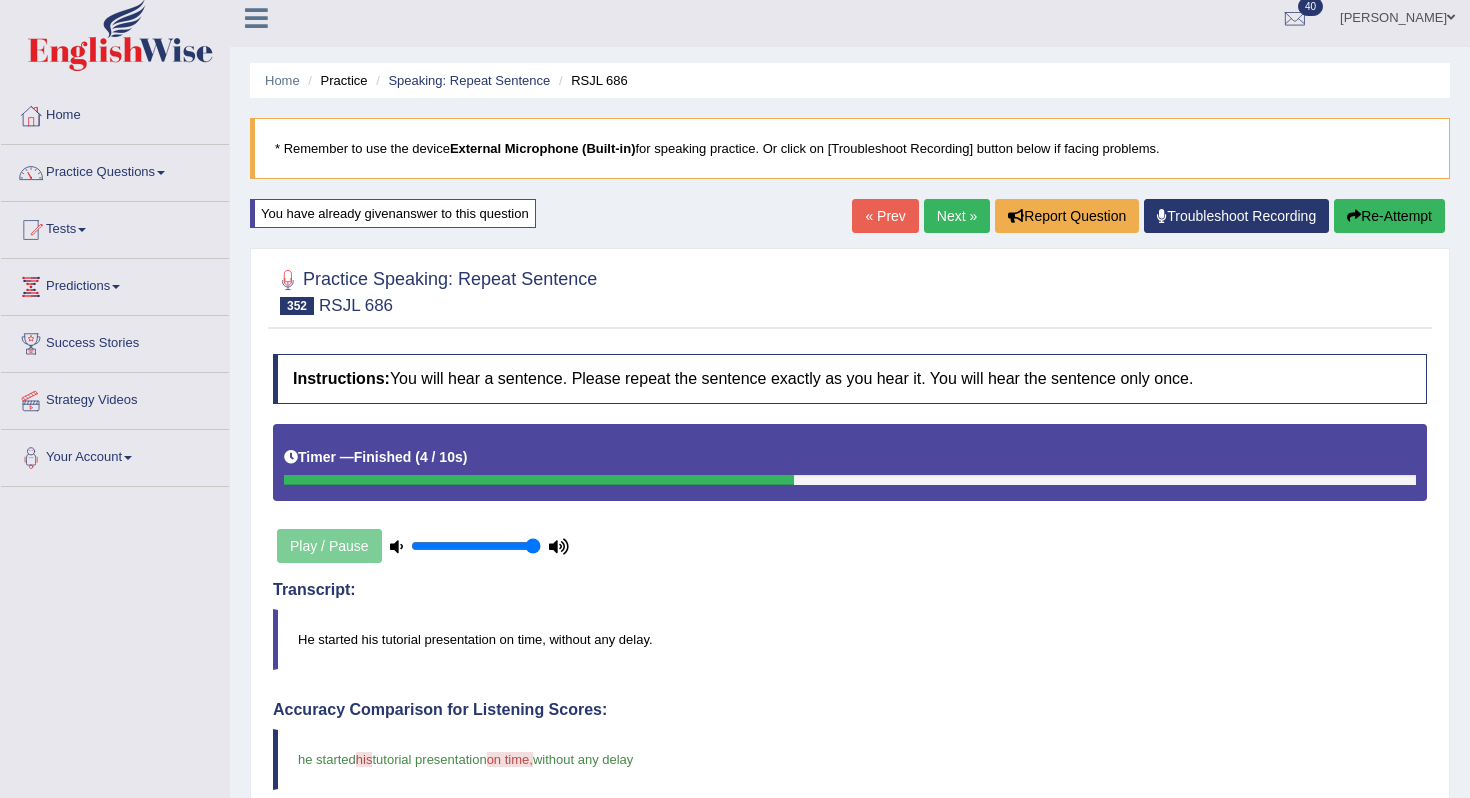 scroll, scrollTop: 0, scrollLeft: 0, axis: both 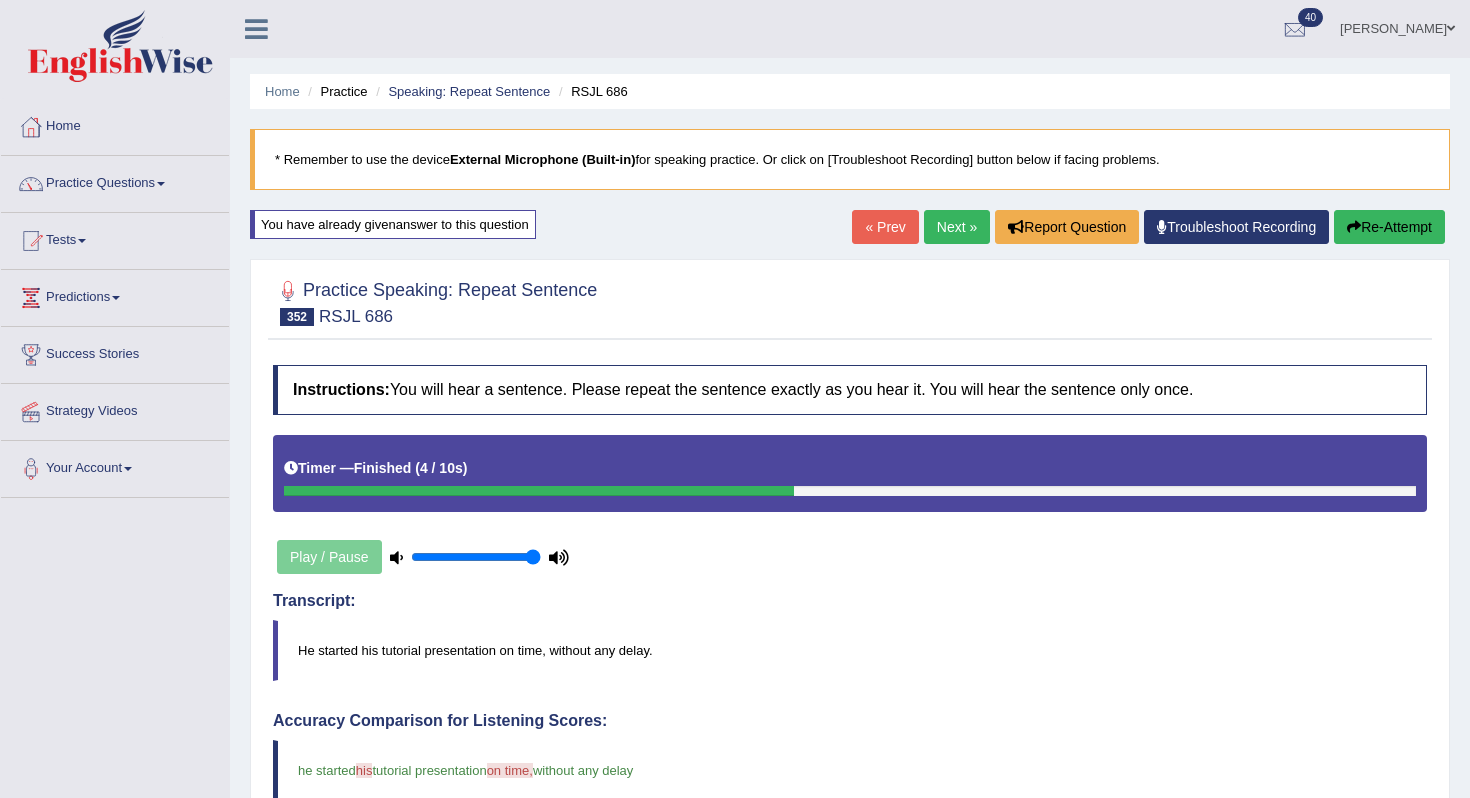 click on "Next »" at bounding box center [957, 227] 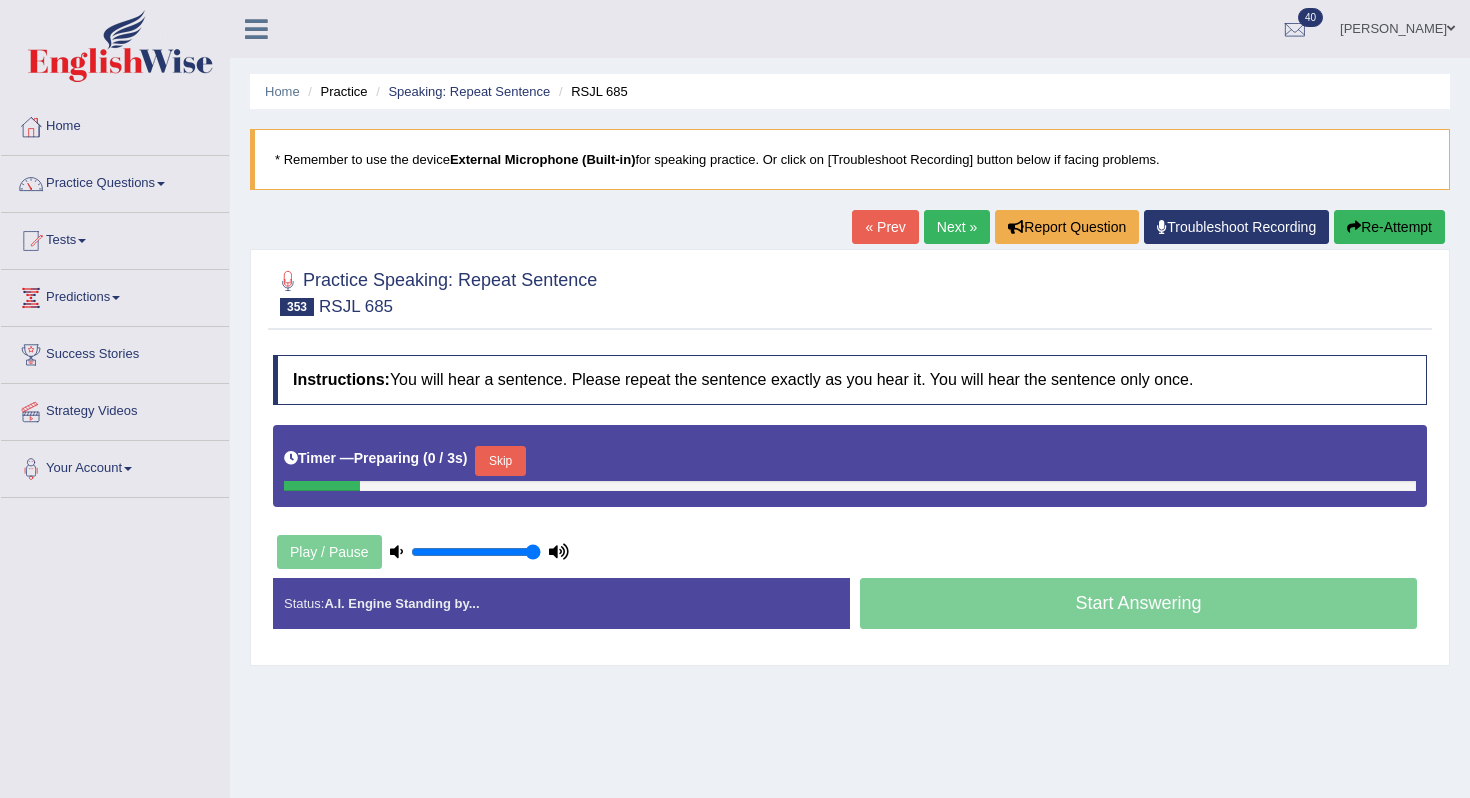 scroll, scrollTop: 0, scrollLeft: 0, axis: both 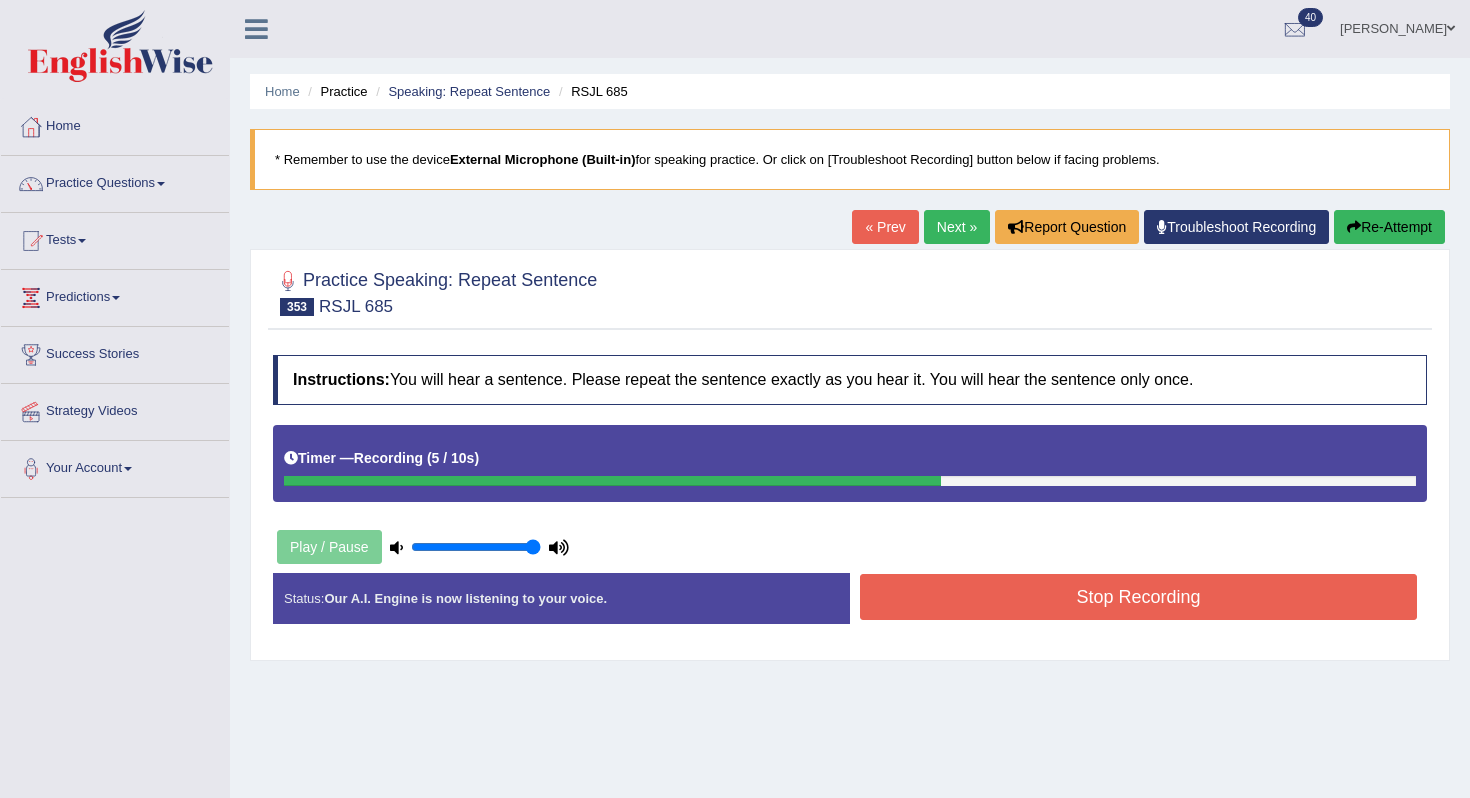 click on "Stop Recording" at bounding box center [1138, 597] 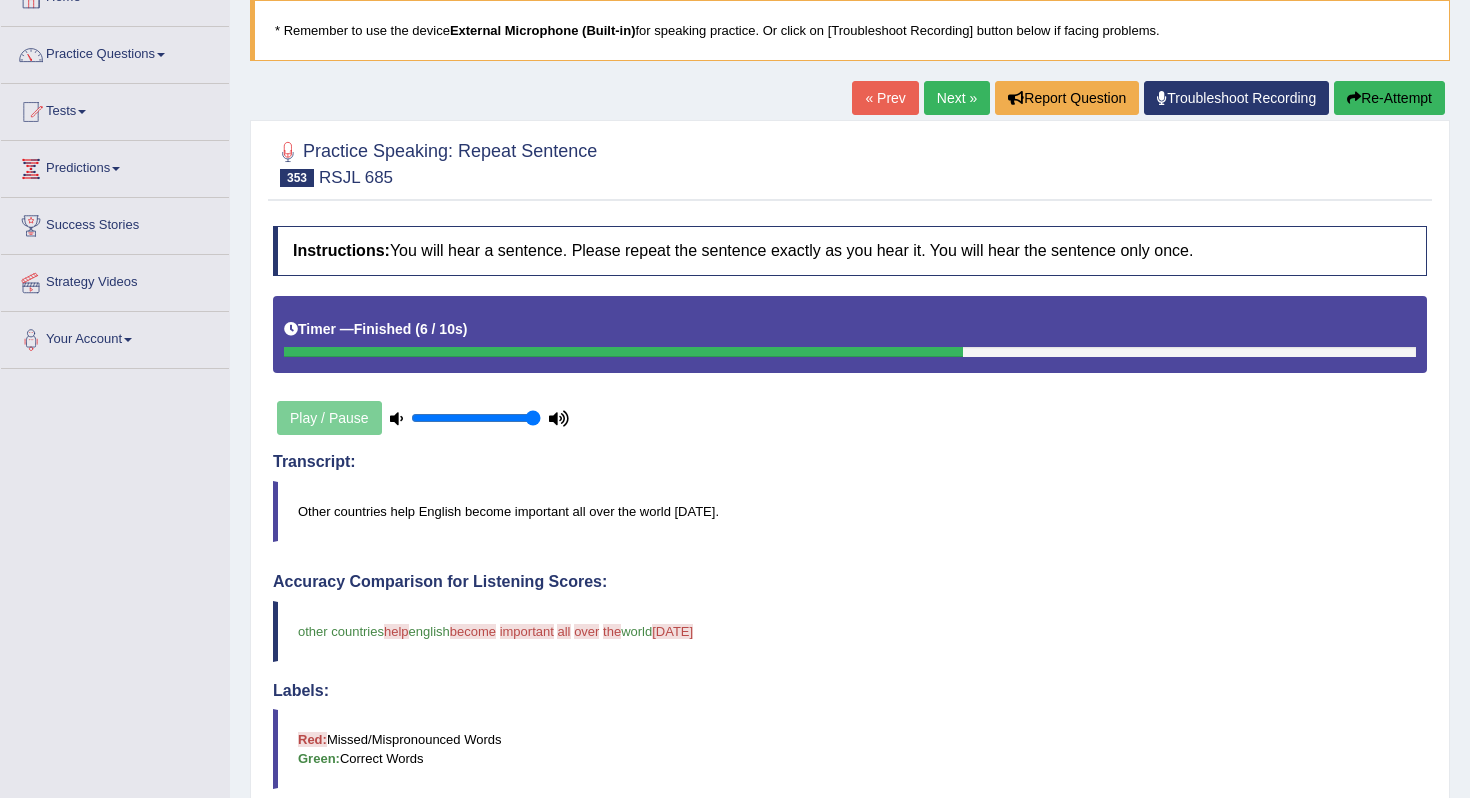 scroll, scrollTop: 0, scrollLeft: 0, axis: both 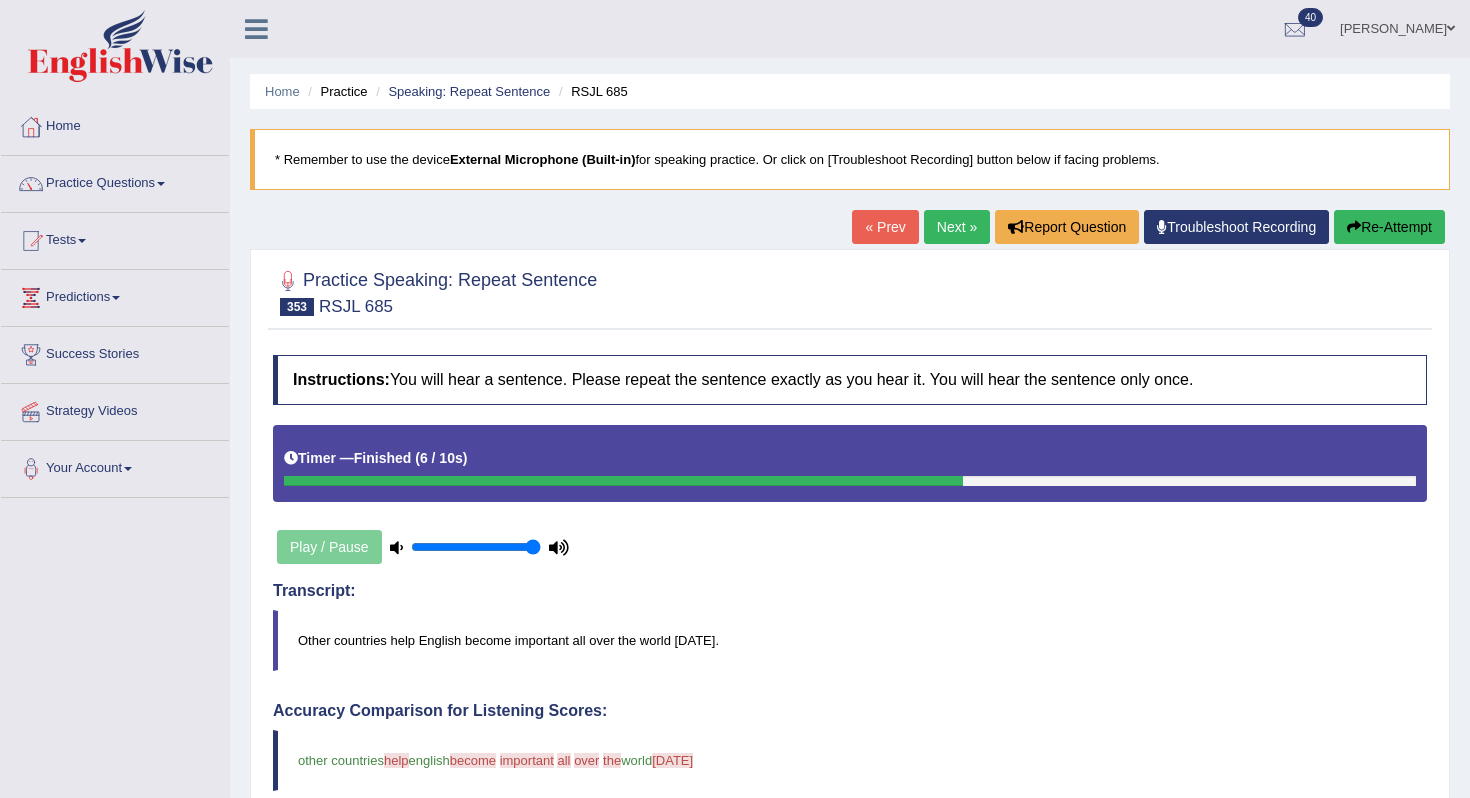 click at bounding box center [1354, 227] 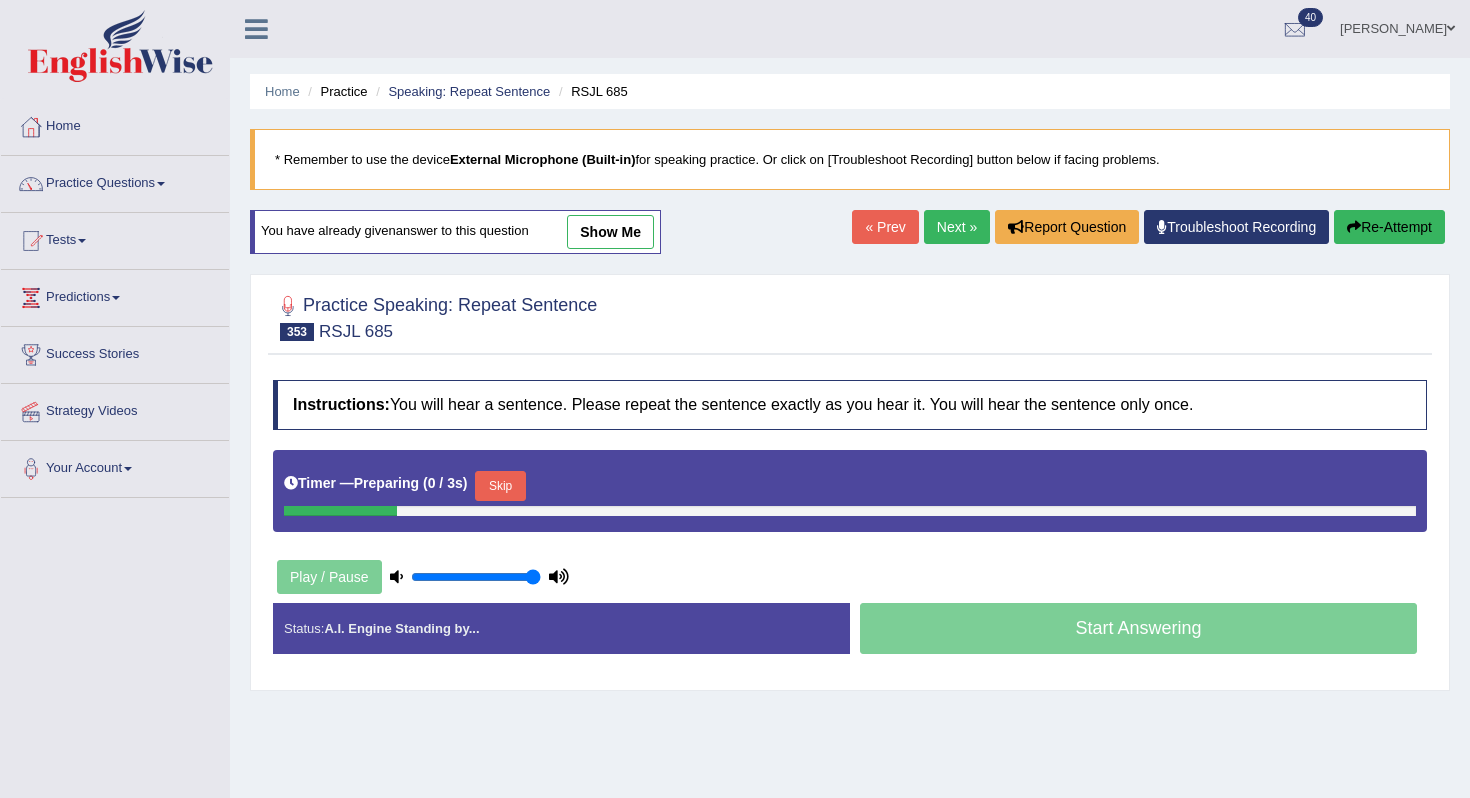 scroll, scrollTop: 0, scrollLeft: 0, axis: both 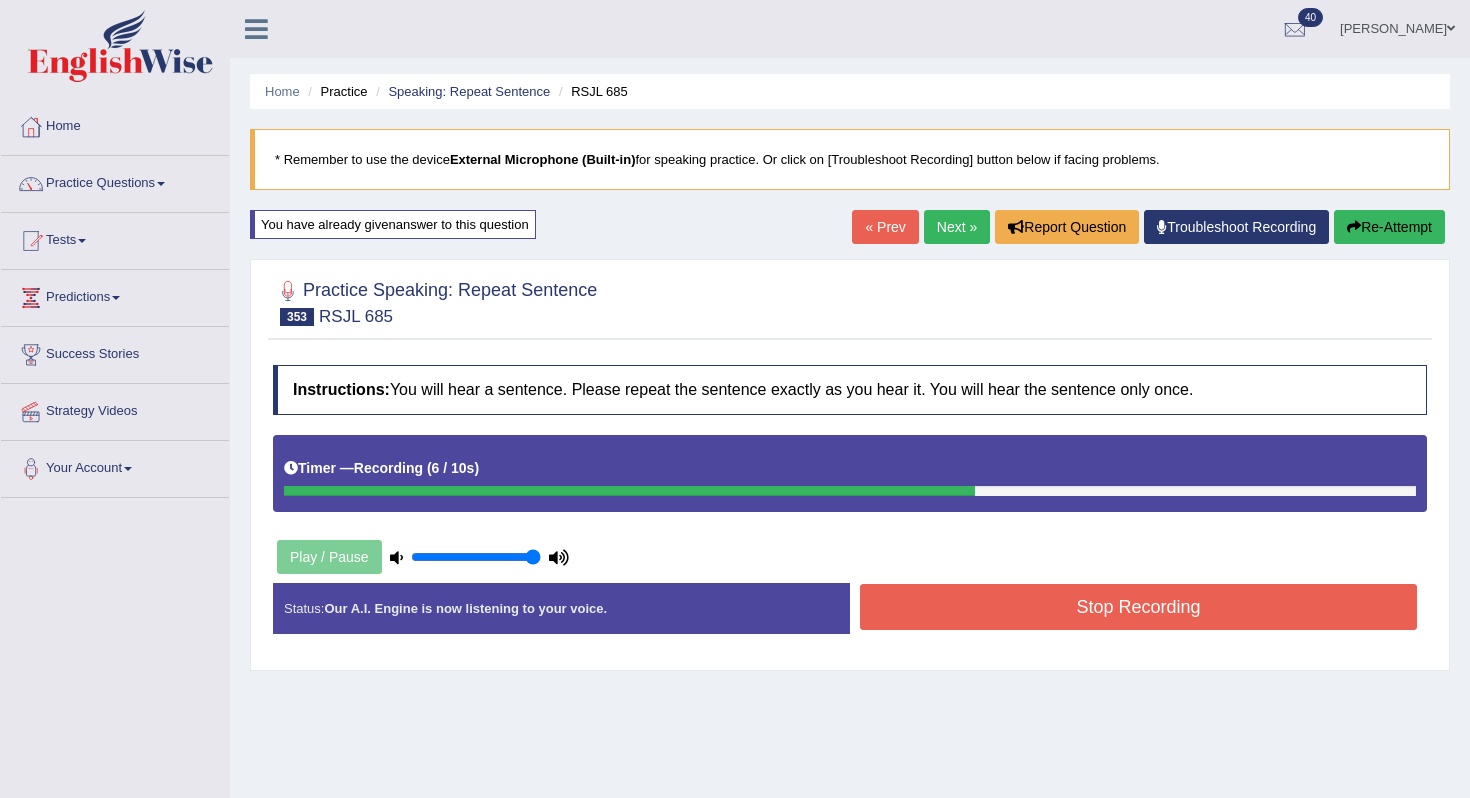 click on "Stop Recording" at bounding box center [1138, 607] 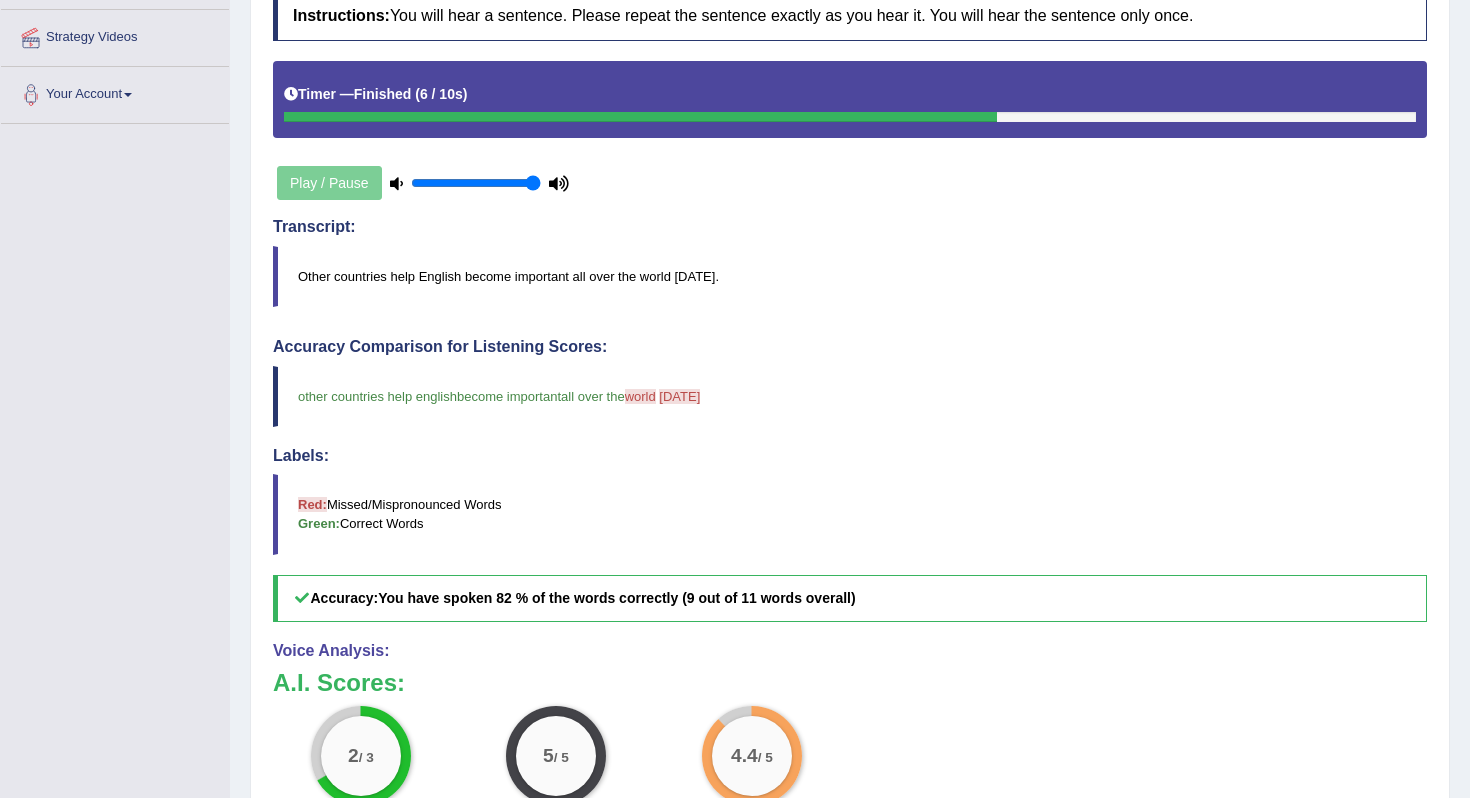 scroll, scrollTop: 0, scrollLeft: 0, axis: both 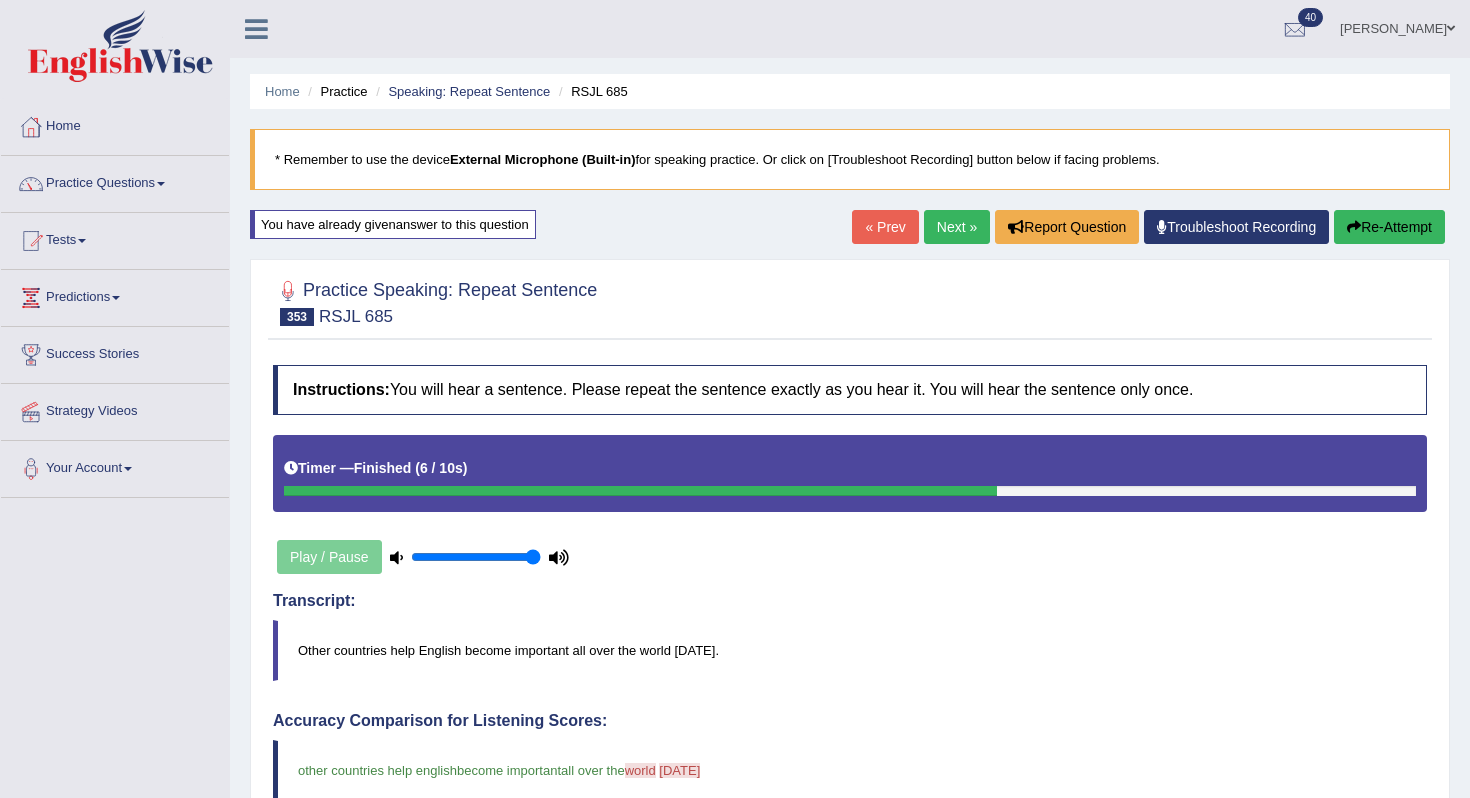 click on "Next »" at bounding box center (957, 227) 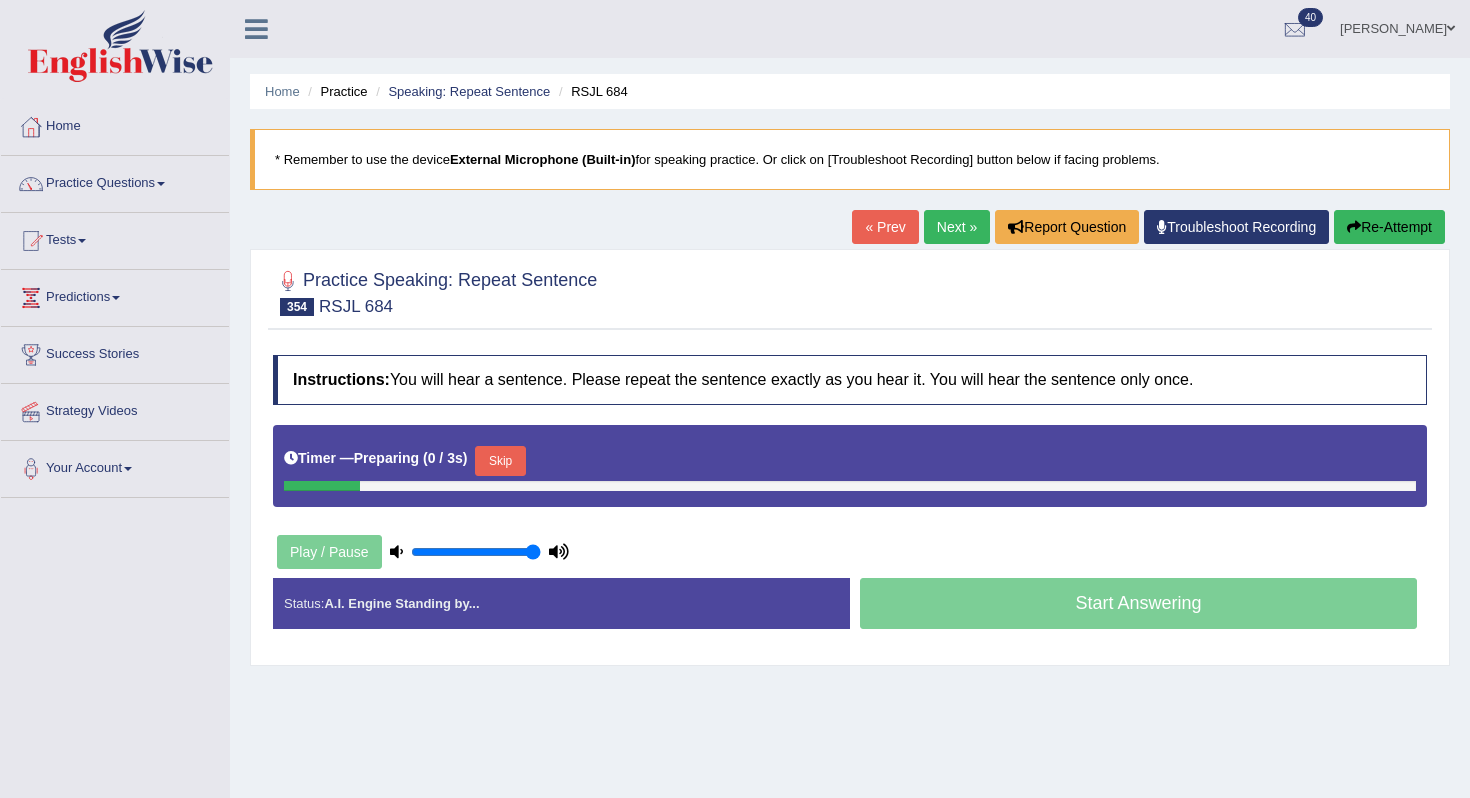 scroll, scrollTop: 0, scrollLeft: 0, axis: both 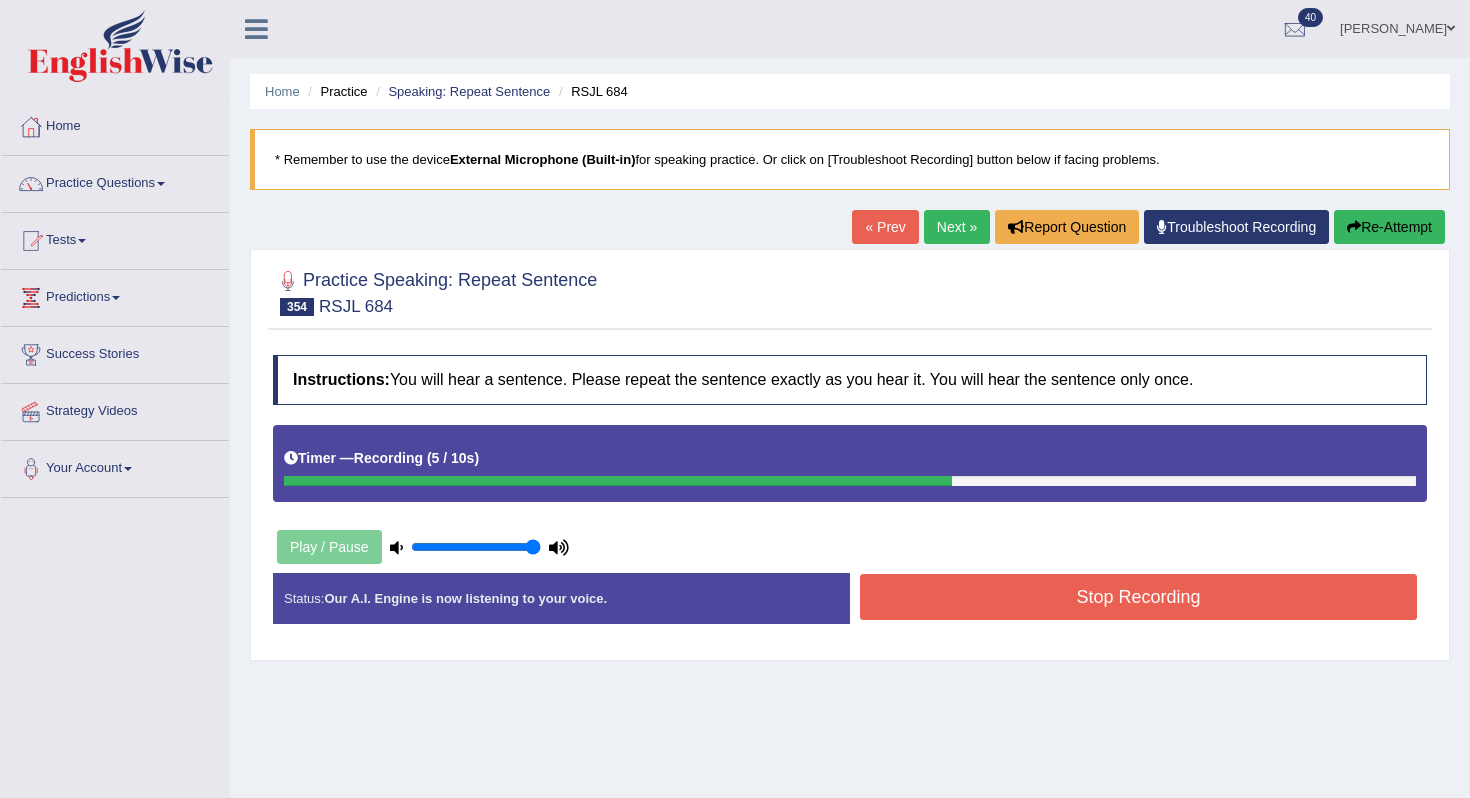 click on "Stop Recording" at bounding box center (1138, 597) 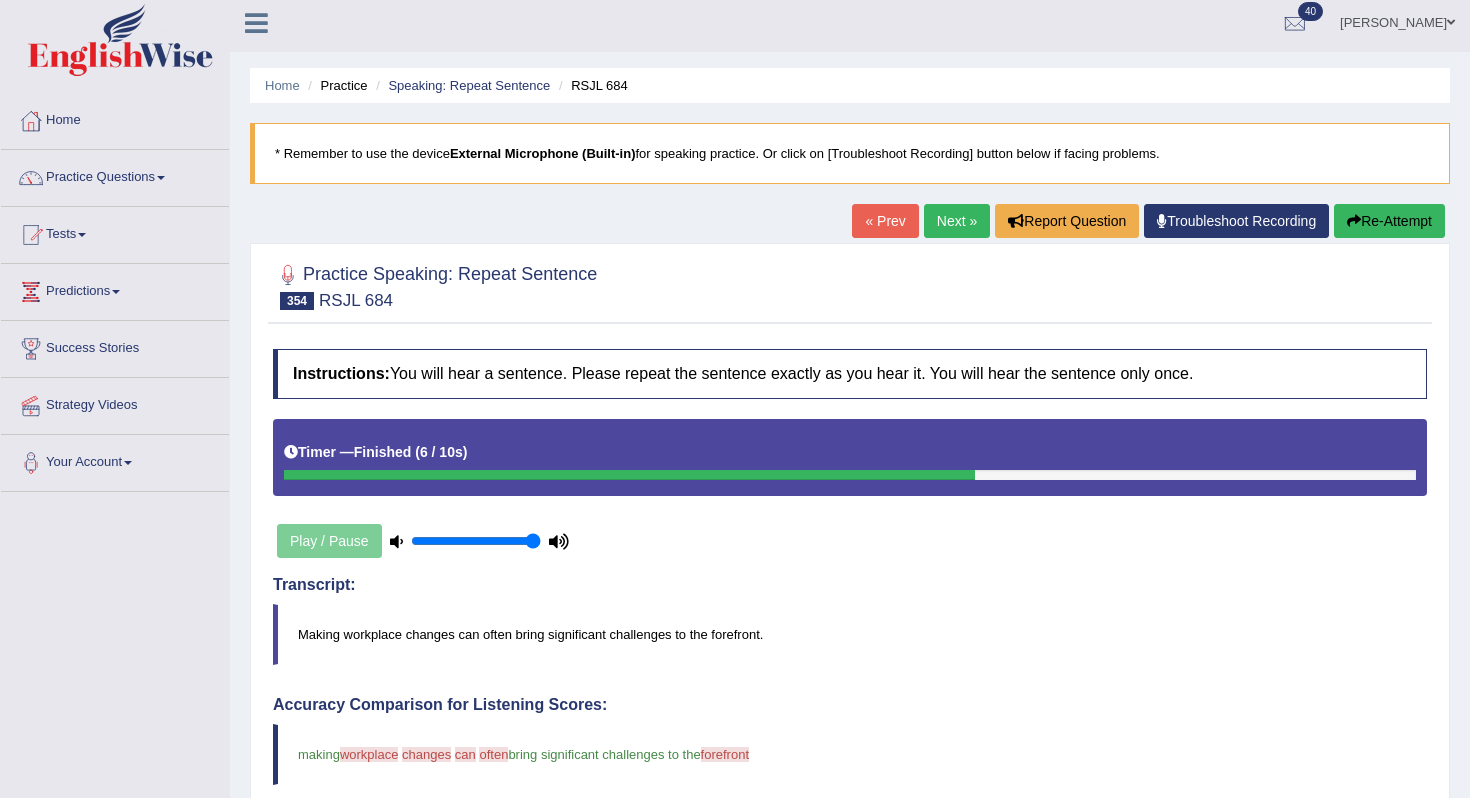 scroll, scrollTop: 0, scrollLeft: 0, axis: both 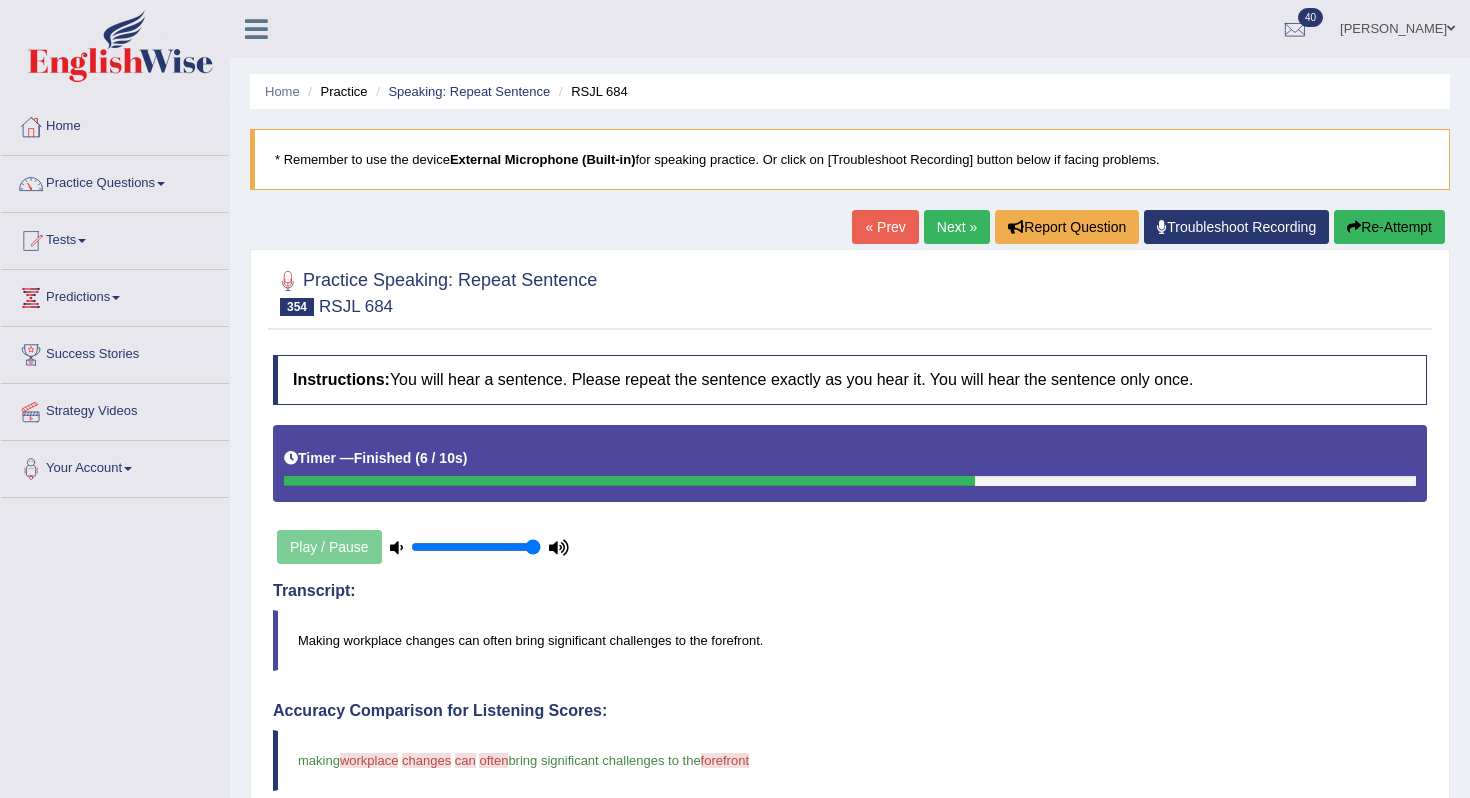 click on "Next »" at bounding box center (957, 227) 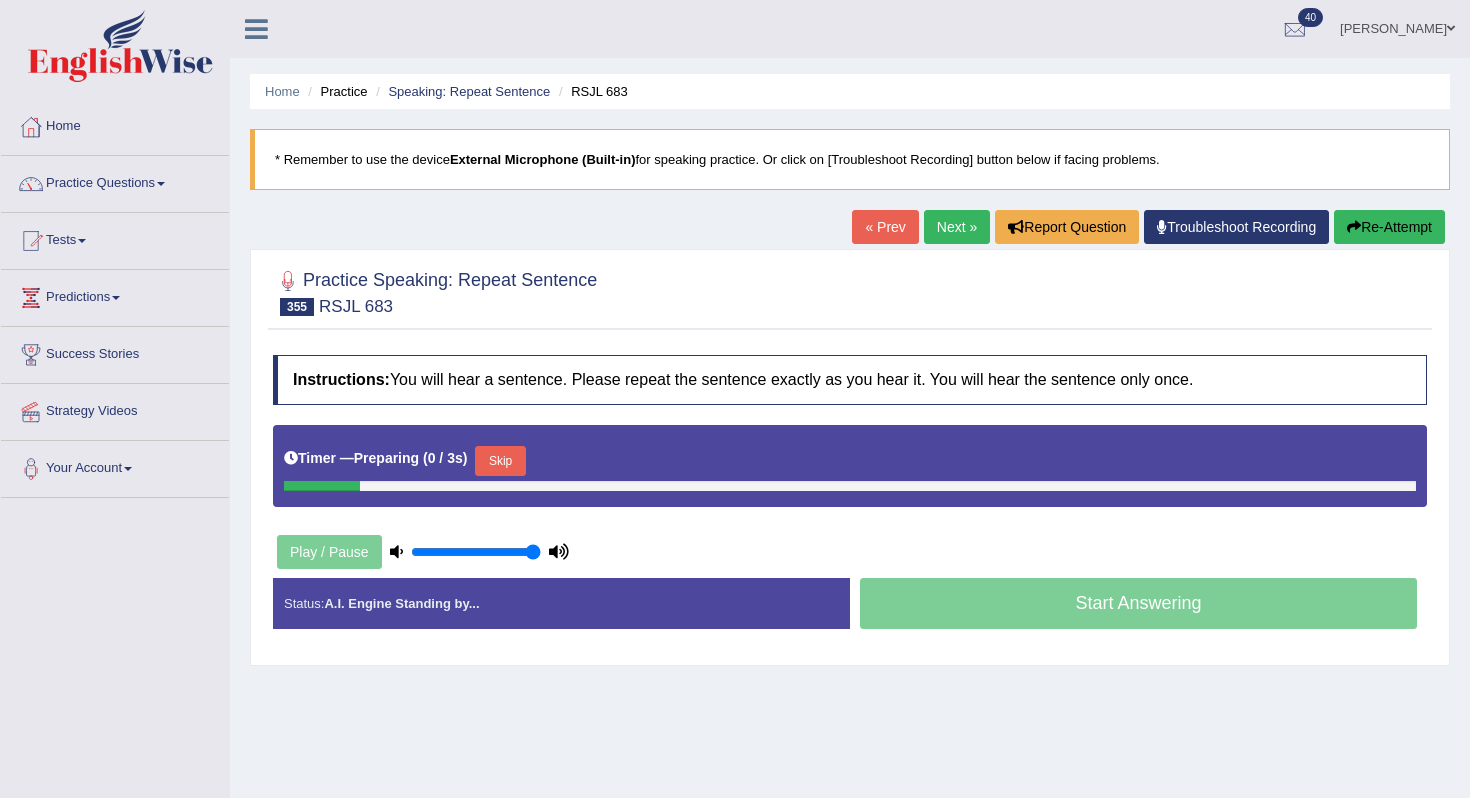 scroll, scrollTop: 0, scrollLeft: 0, axis: both 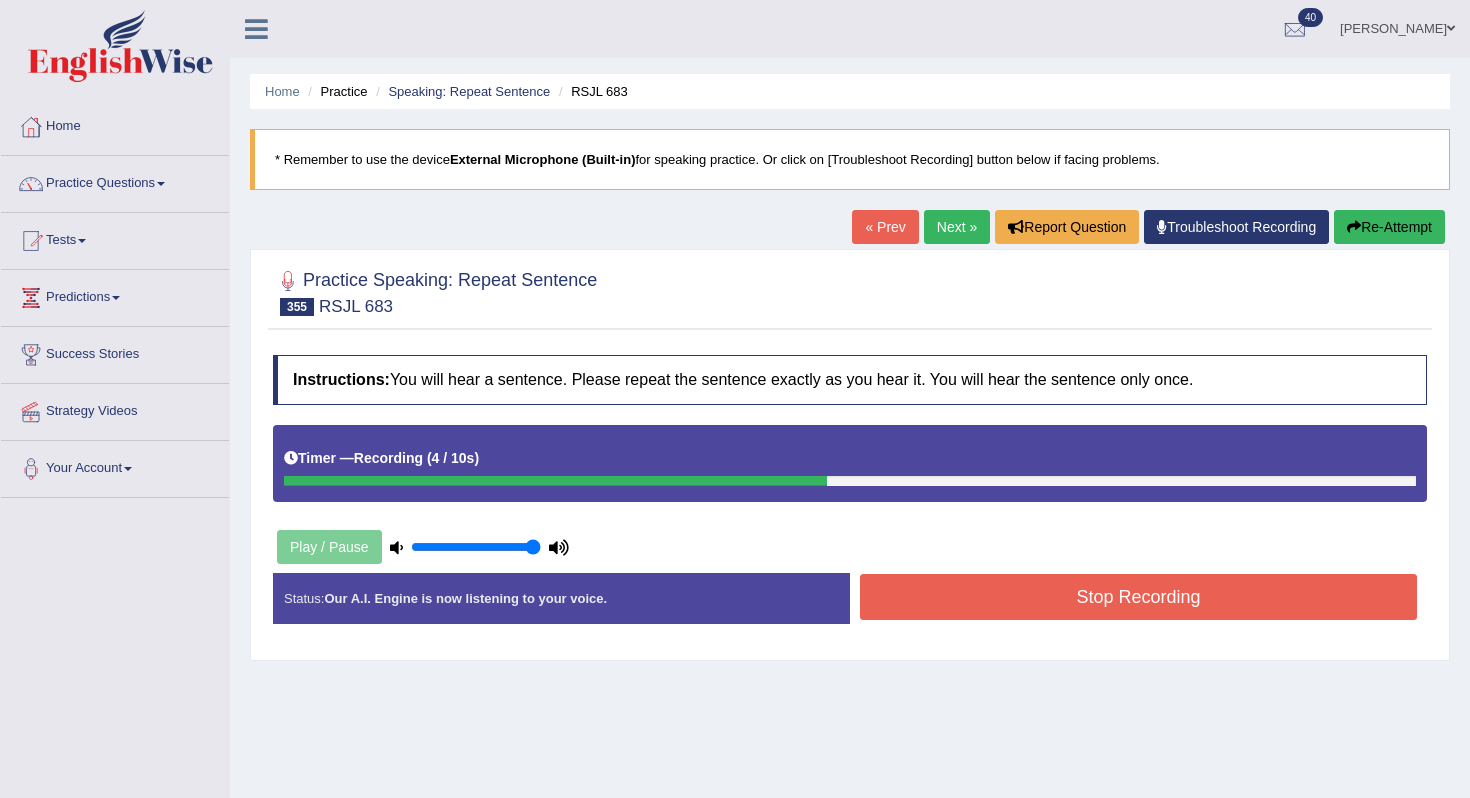click on "Stop Recording" at bounding box center [1138, 599] 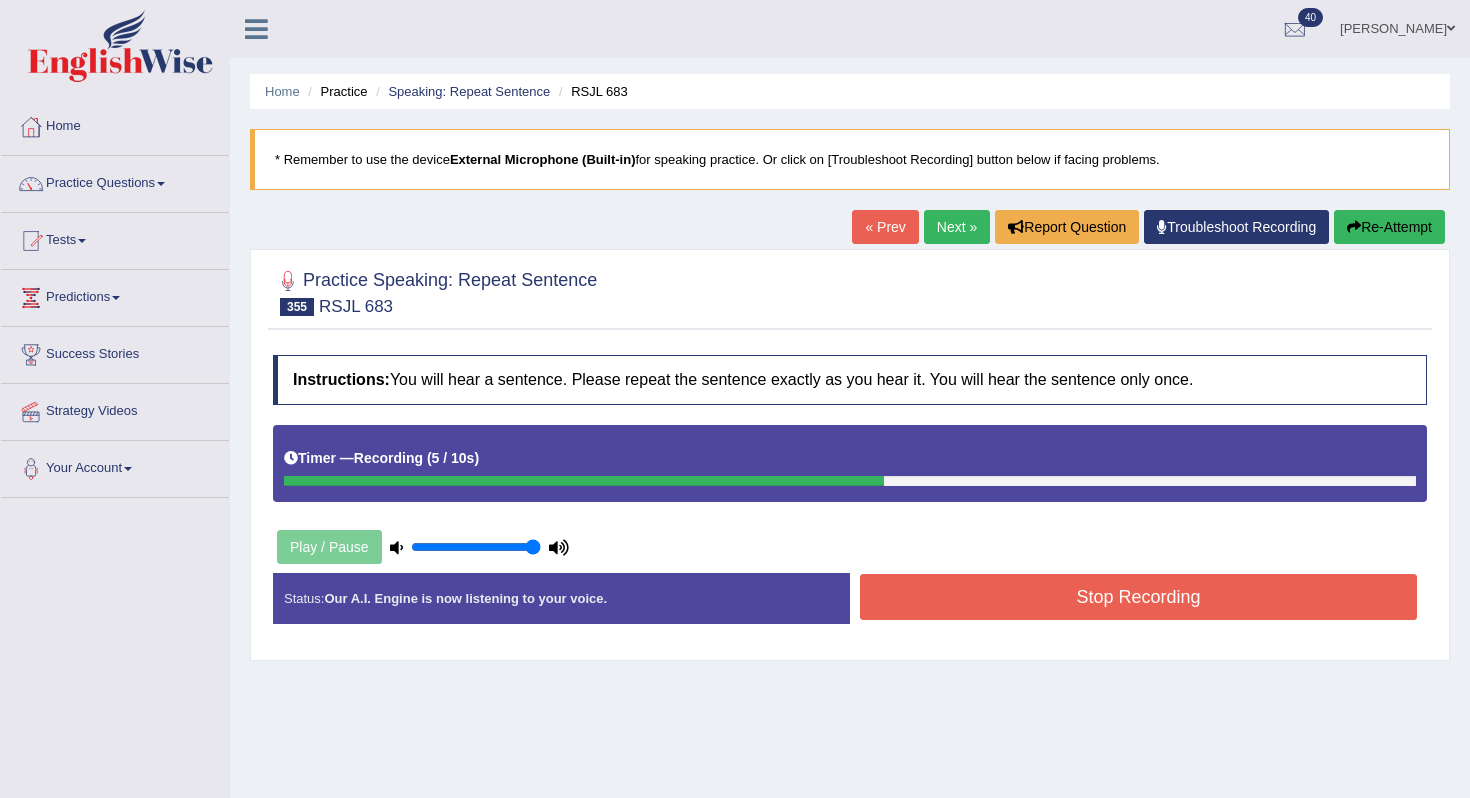 click on "Stop Recording" at bounding box center (1138, 597) 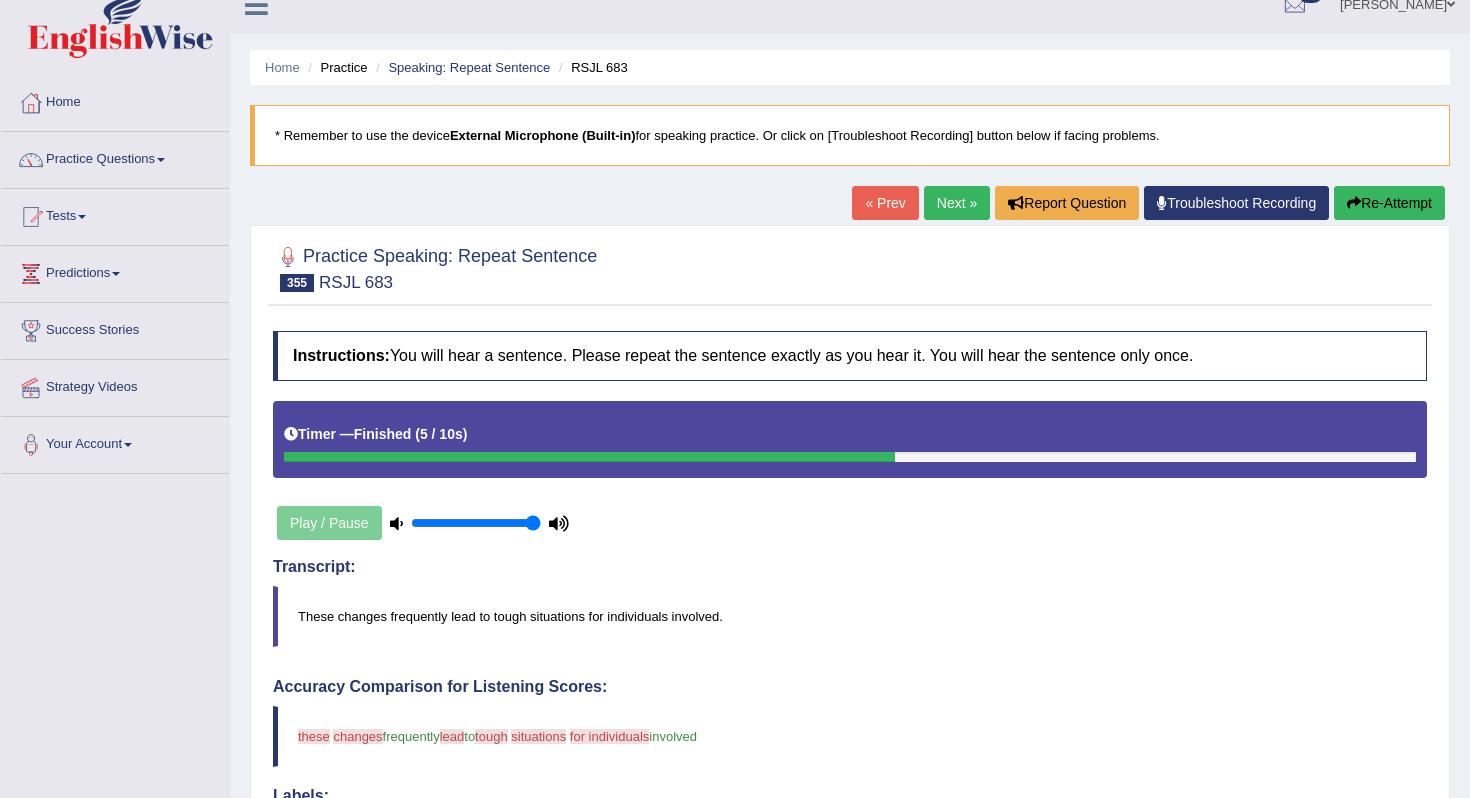 scroll, scrollTop: 0, scrollLeft: 0, axis: both 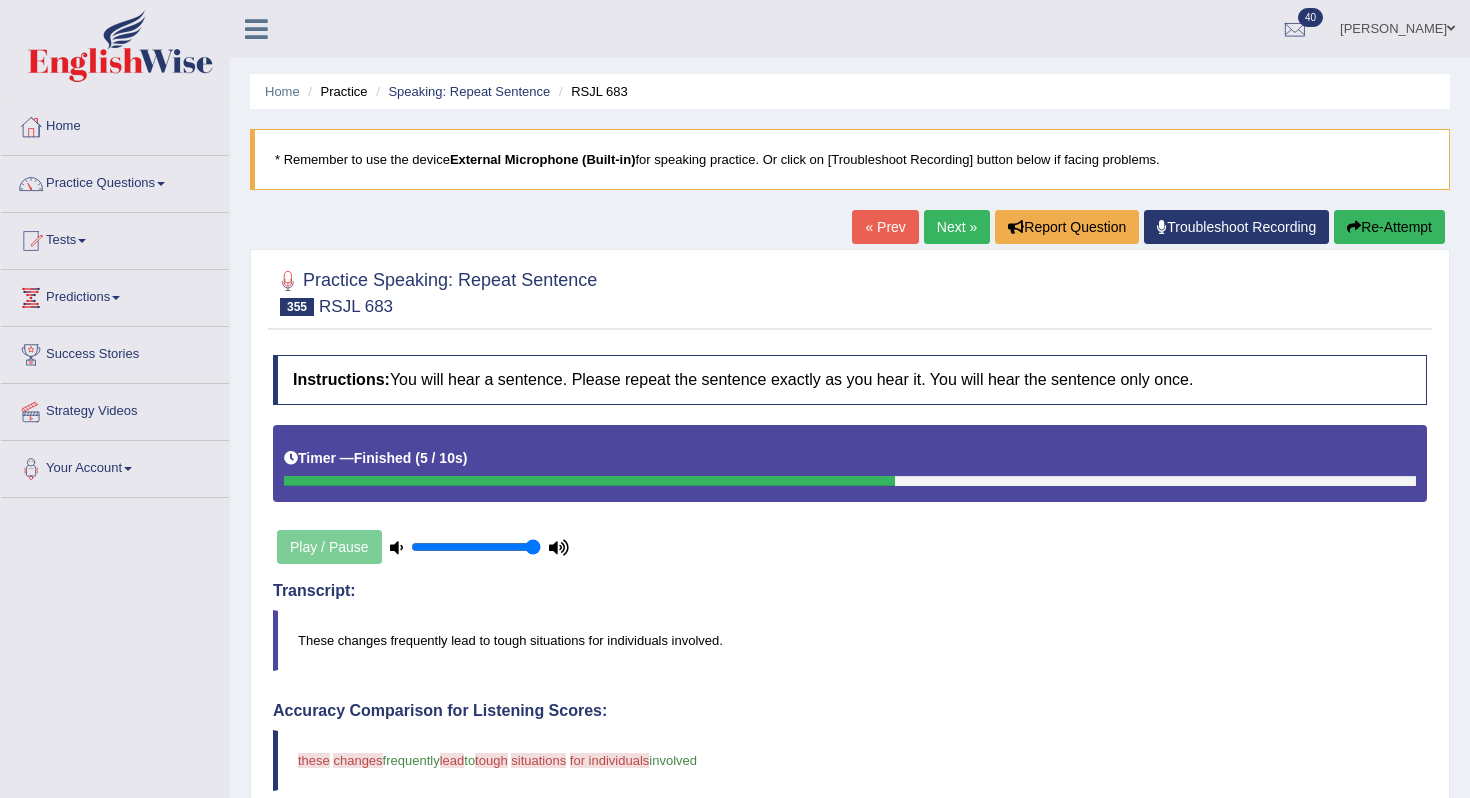 click on "Re-Attempt" at bounding box center (1389, 227) 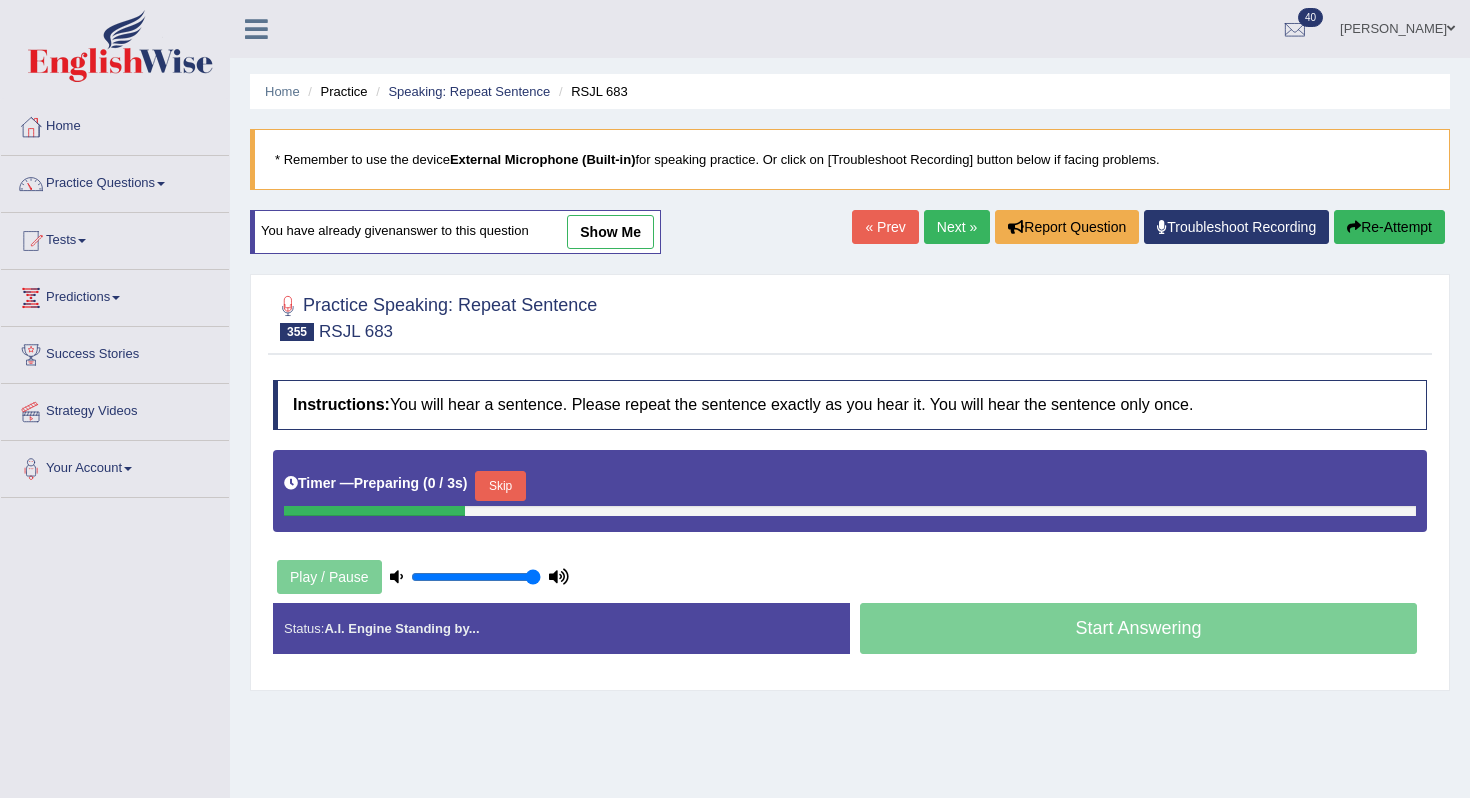 scroll, scrollTop: 0, scrollLeft: 0, axis: both 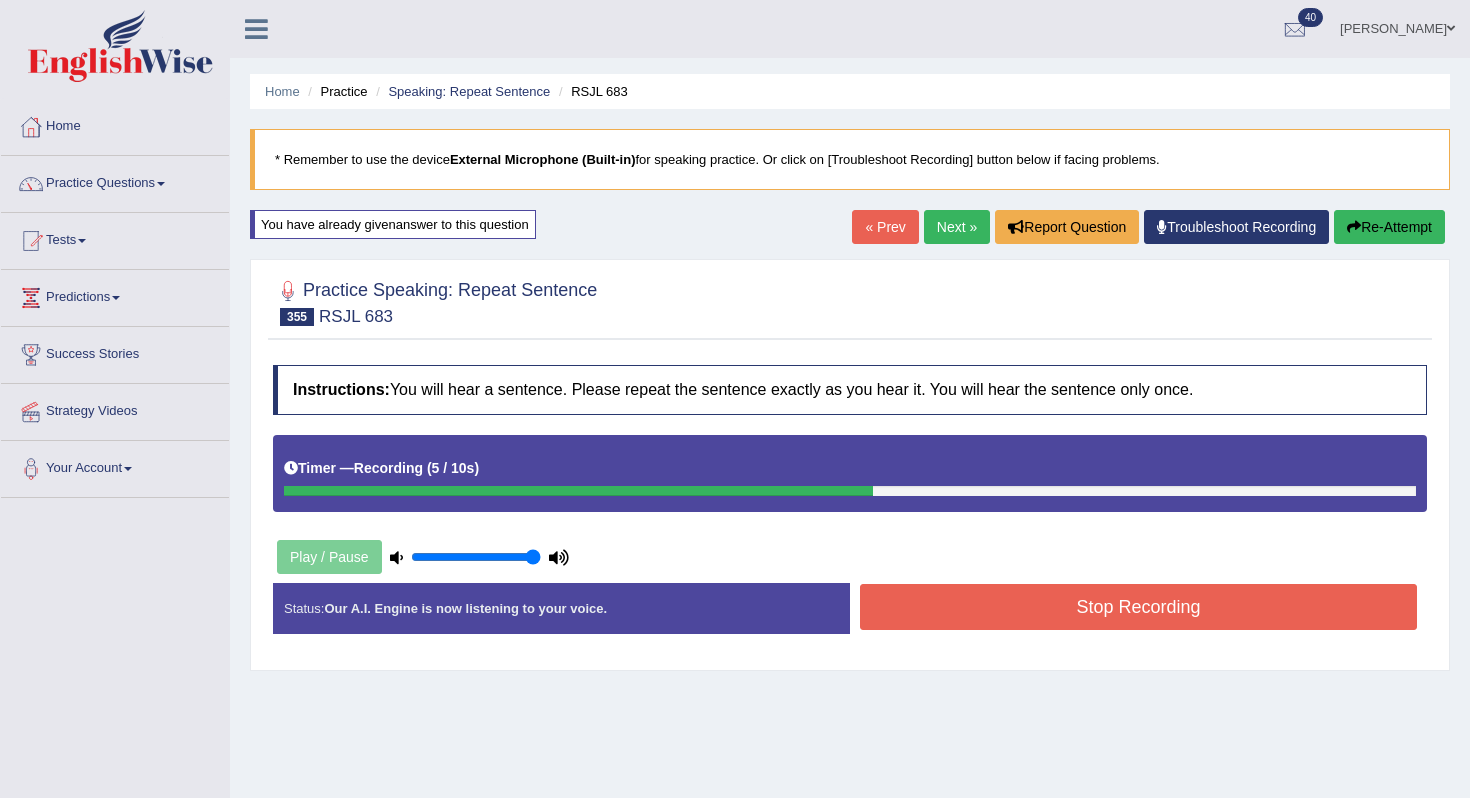 click on "Stop Recording" at bounding box center [1138, 607] 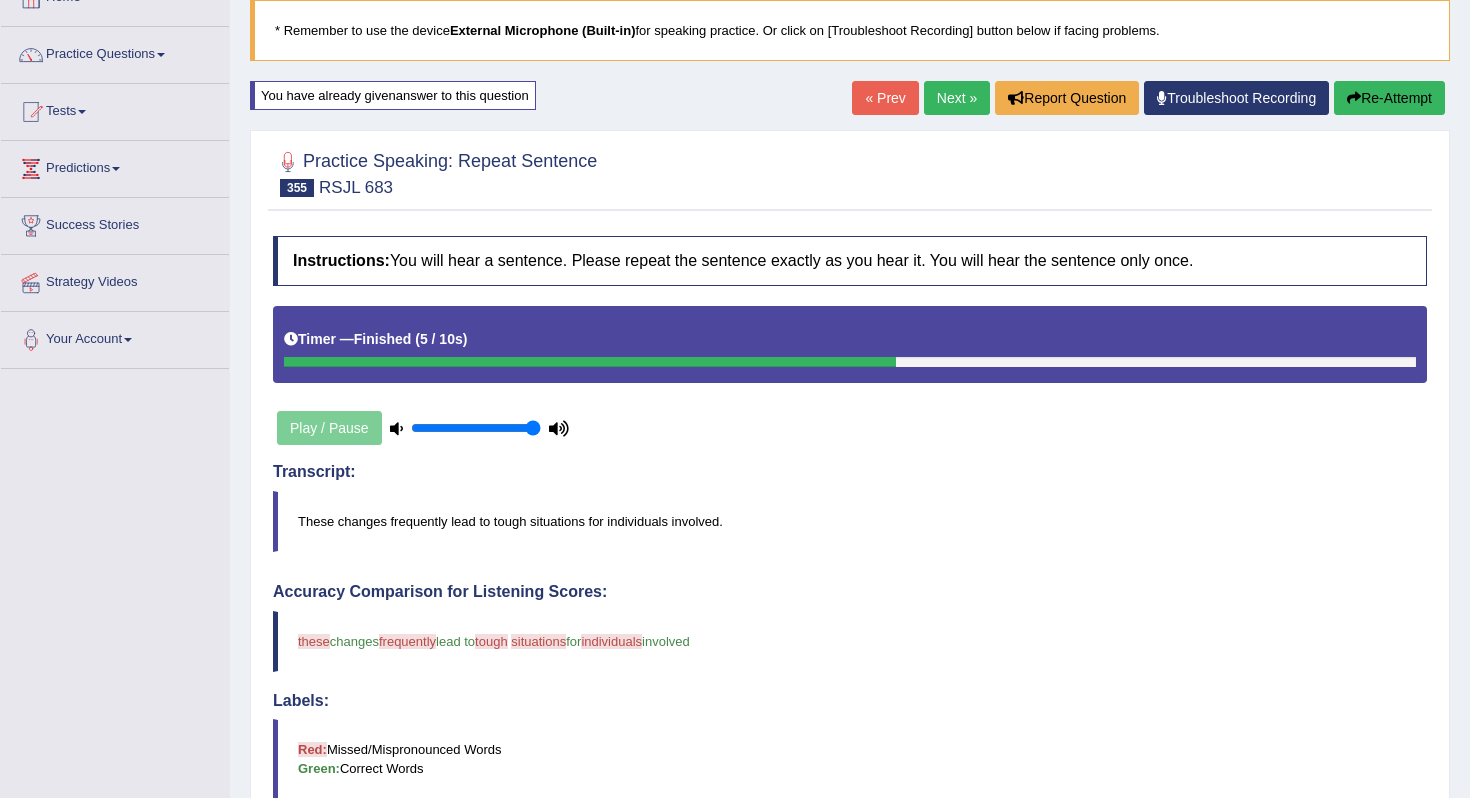 scroll, scrollTop: 0, scrollLeft: 0, axis: both 